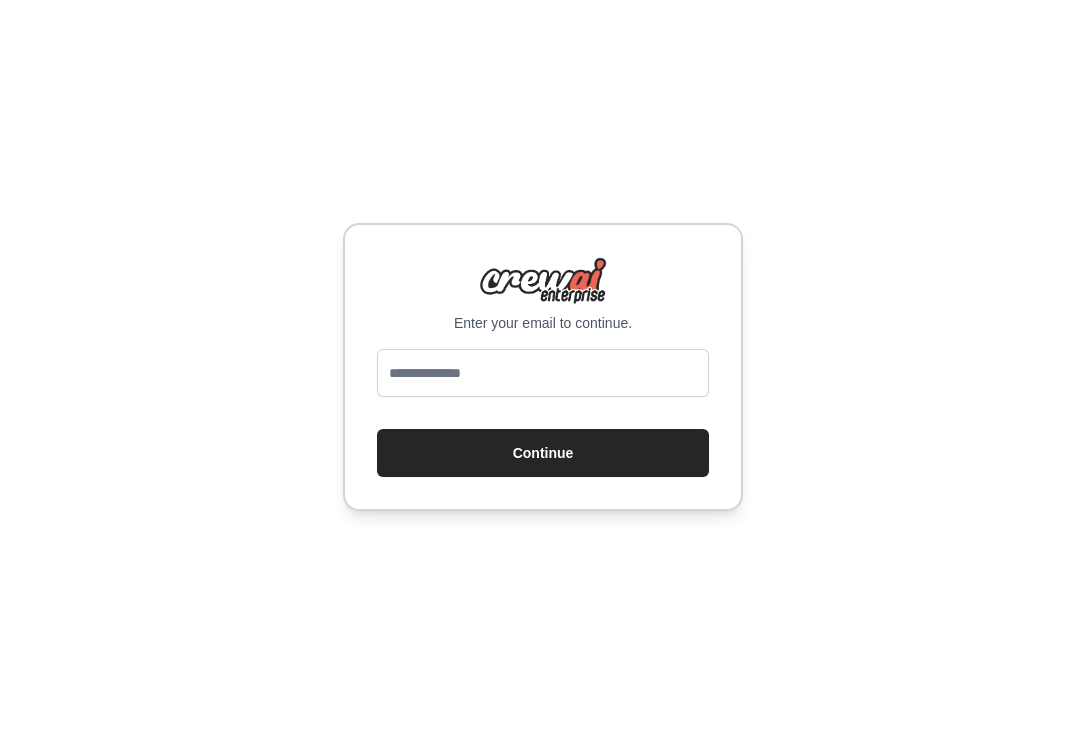 scroll, scrollTop: 0, scrollLeft: 0, axis: both 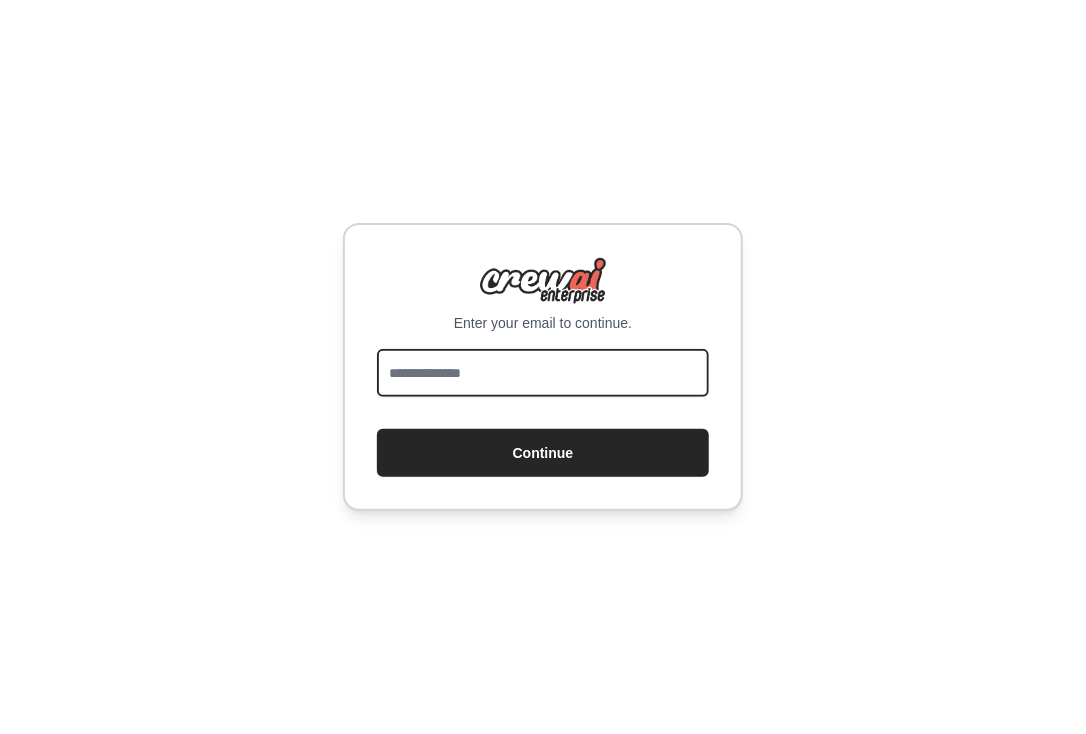 click at bounding box center (543, 373) 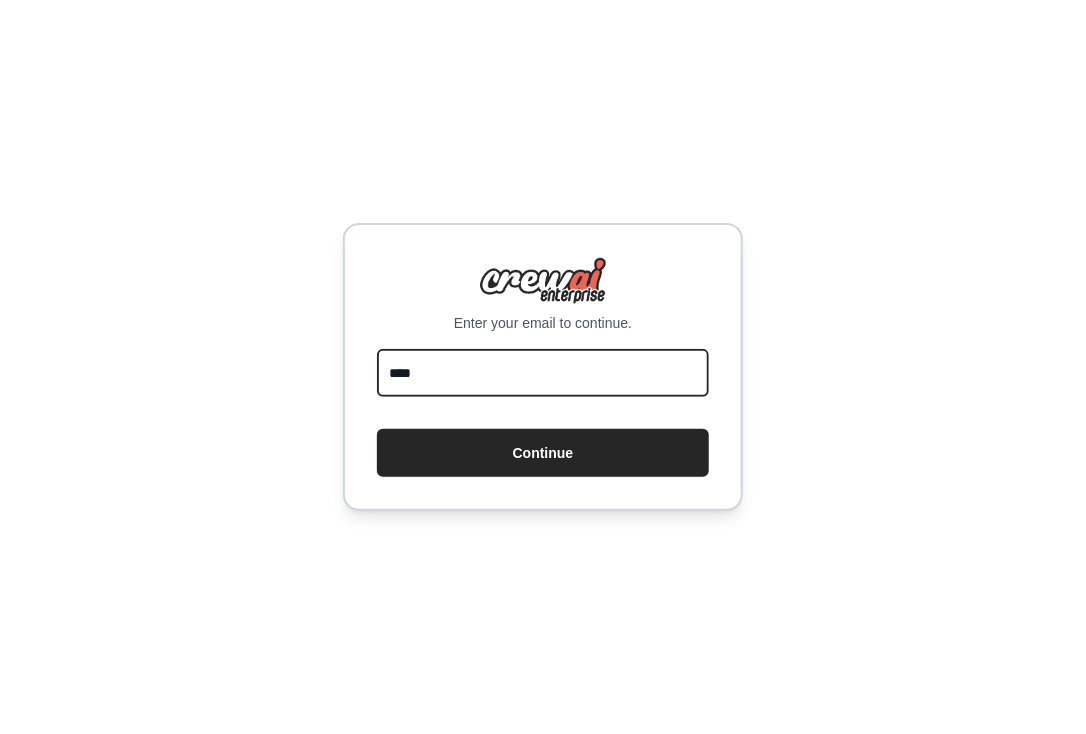 type on "**********" 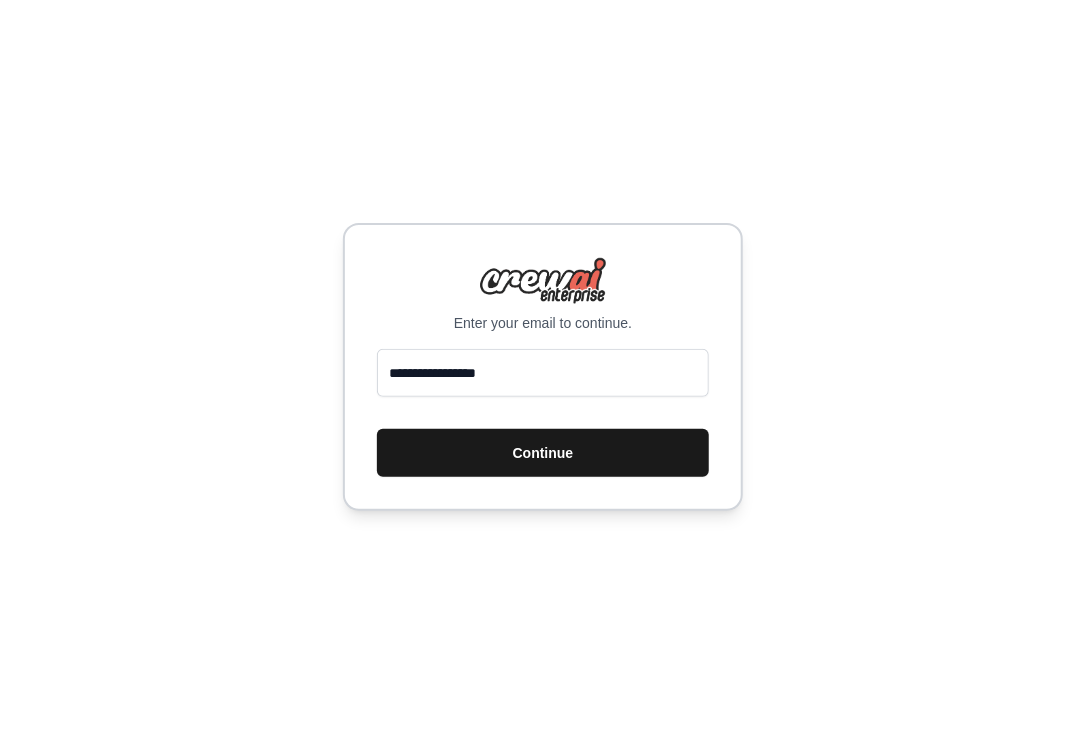 click on "Continue" at bounding box center [543, 453] 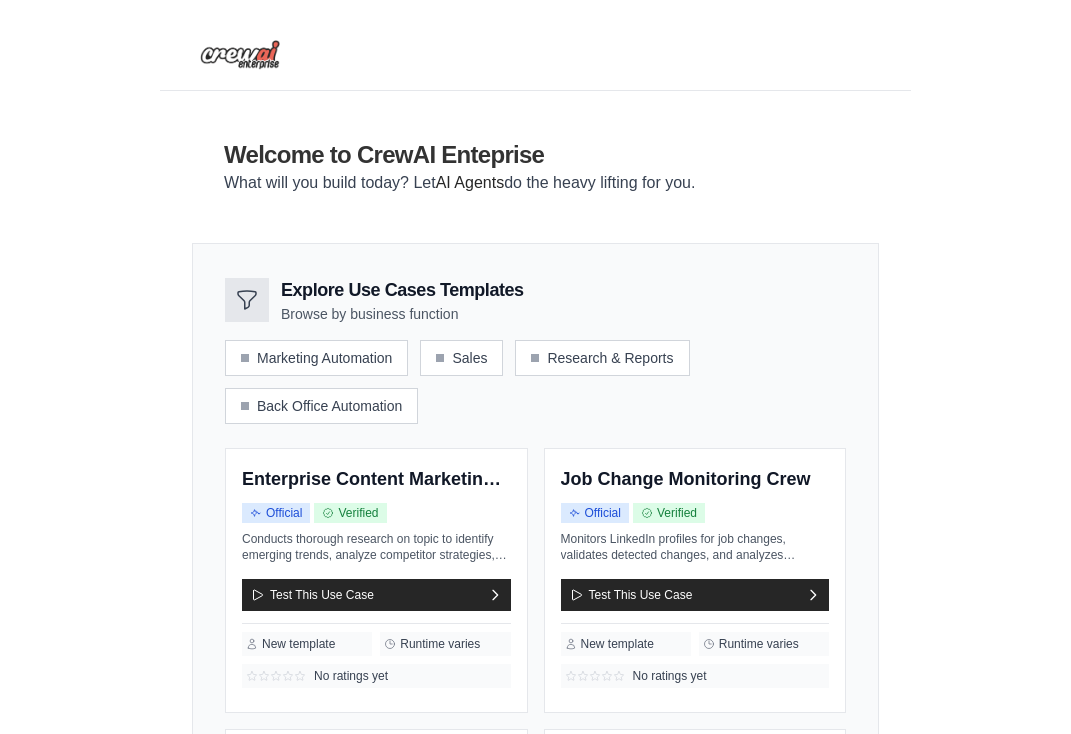 scroll, scrollTop: 0, scrollLeft: 0, axis: both 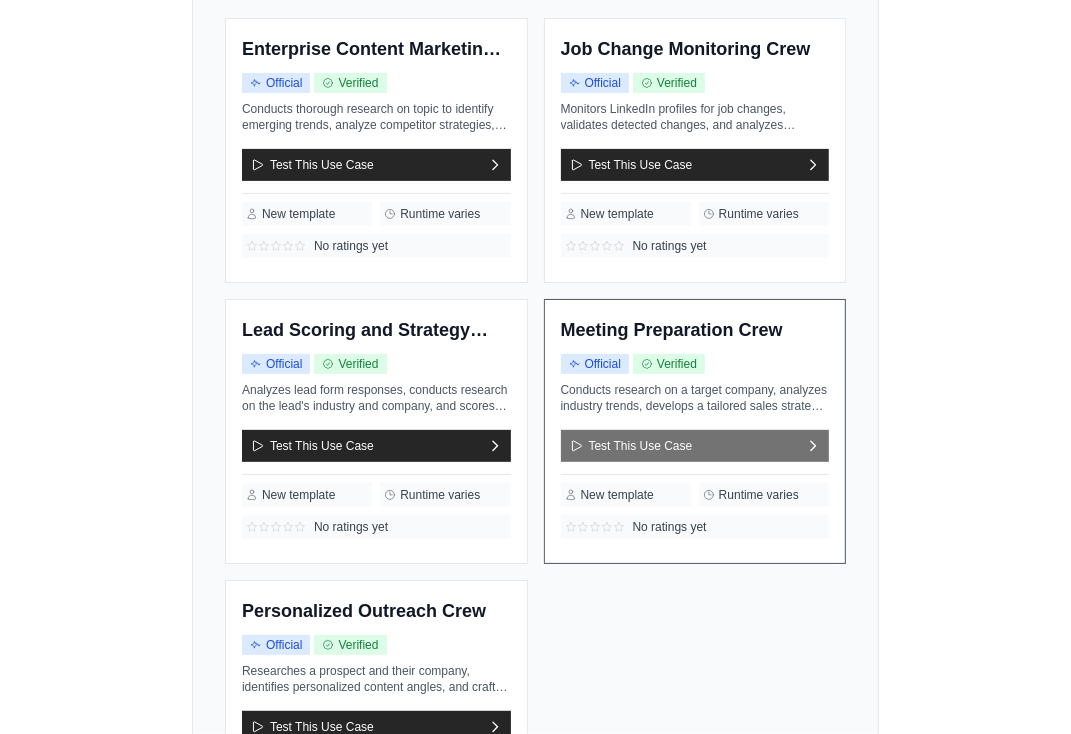 click on "Test This Use Case" at bounding box center [695, 446] 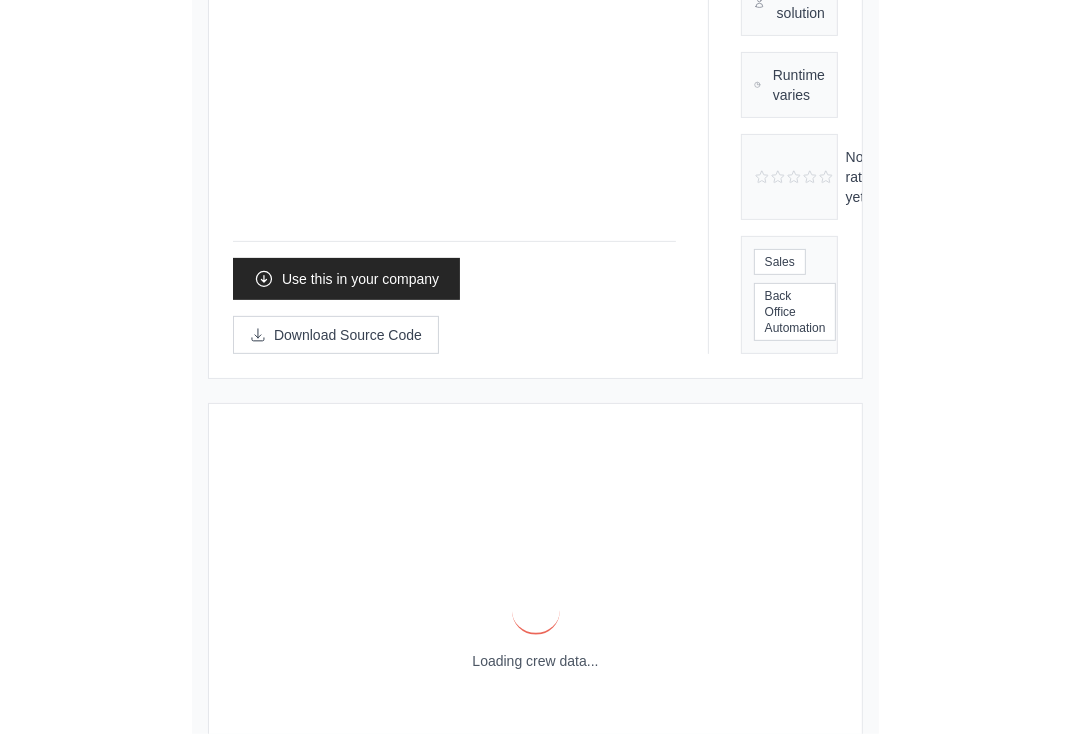 scroll, scrollTop: 0, scrollLeft: 0, axis: both 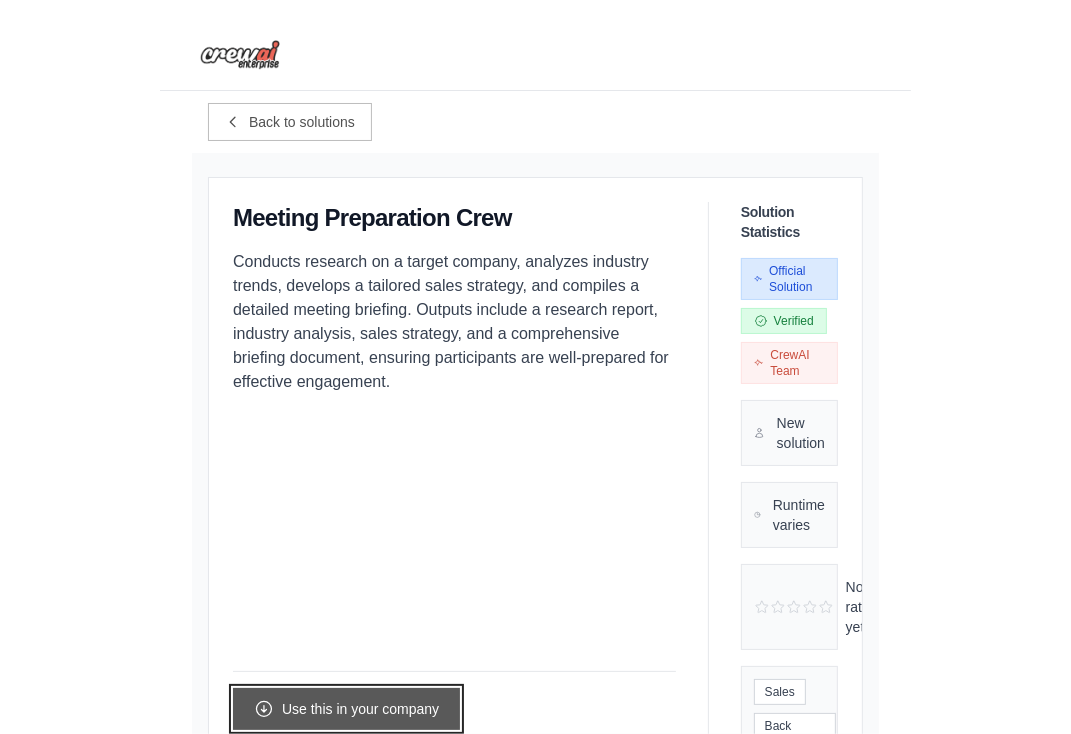 click on "Use this in your company" at bounding box center [346, 709] 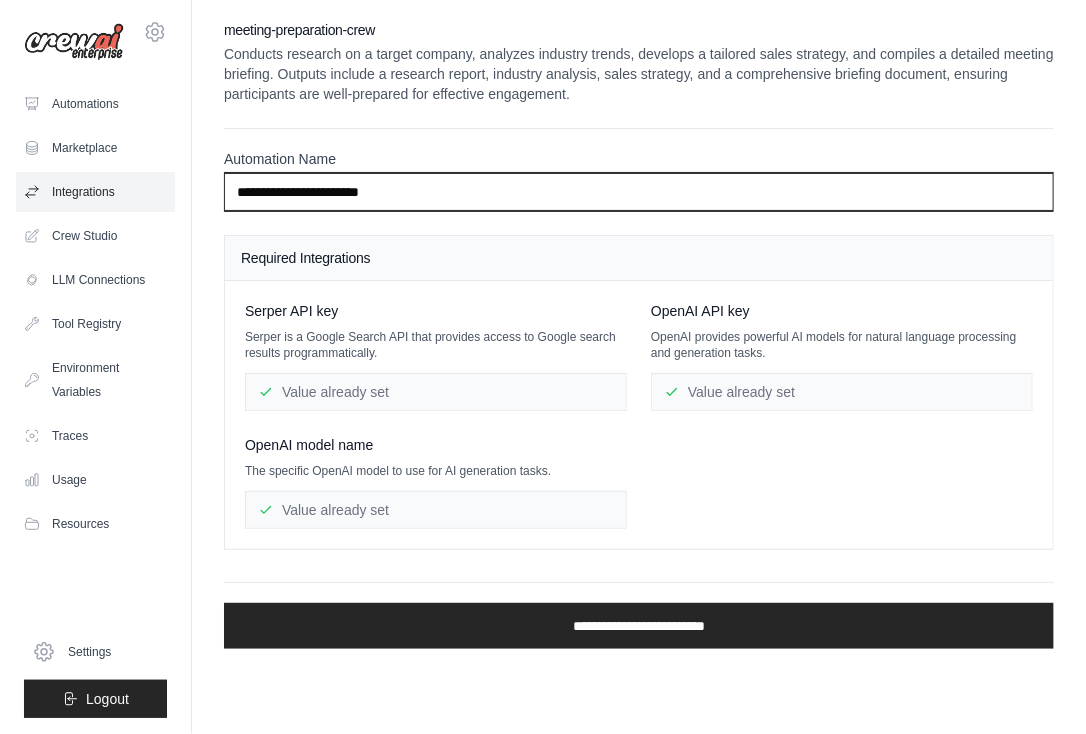 drag, startPoint x: 412, startPoint y: 189, endPoint x: 168, endPoint y: 173, distance: 244.52403 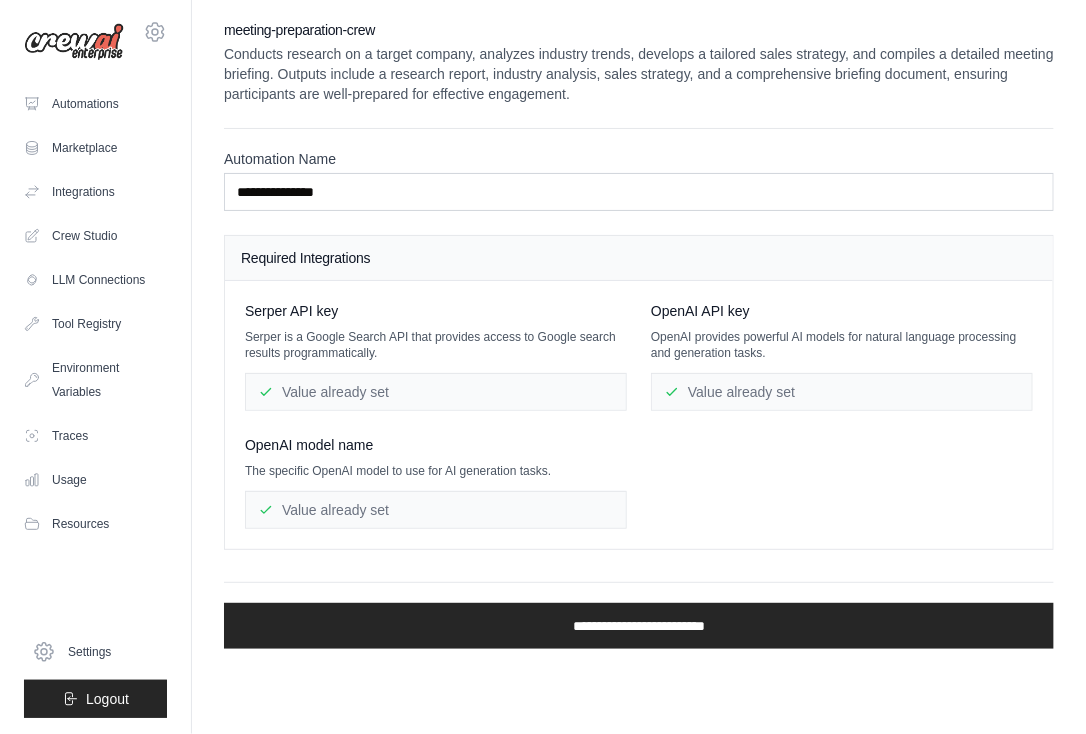 click on "Value already set" at bounding box center [436, 392] 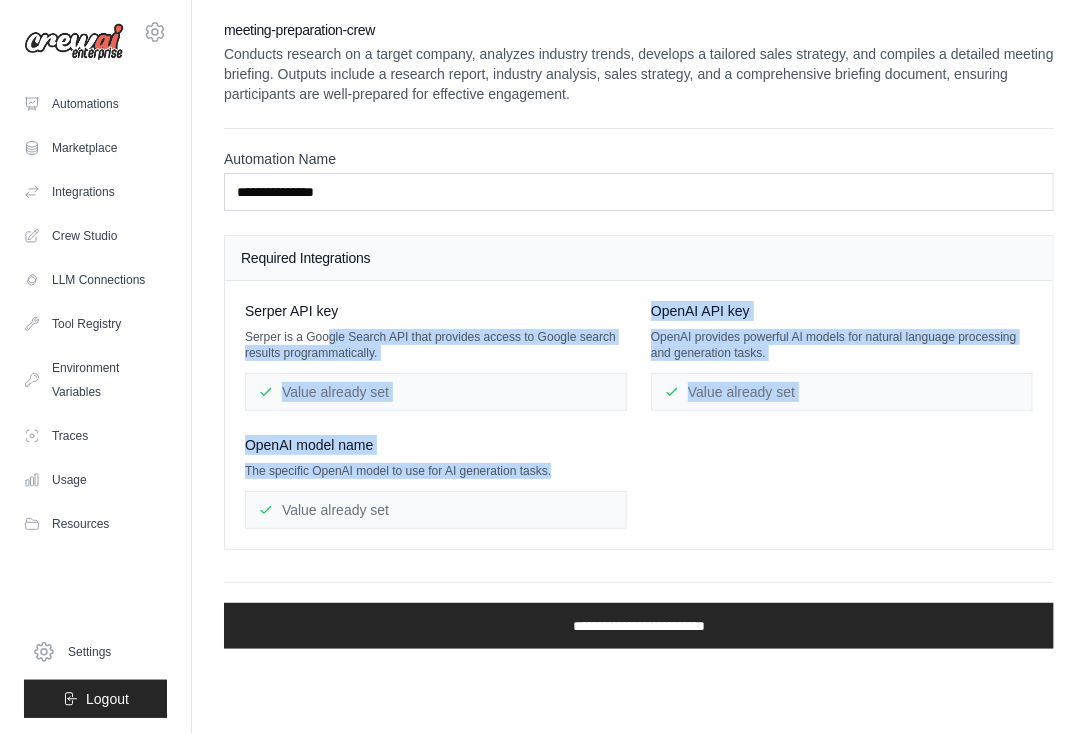 drag, startPoint x: 443, startPoint y: 506, endPoint x: 332, endPoint y: 337, distance: 202.19298 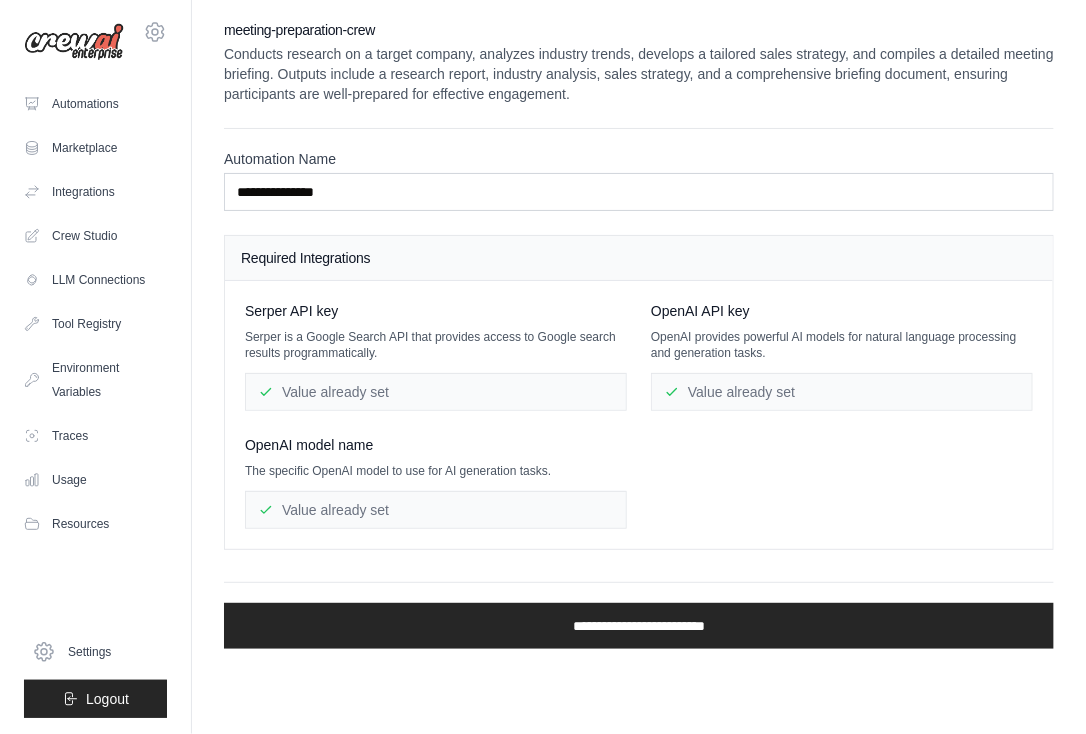 click on "Value already set" at bounding box center (436, 392) 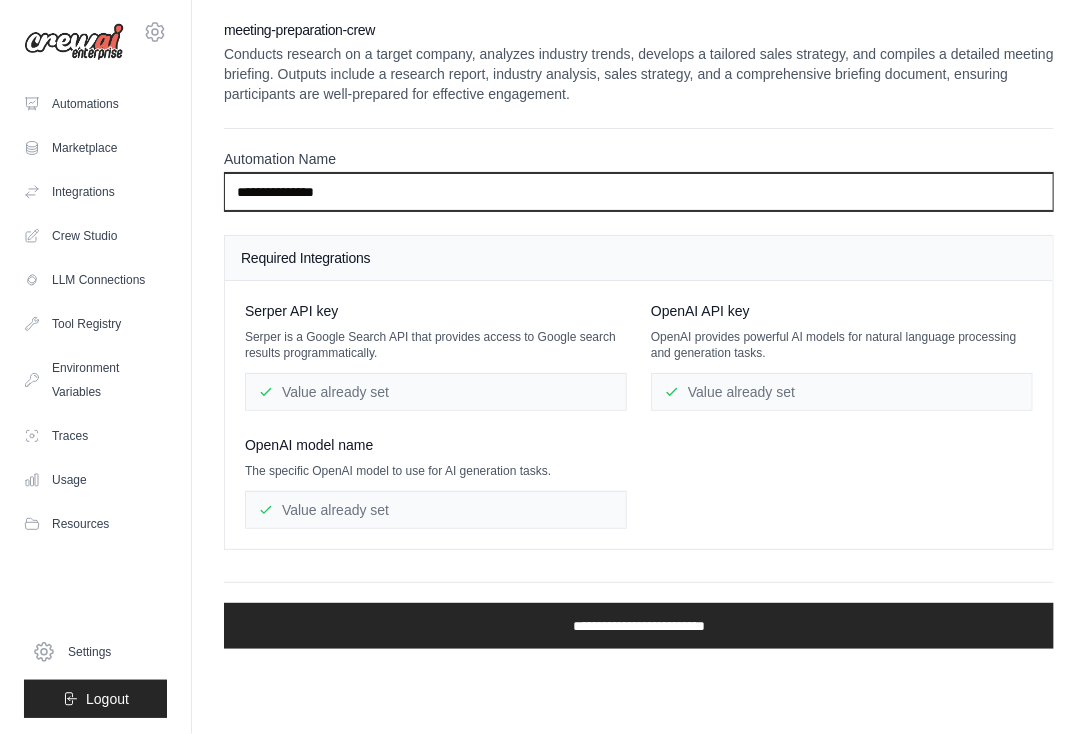 click on "**********" at bounding box center (639, 192) 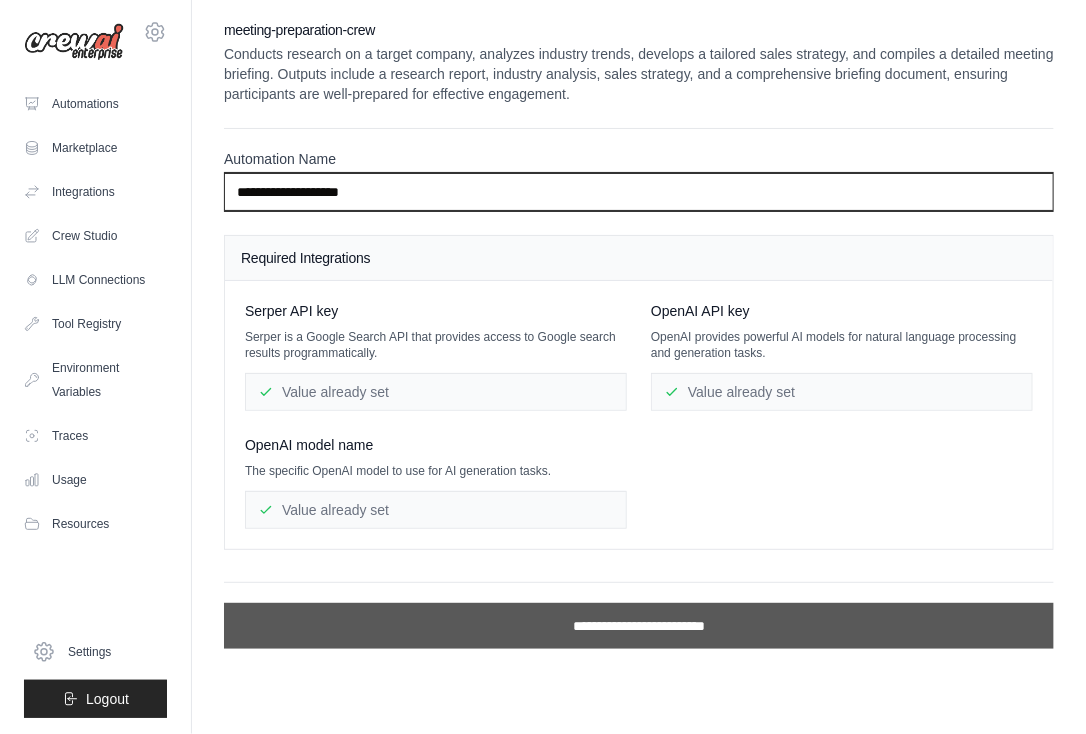 type on "**********" 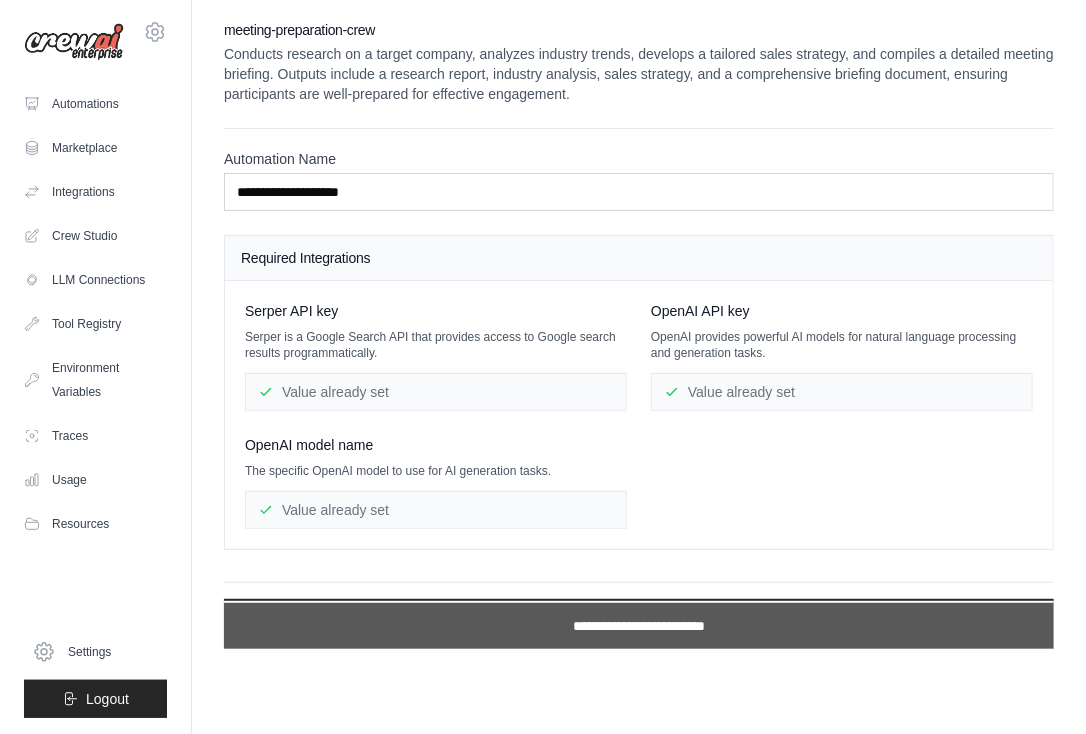 click on "**********" at bounding box center [639, 626] 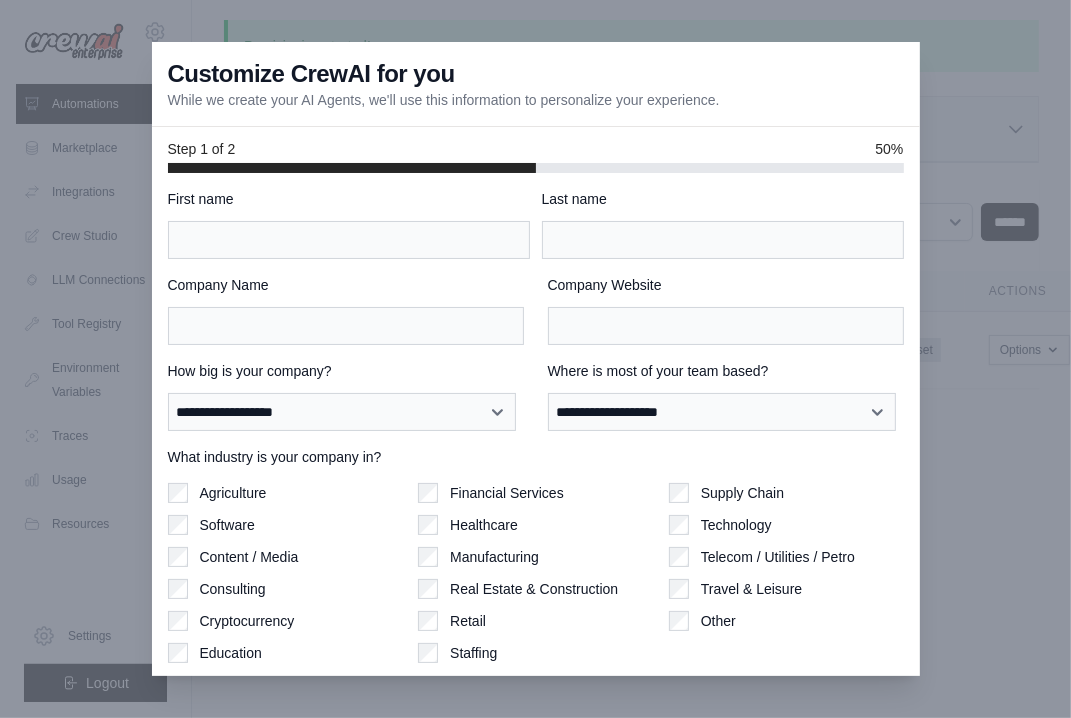 scroll, scrollTop: 0, scrollLeft: 0, axis: both 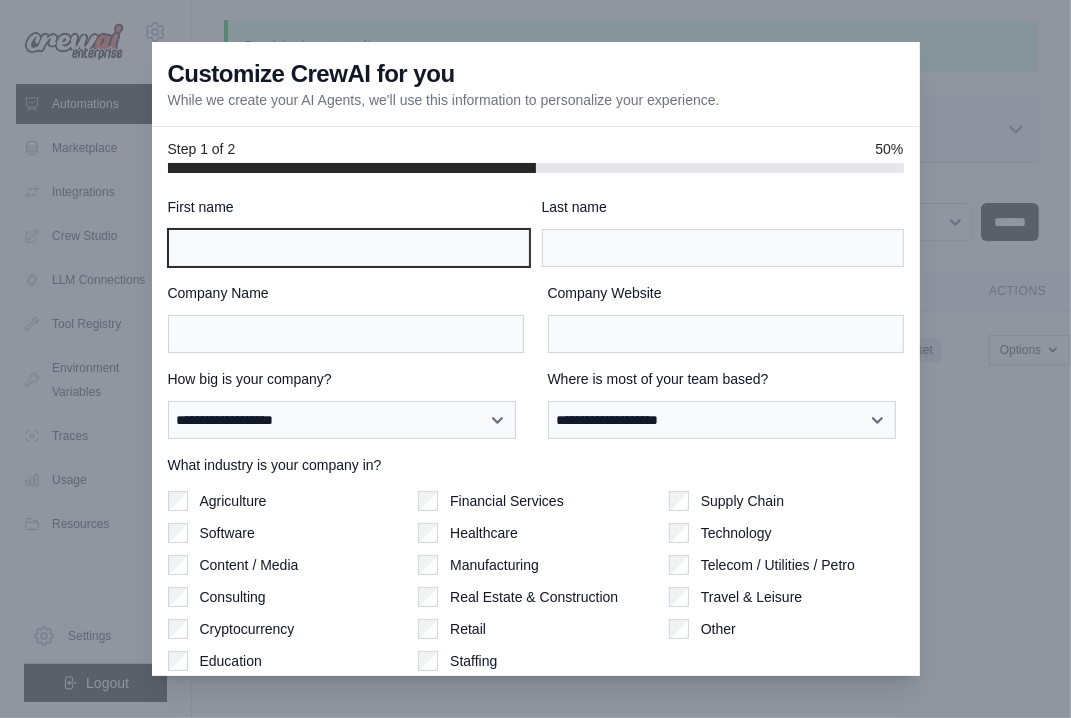 click on "First name" at bounding box center [349, 248] 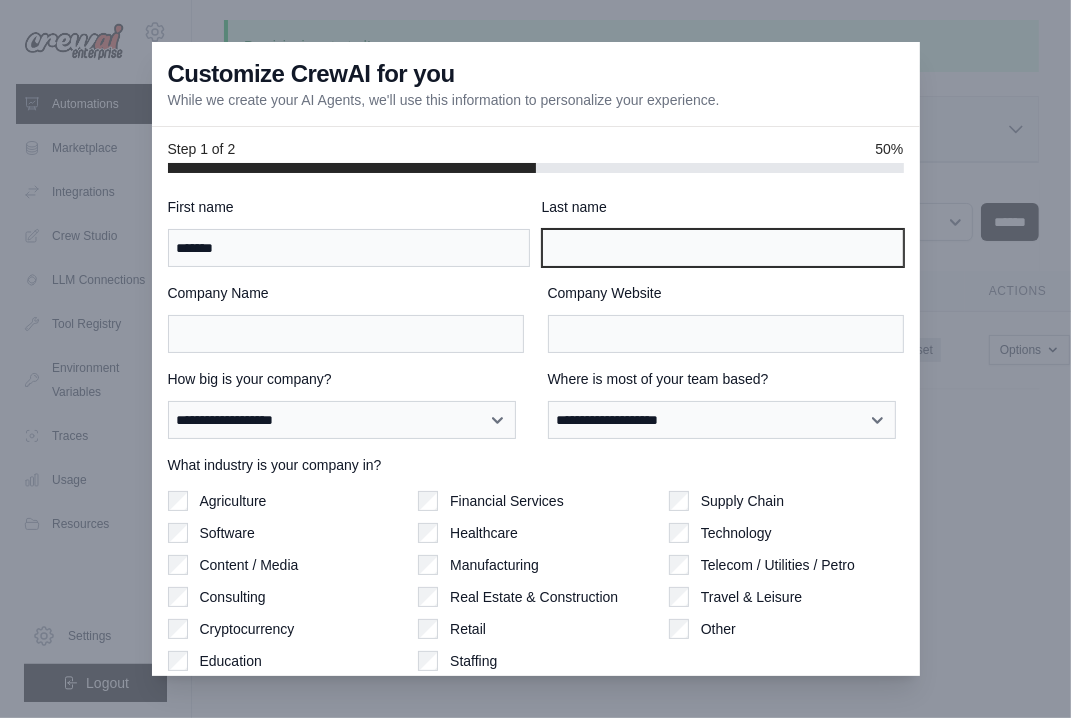 type on "*******" 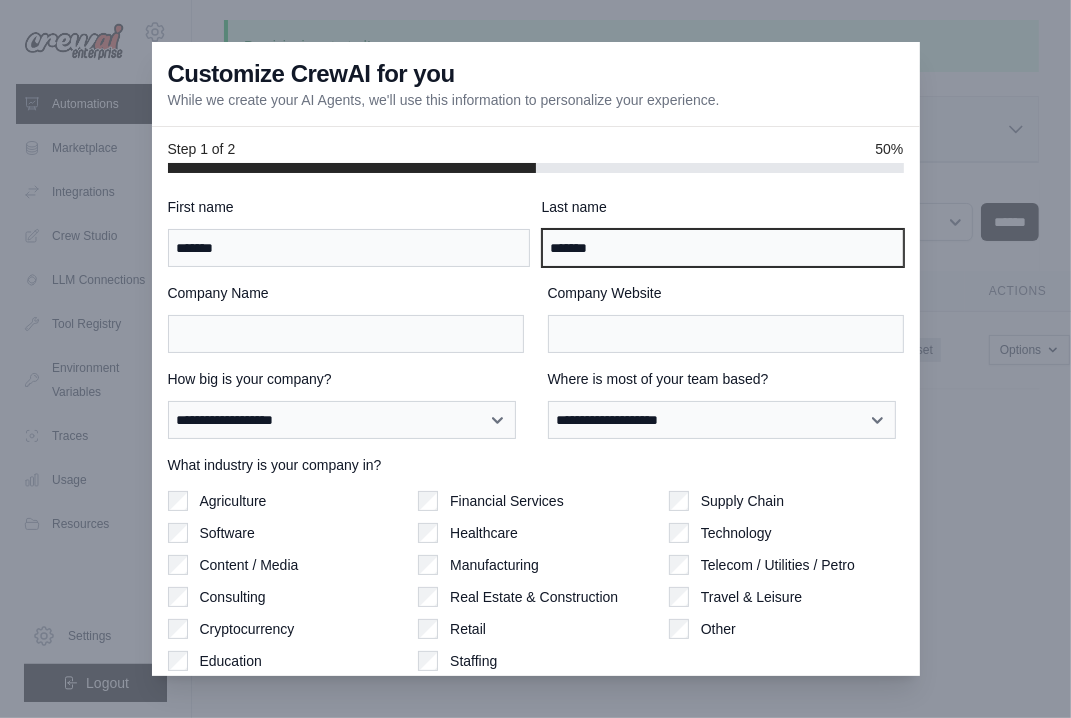 type on "*******" 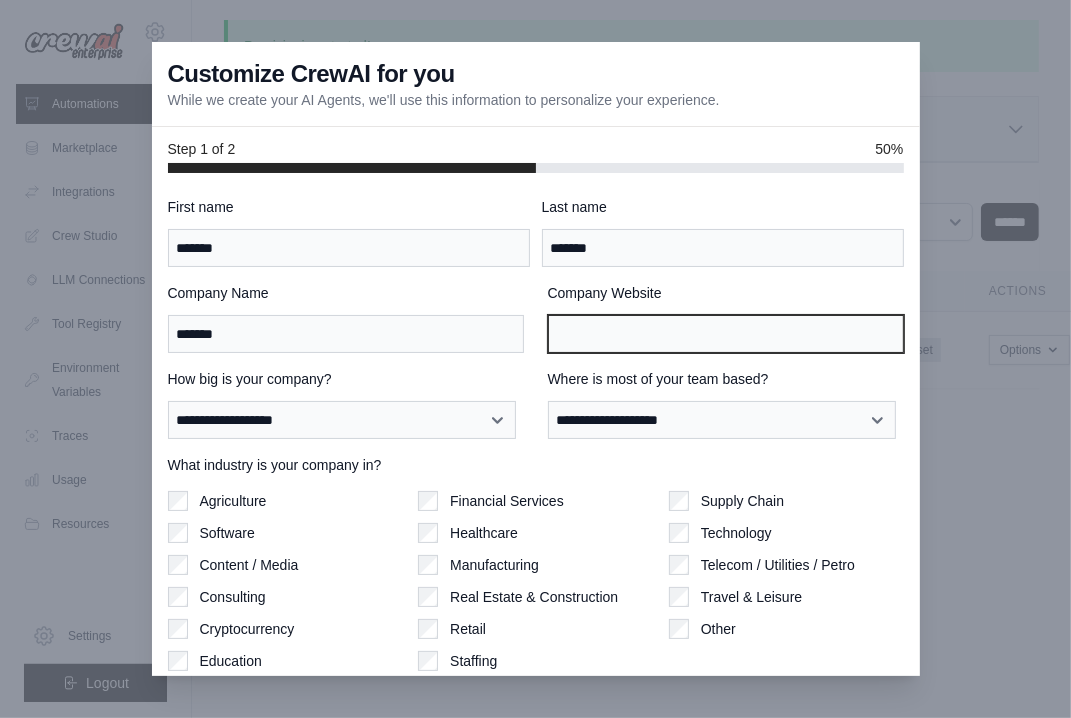 type on "*******" 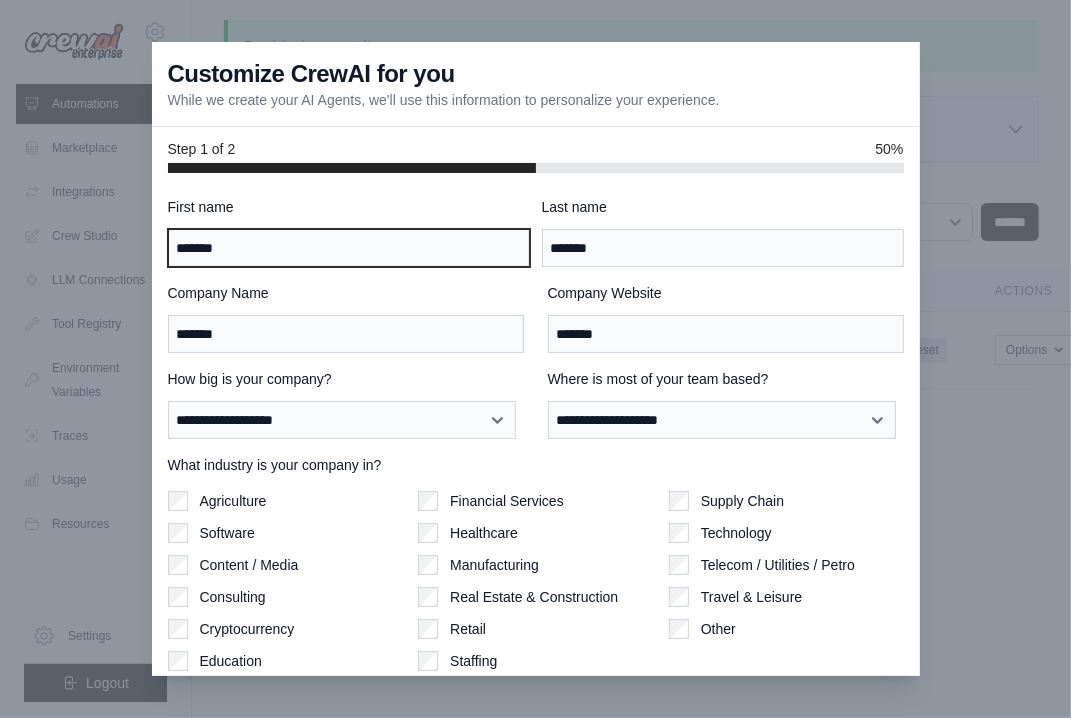 click on "*******" at bounding box center (349, 248) 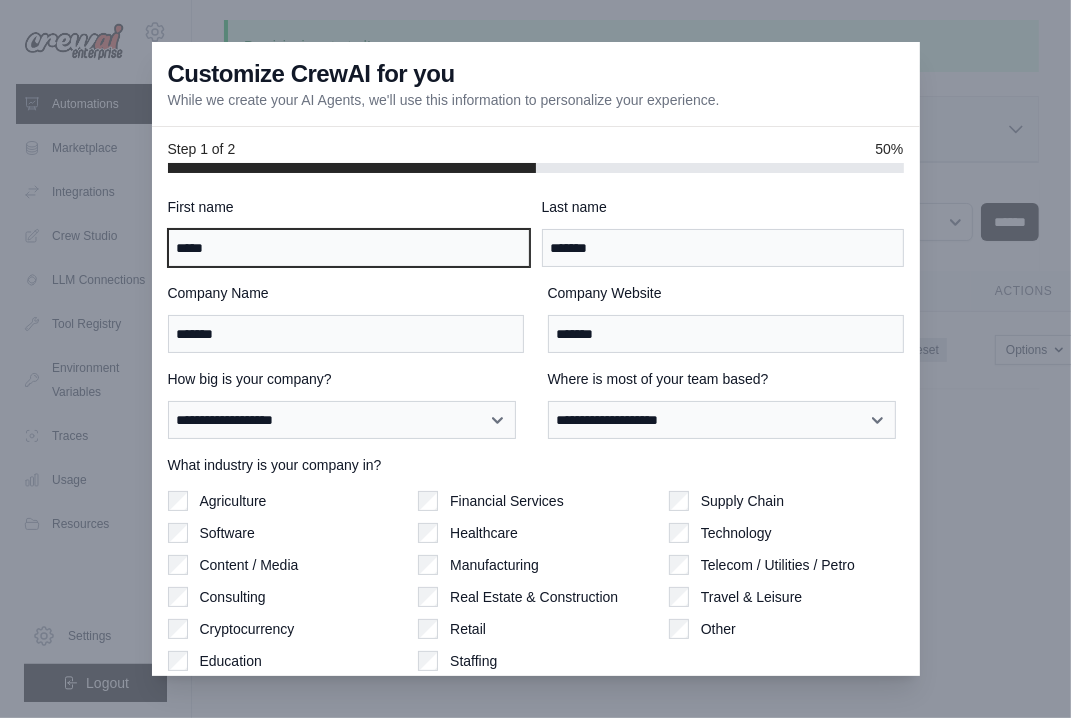 type on "*****" 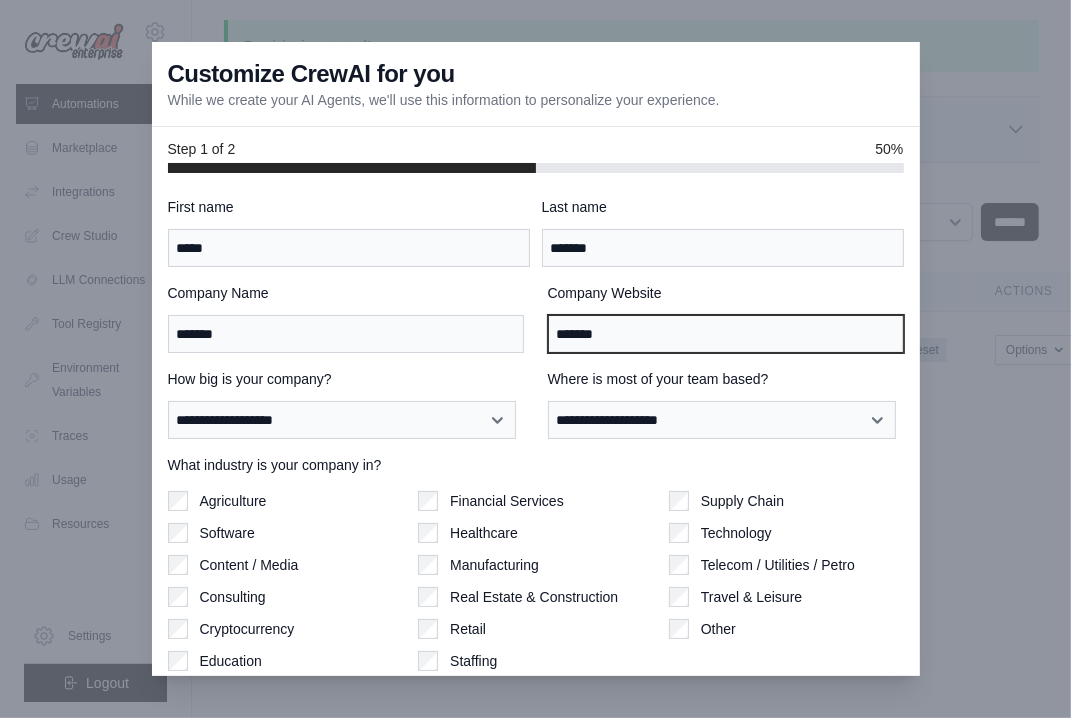 click on "*******" at bounding box center (726, 334) 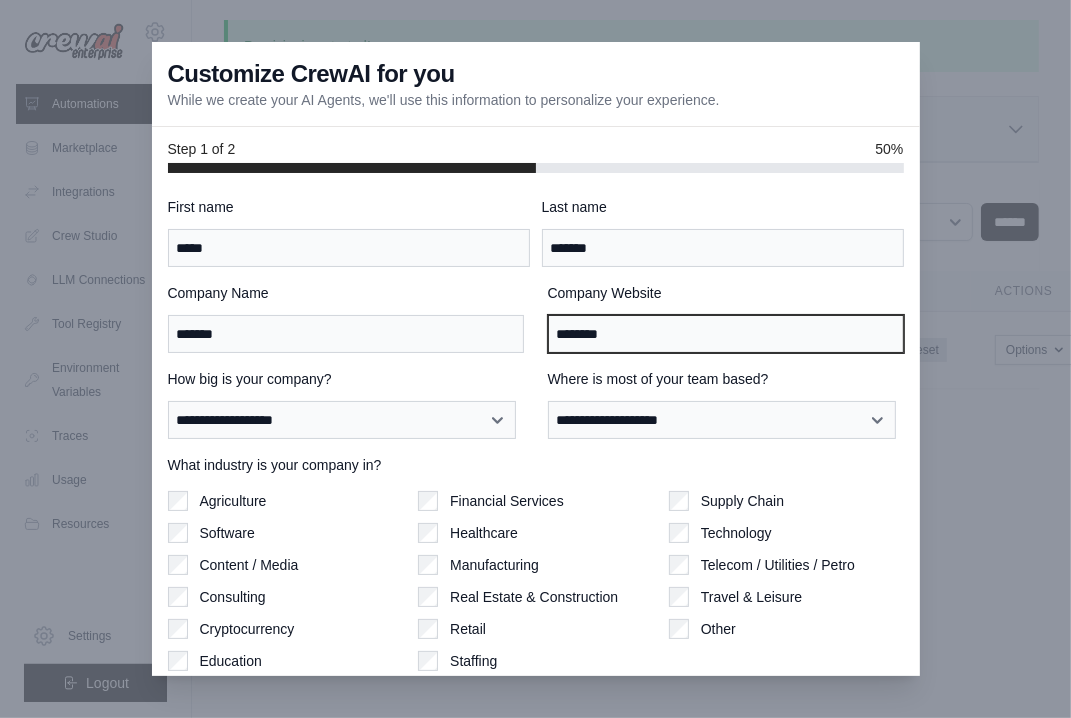 type on "********" 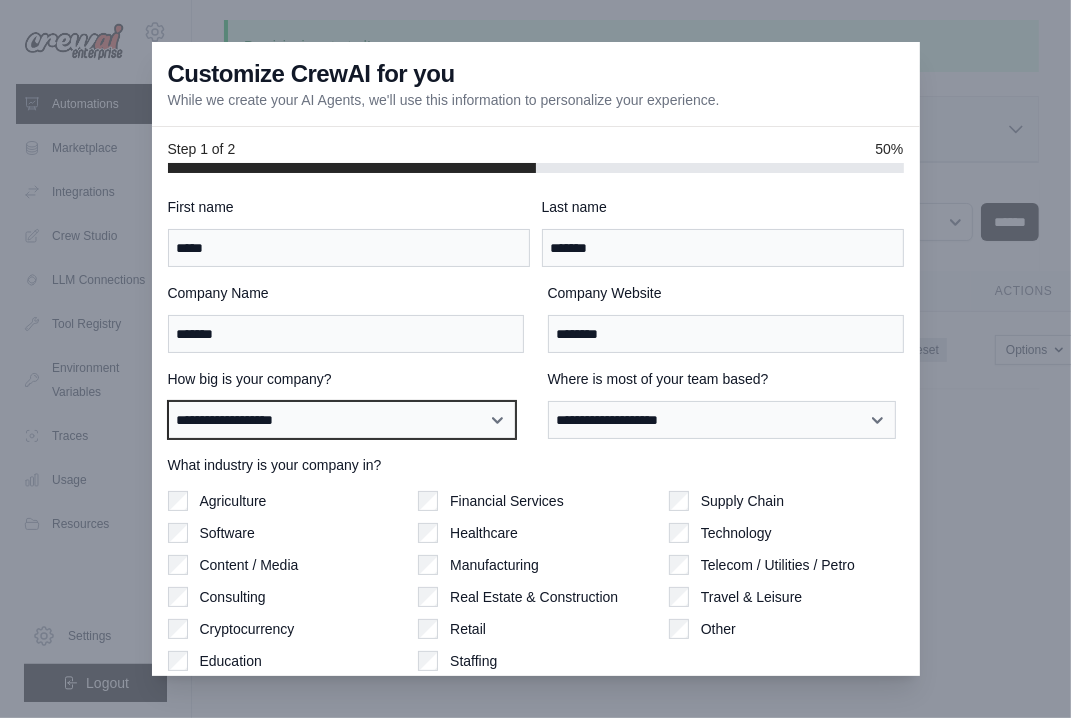 click on "**********" at bounding box center [342, 420] 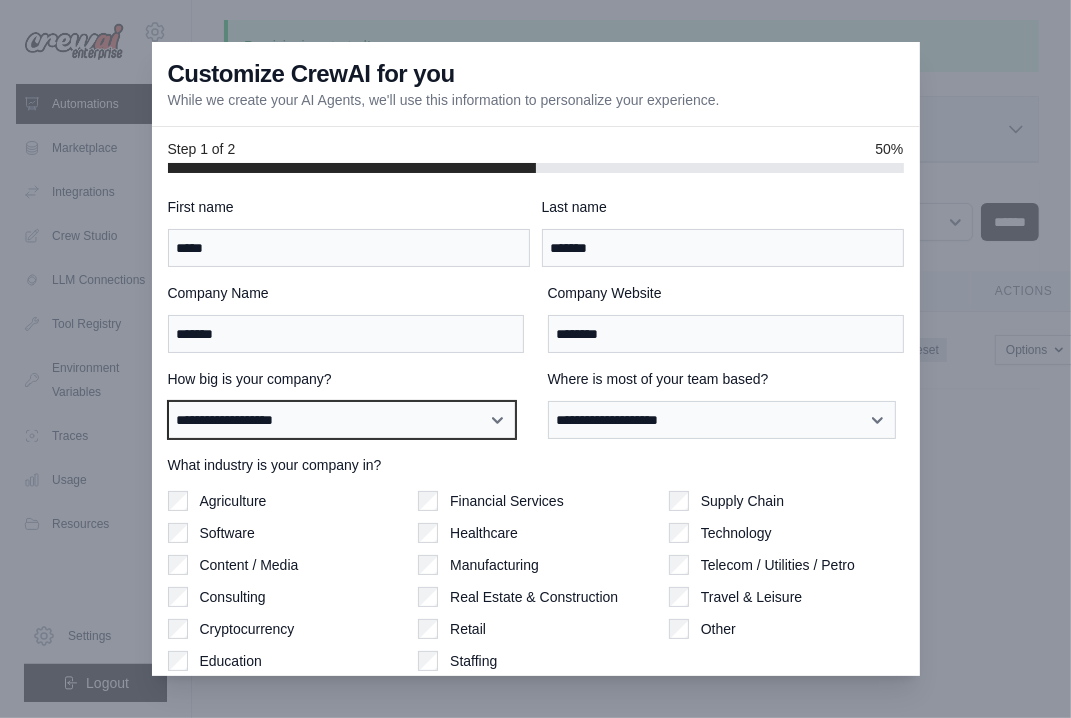 select on "**********" 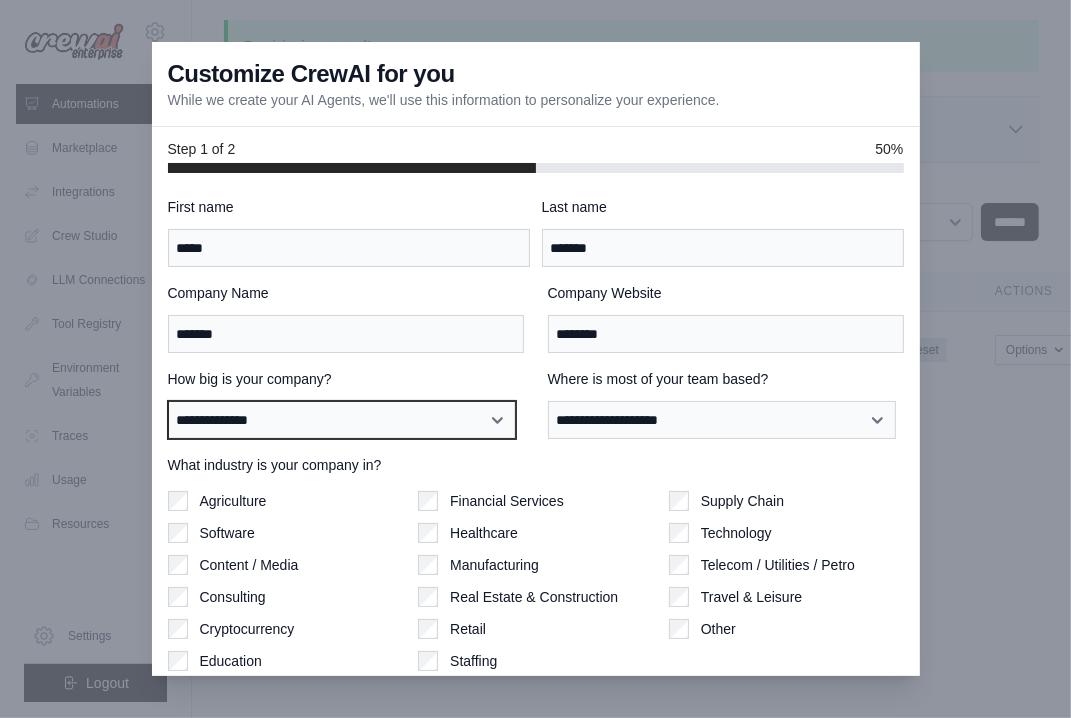 click on "**********" at bounding box center (342, 420) 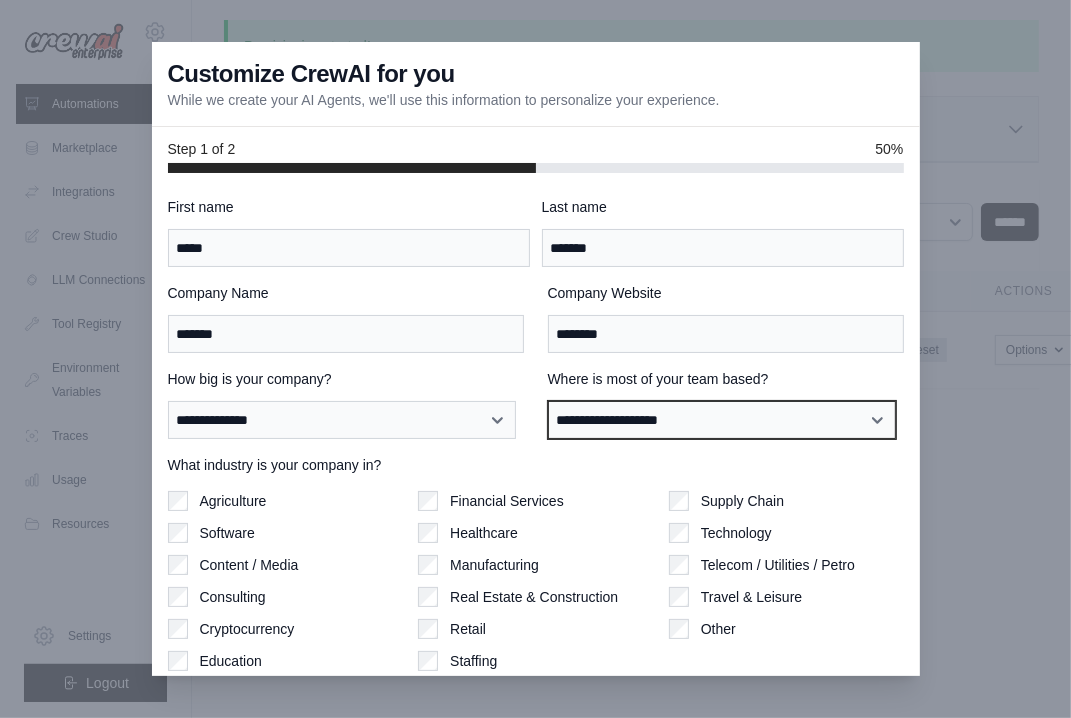 click on "**********" at bounding box center [722, 420] 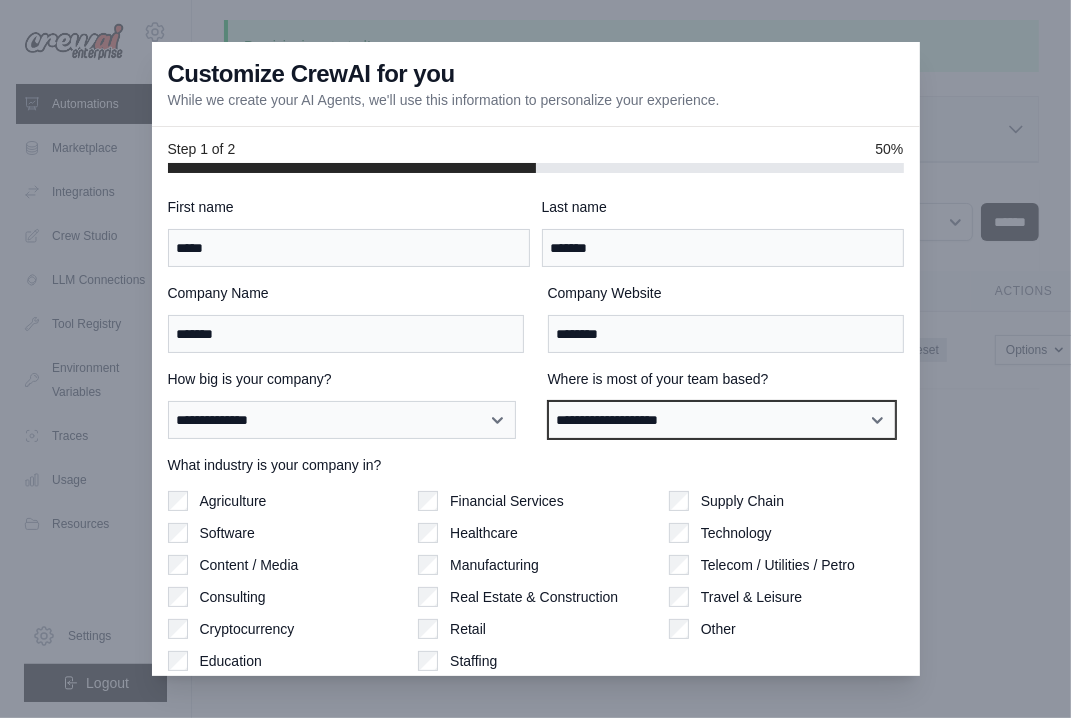 select on "**********" 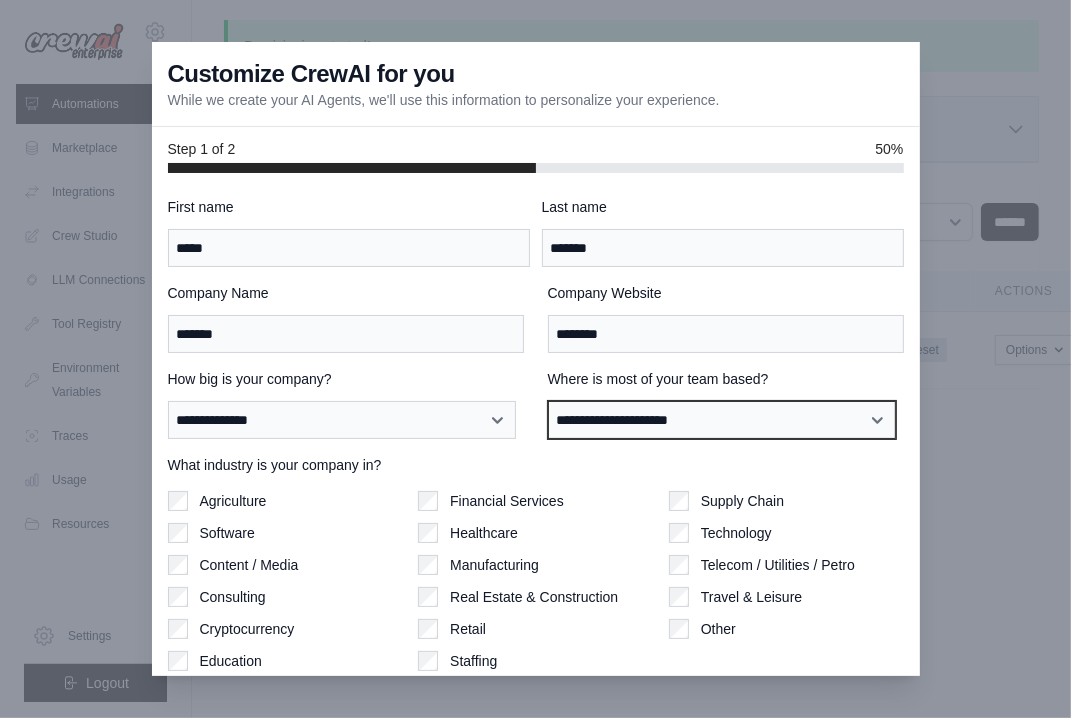 click on "**********" at bounding box center [722, 420] 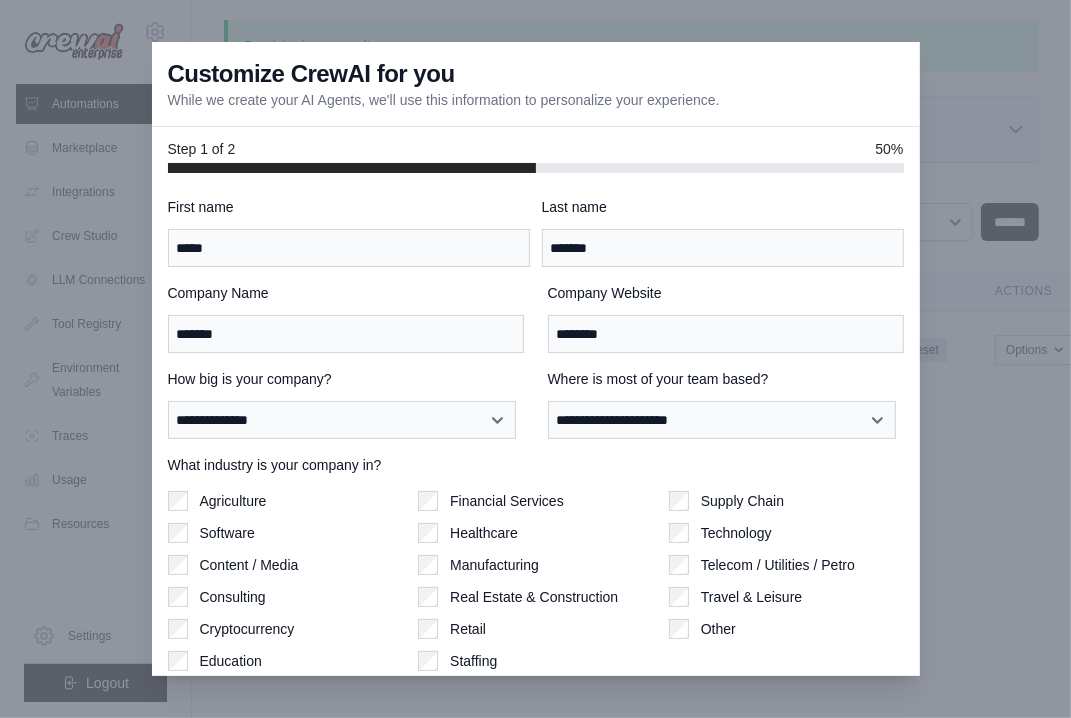 scroll, scrollTop: 59, scrollLeft: 0, axis: vertical 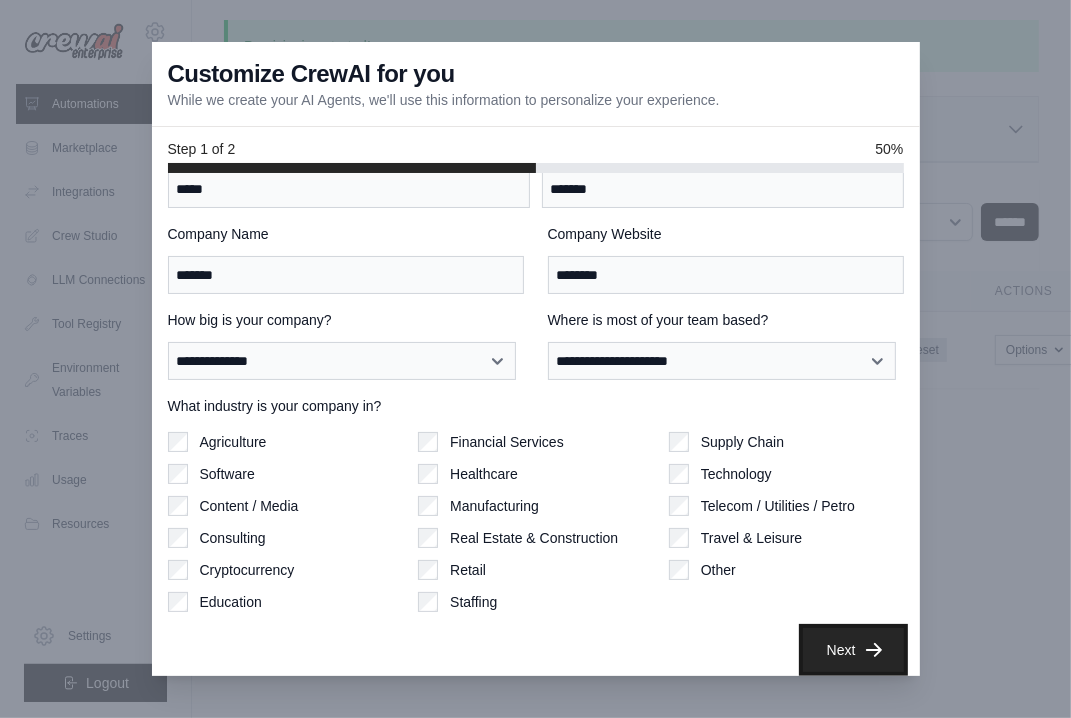 click on "Next" at bounding box center [853, 650] 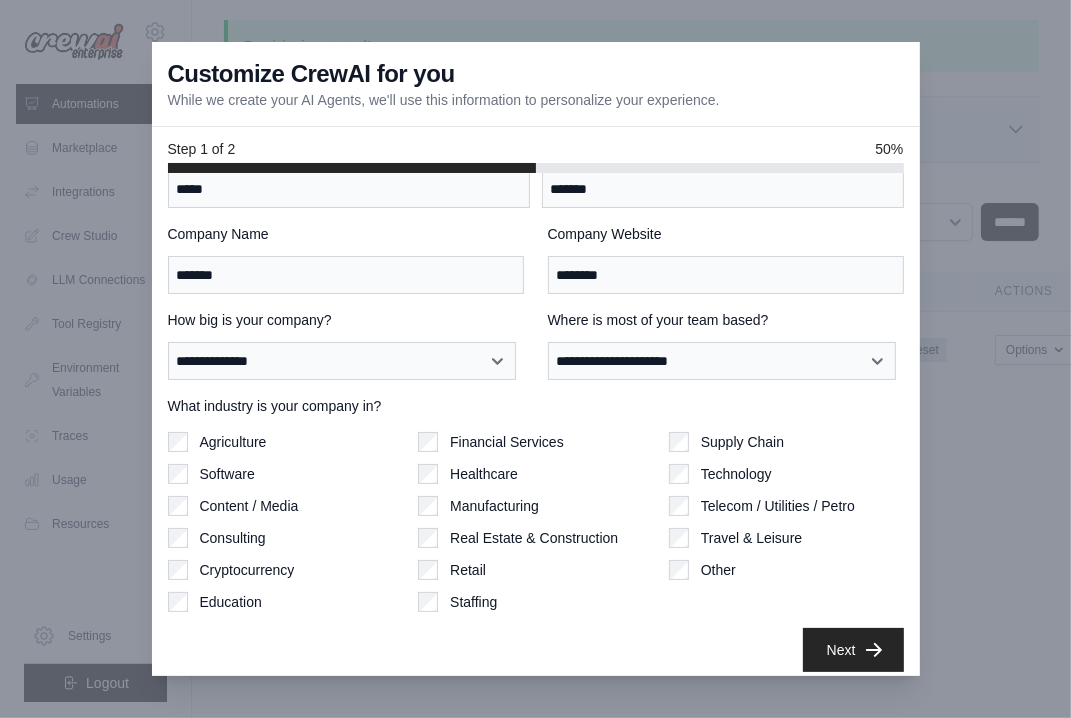 scroll, scrollTop: 0, scrollLeft: 0, axis: both 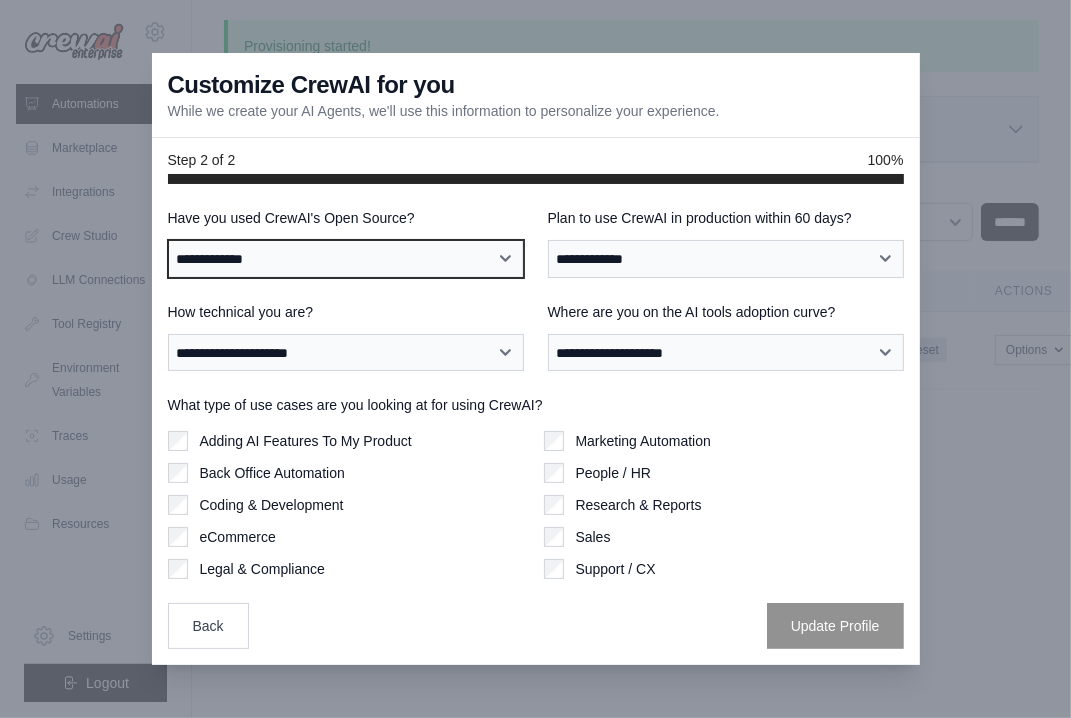 click on "**********" at bounding box center (346, 259) 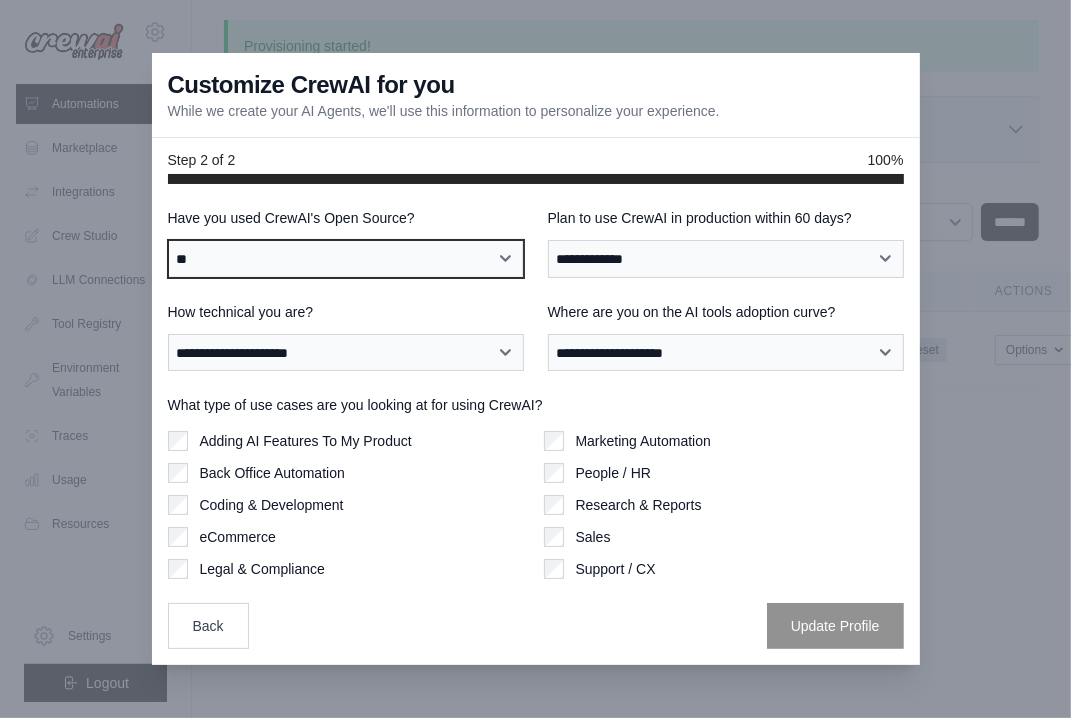 click on "**********" at bounding box center [346, 259] 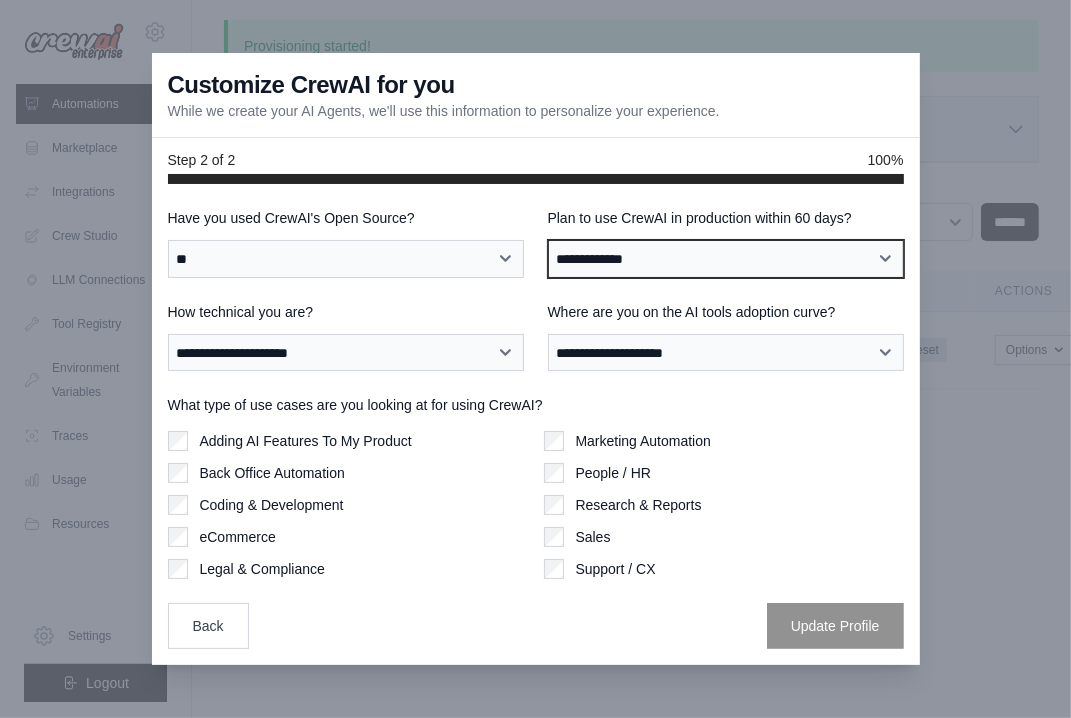 click on "**********" at bounding box center [726, 259] 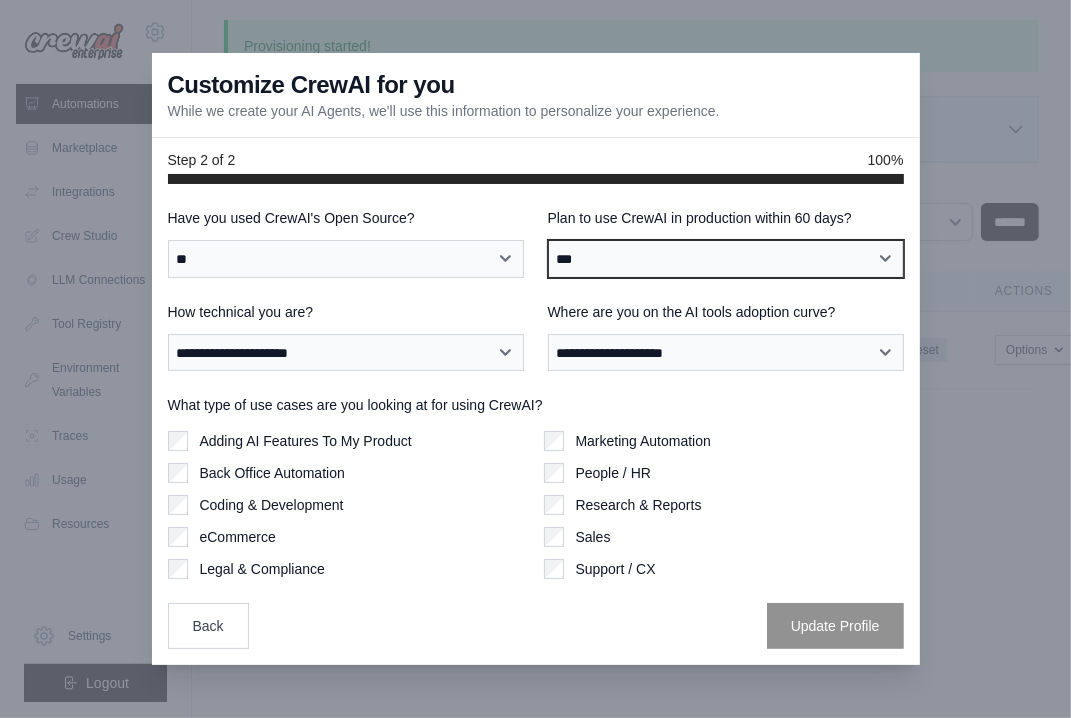 click on "**********" at bounding box center [726, 259] 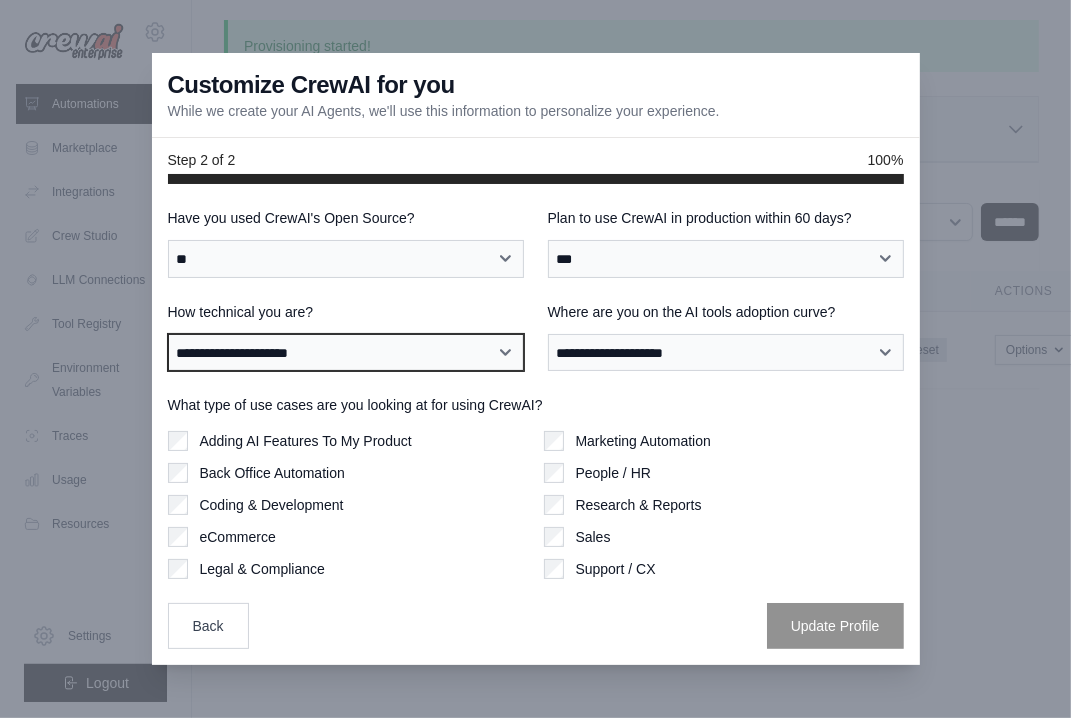 click on "**********" at bounding box center (346, 353) 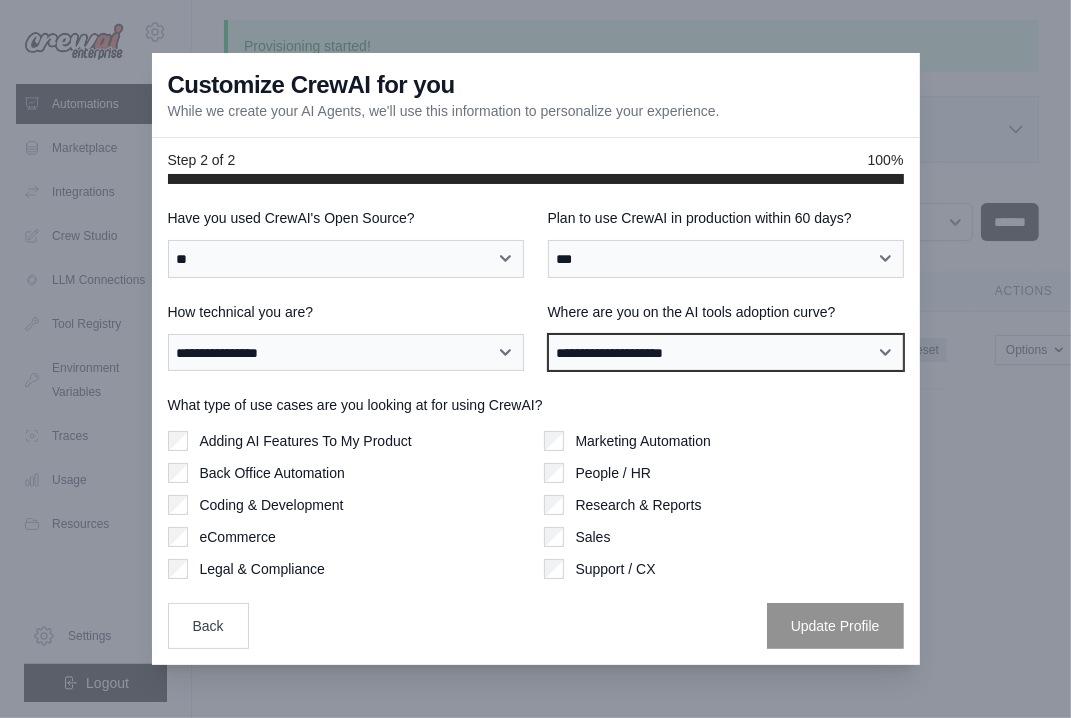 click on "**********" at bounding box center (726, 353) 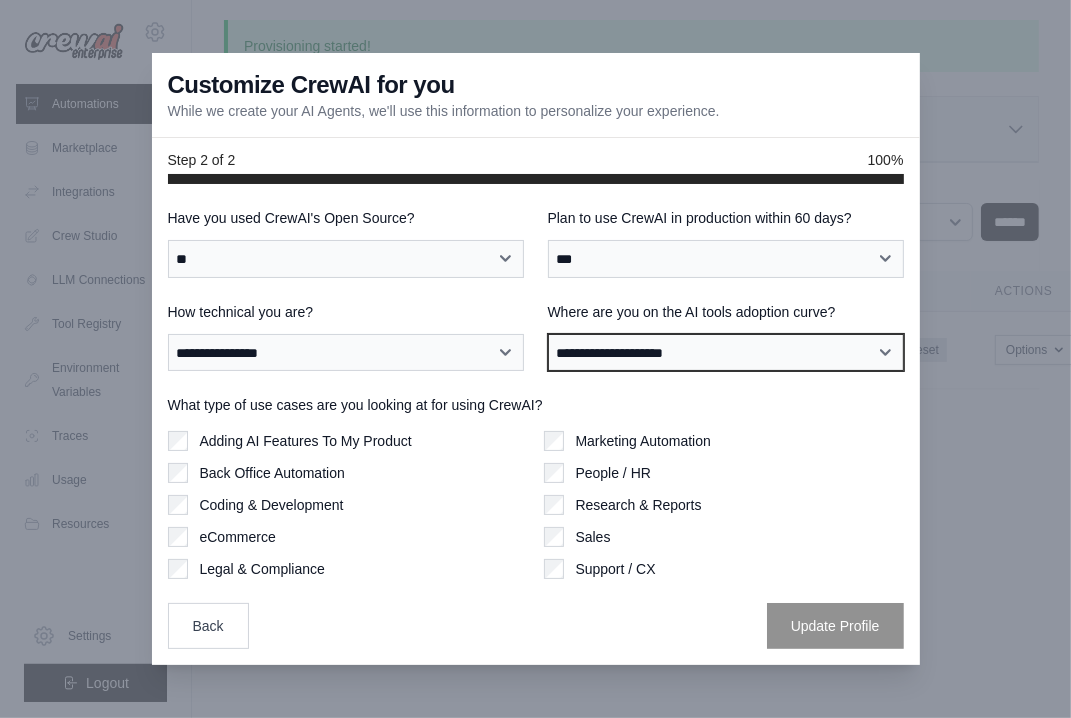 select on "**********" 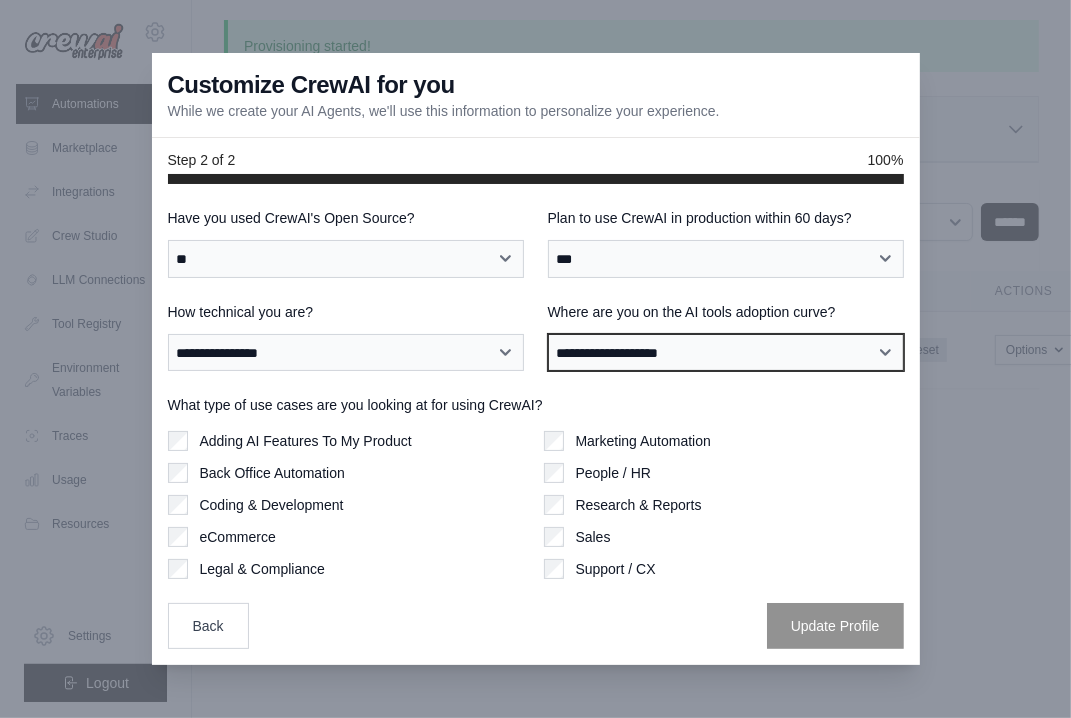 click on "**********" at bounding box center (726, 353) 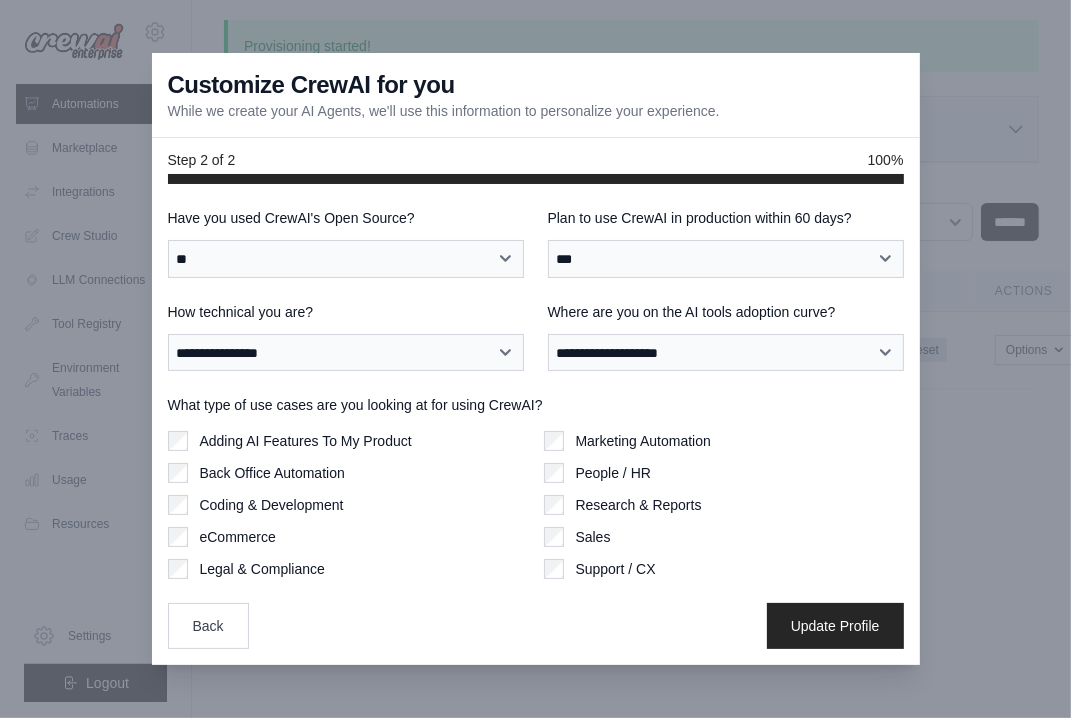 click on "People / HR" at bounding box center [724, 473] 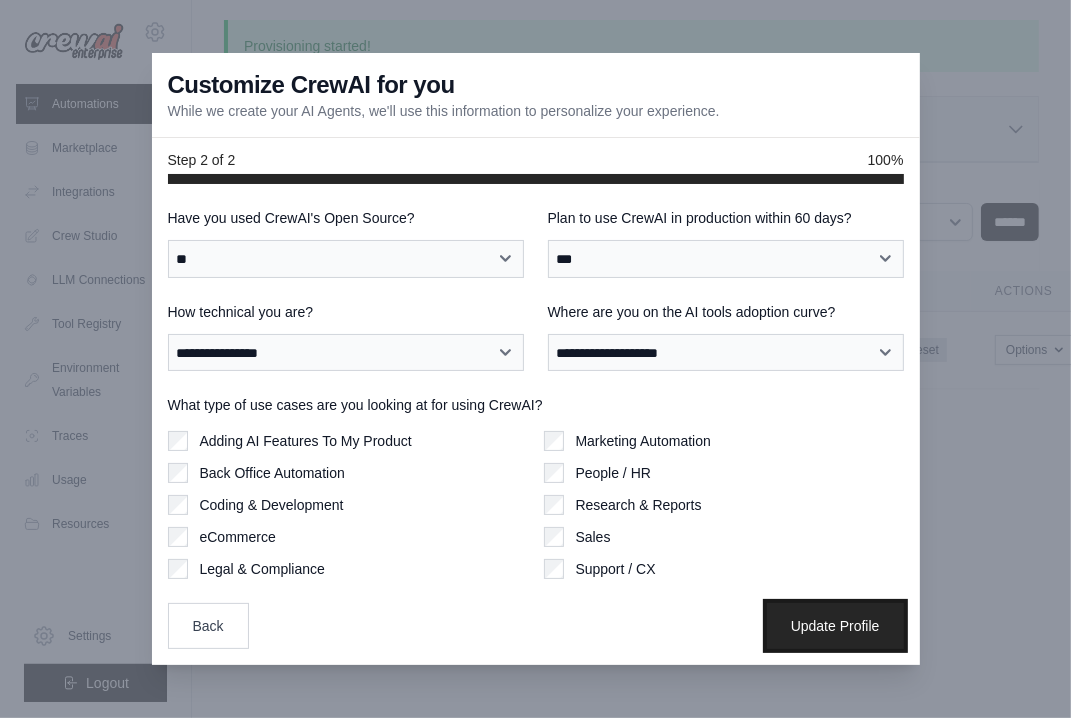 click on "Update Profile" at bounding box center (835, 626) 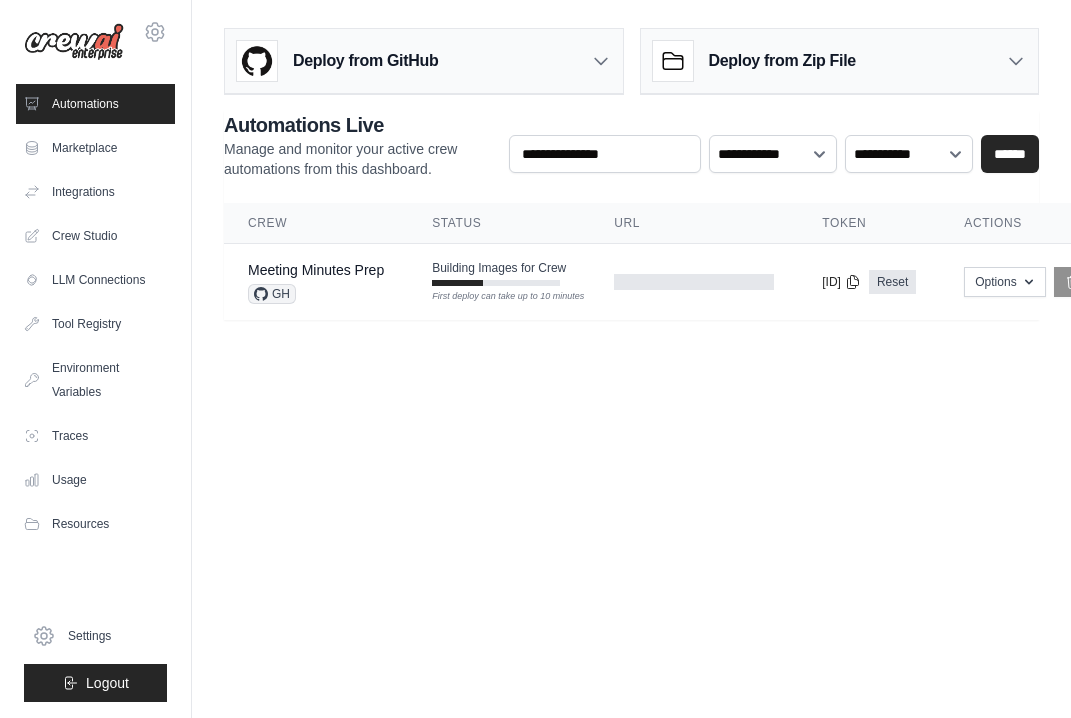 scroll, scrollTop: 0, scrollLeft: 0, axis: both 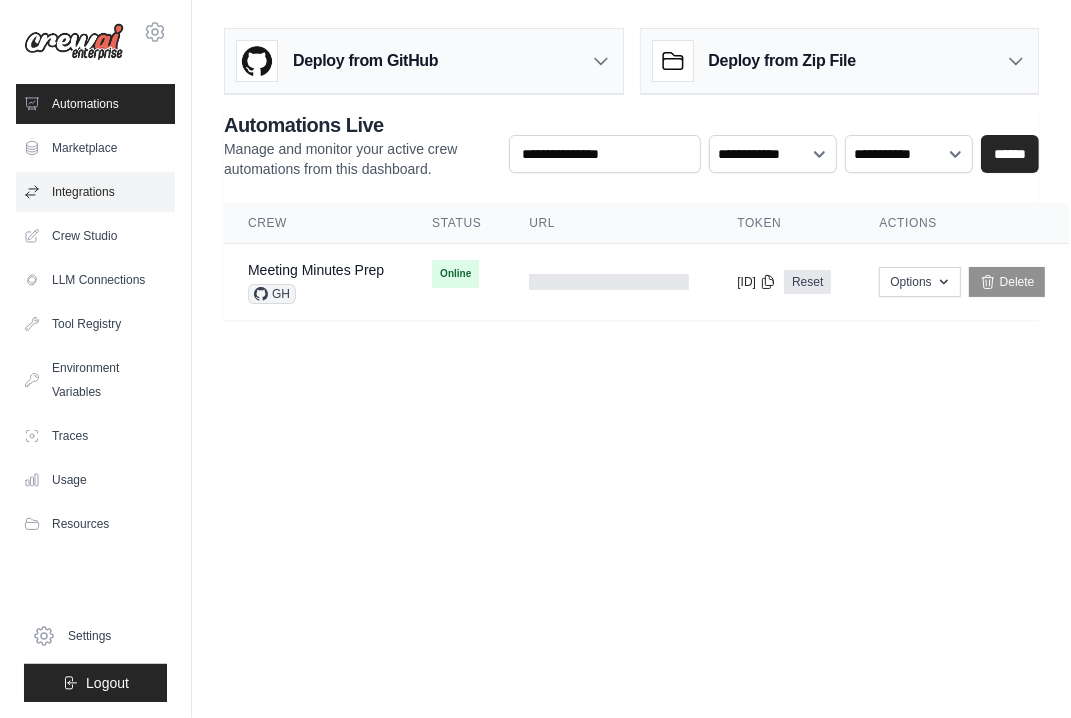 click on "Integrations" at bounding box center (95, 192) 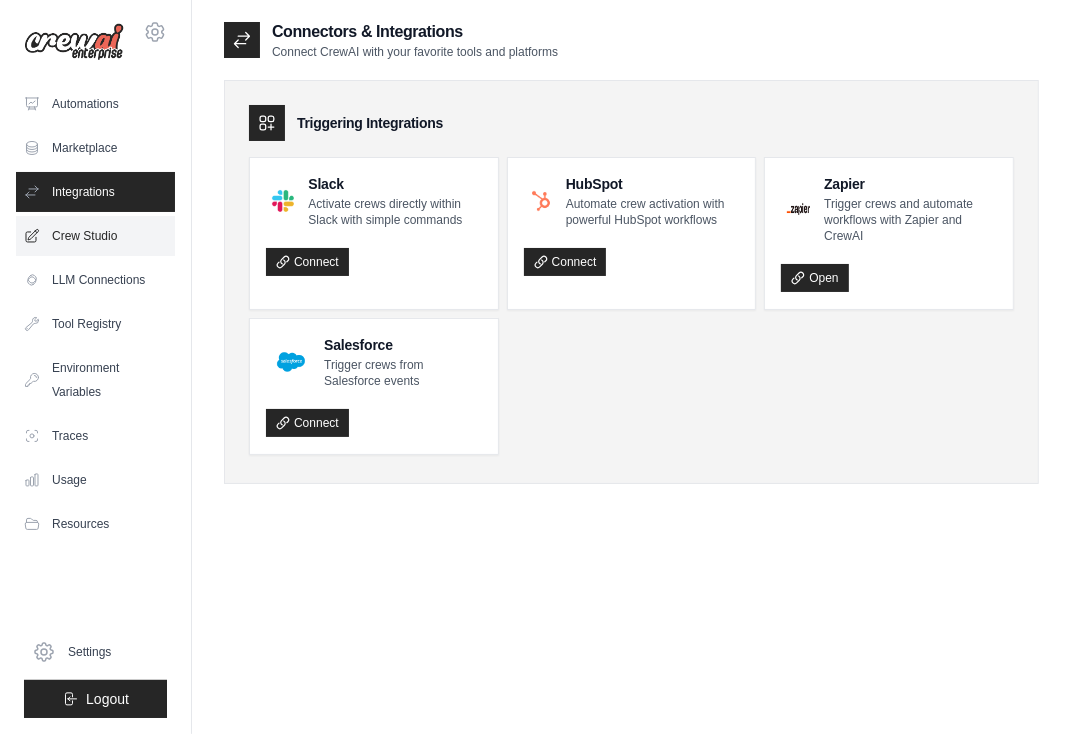 click on "Crew Studio" at bounding box center (95, 236) 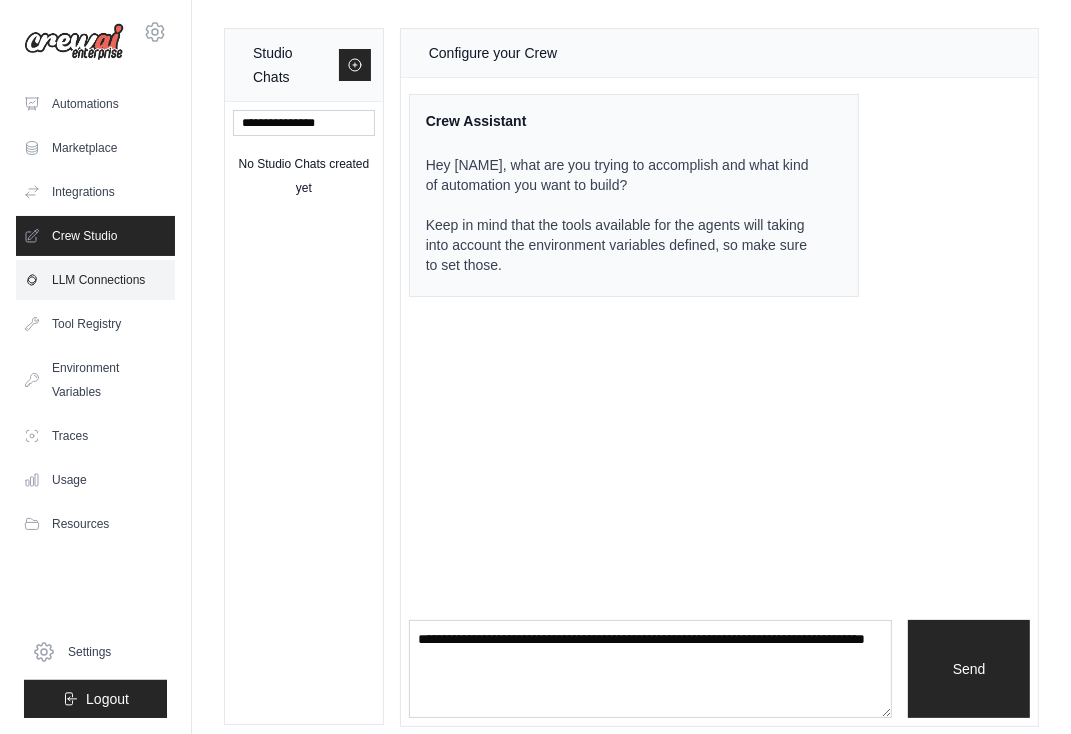 click on "LLM Connections" at bounding box center [95, 280] 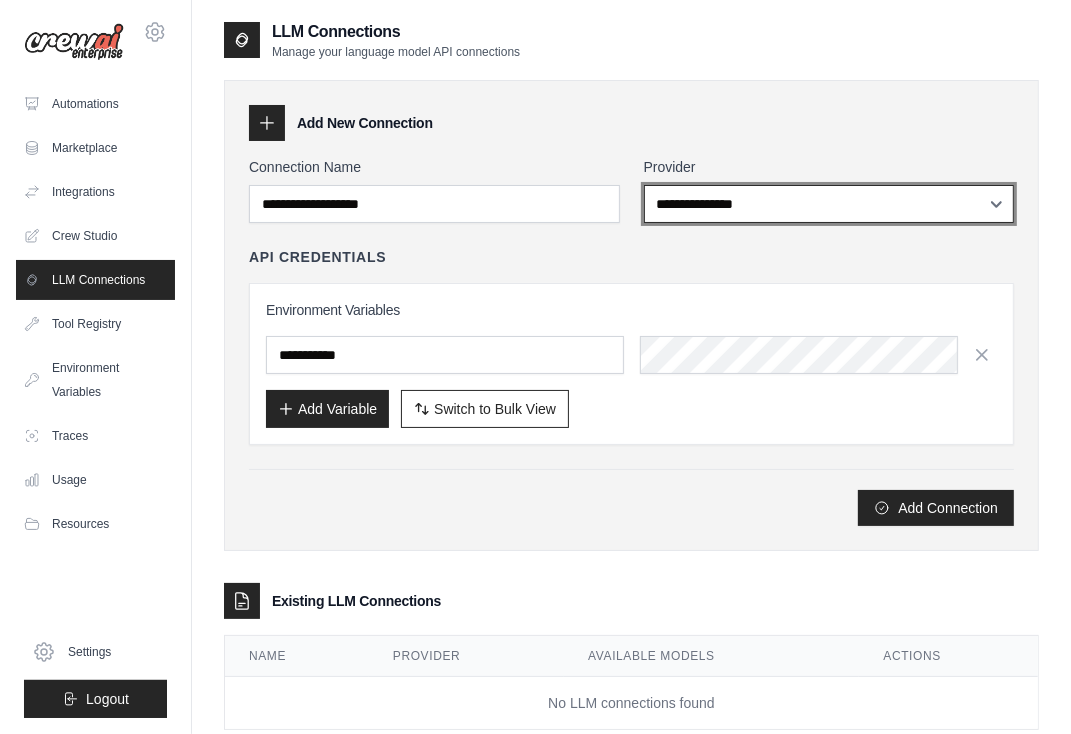 click on "**********" at bounding box center (829, 204) 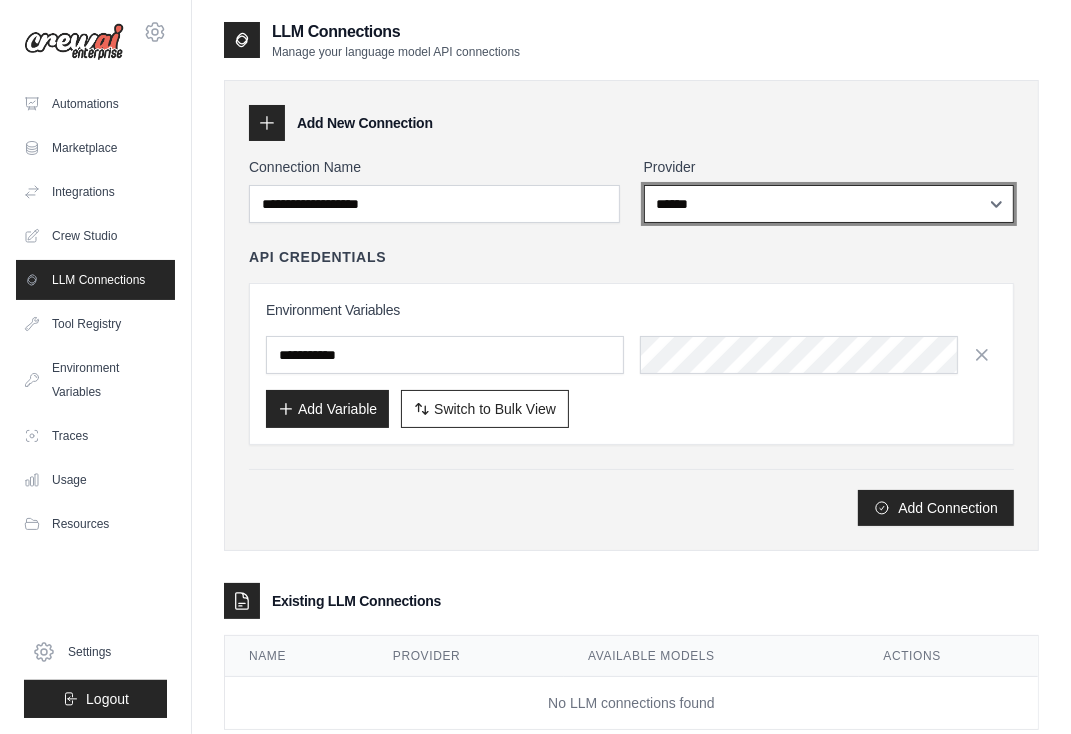 click on "**********" at bounding box center (829, 204) 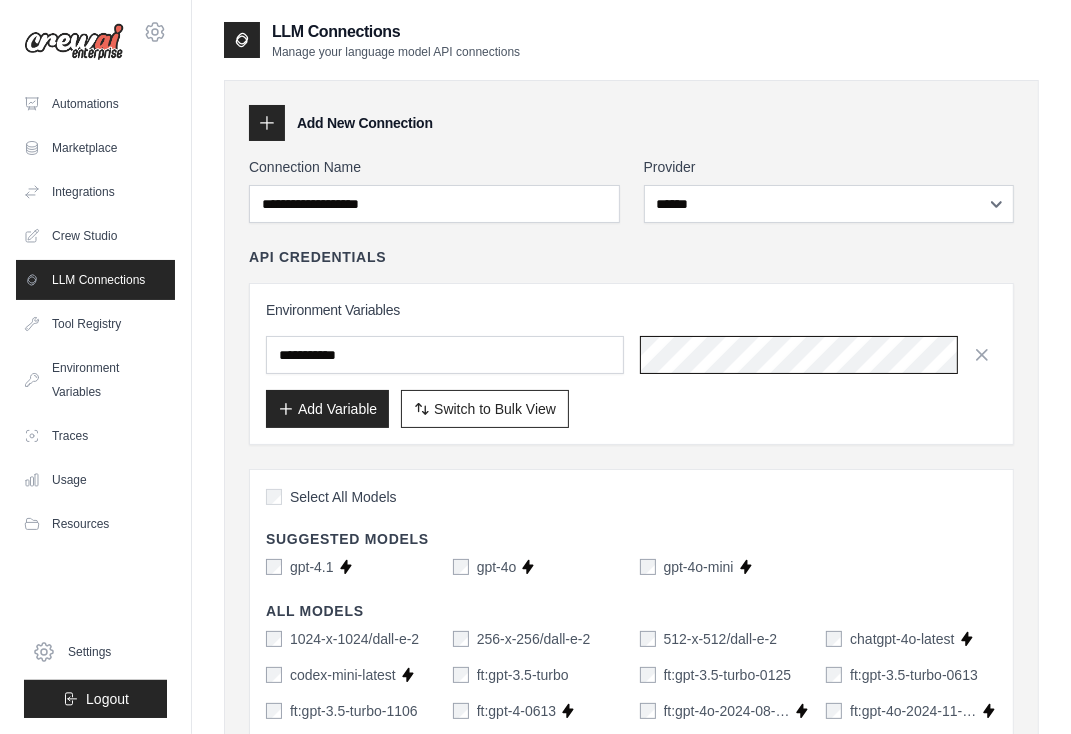 scroll, scrollTop: 0, scrollLeft: 969, axis: horizontal 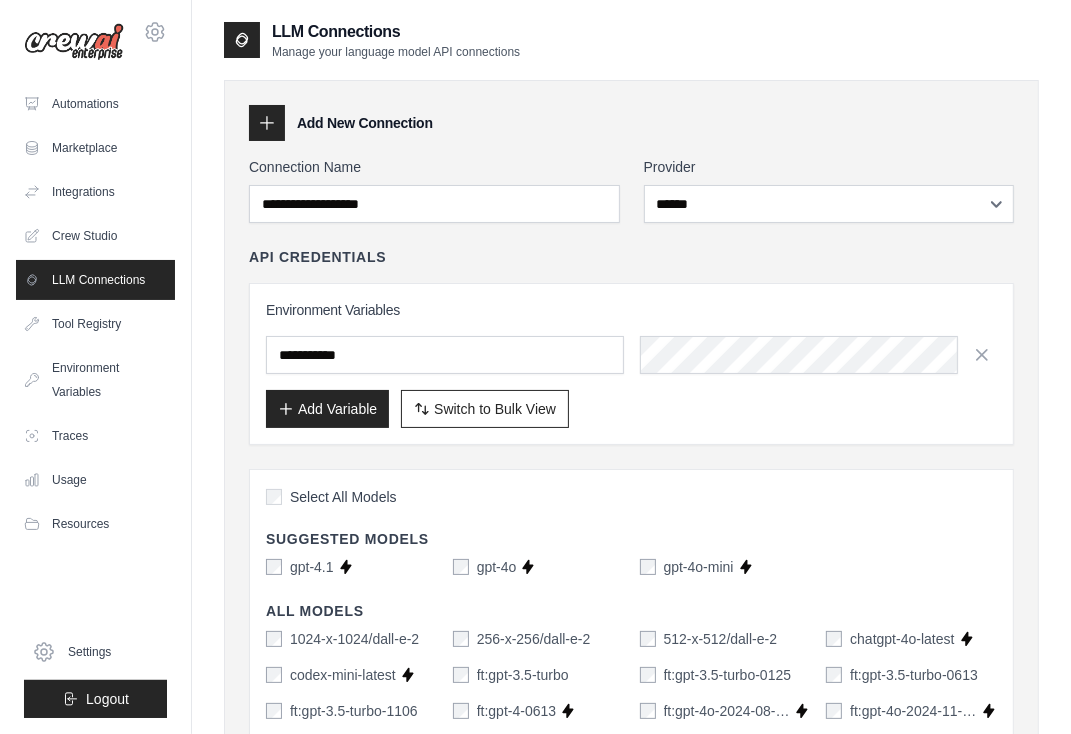 click on "Add Variable" at bounding box center (327, 409) 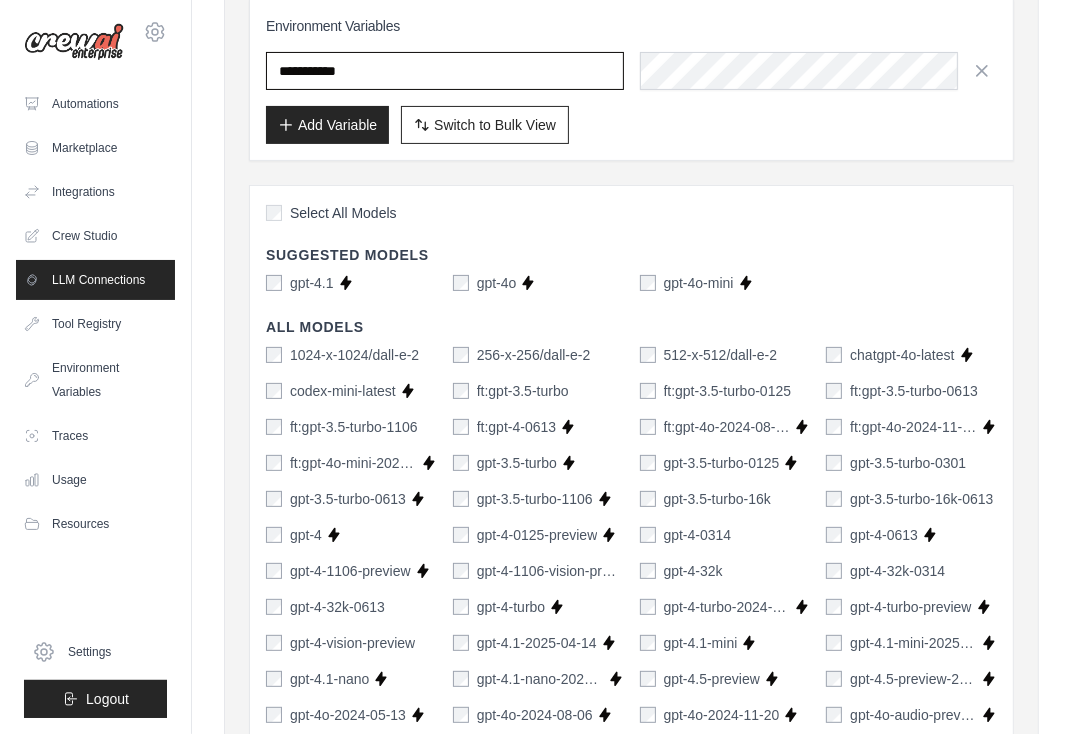 scroll, scrollTop: 268, scrollLeft: 0, axis: vertical 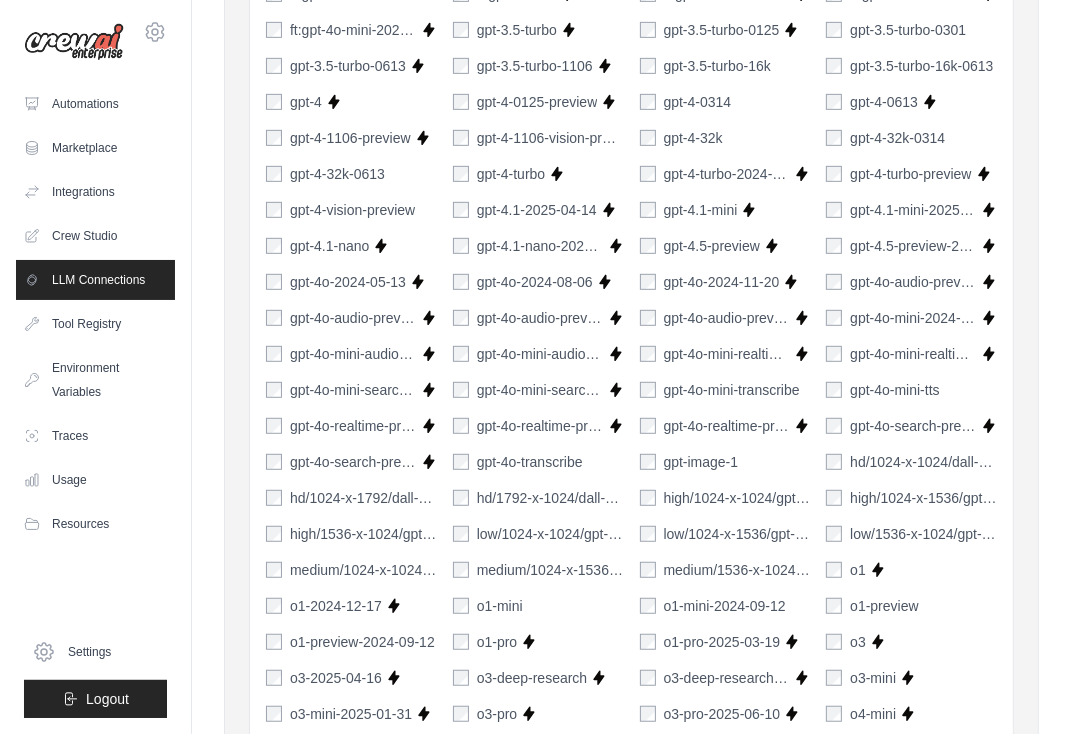 click on "1024-x-1024/dall-e-2 256-x-256/dall-e-2 512-x-512/dall-e-2 chatgpt-4o-latest
Supports Crew Studio codex-mini-latest
Supports Crew Studio ft:gpt-3.5-turbo ft:gpt-3.5-turbo-0125 ft:gpt-3.5-turbo-0613 ft:gpt-3.5-turbo-1106 ft:gpt-4-0613
Supports Crew Studio ft:gpt-4o-2024-08-06
Supports Crew Studio ft:gpt-4o-2024-11-20
Supports Crew Studio ft:gpt-4o-mini-2024-07-18
Supports Crew Studio gpt-3.5-turbo
Supports Crew Studio gpt-3.5-turbo-0125
Supports Crew Studio gpt-3.5-turbo-0301 gpt-3.5-turbo-0613
Supports Crew Studio gpt-3.5-turbo-1106
Supports Crew Studio gpt-3.5-turbo-16k gpt-3.5-turbo-16k-0613 gpt-4
Supports Crew Studio gpt-4-0125-preview" at bounding box center (631, 408) 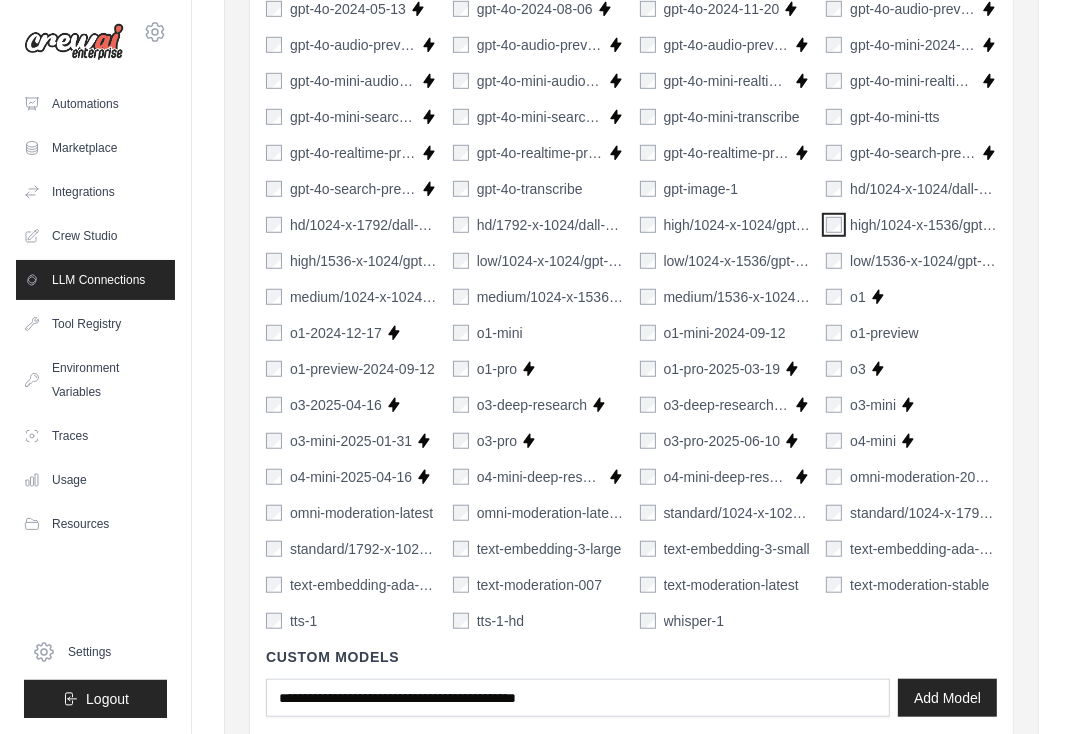 scroll, scrollTop: 992, scrollLeft: 0, axis: vertical 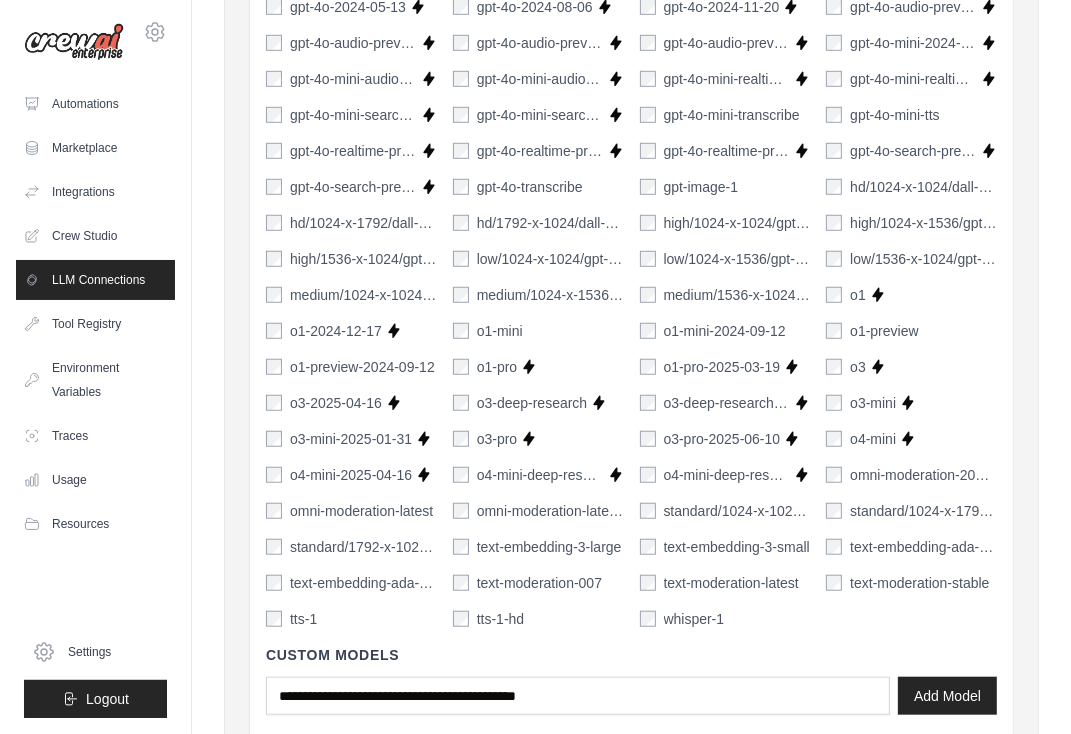 click on "1024-x-1024/dall-e-2 256-x-256/dall-e-2 512-x-512/dall-e-2 chatgpt-4o-latest
Supports Crew Studio codex-mini-latest
Supports Crew Studio ft:gpt-3.5-turbo ft:gpt-3.5-turbo-0125 ft:gpt-3.5-turbo-0613 ft:gpt-3.5-turbo-1106 ft:gpt-4-0613
Supports Crew Studio ft:gpt-4o-2024-08-06
Supports Crew Studio ft:gpt-4o-2024-11-20
Supports Crew Studio ft:gpt-4o-mini-2024-07-18
Supports Crew Studio gpt-3.5-turbo
Supports Crew Studio gpt-3.5-turbo-0125
Supports Crew Studio gpt-3.5-turbo-0301 gpt-3.5-turbo-0613
Supports Crew Studio gpt-3.5-turbo-1106
Supports Crew Studio gpt-3.5-turbo-16k gpt-3.5-turbo-16k-0613 gpt-4
Supports Crew Studio gpt-4-0125-preview" at bounding box center [631, 133] 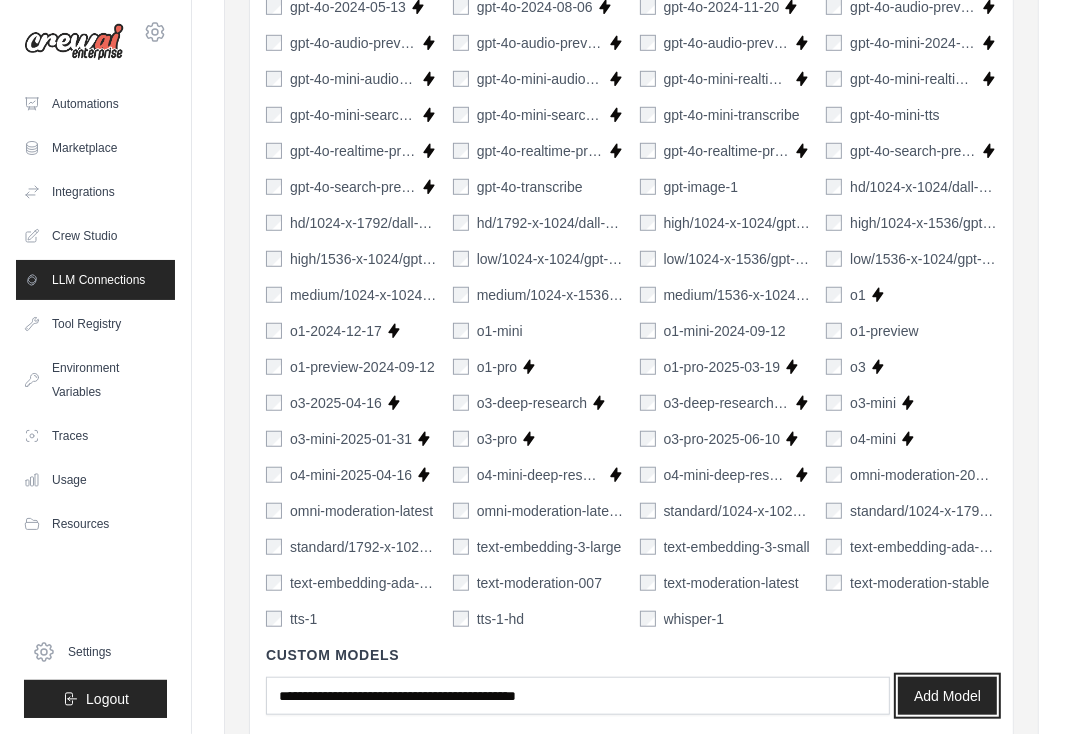 click on "Add Model" at bounding box center (947, 696) 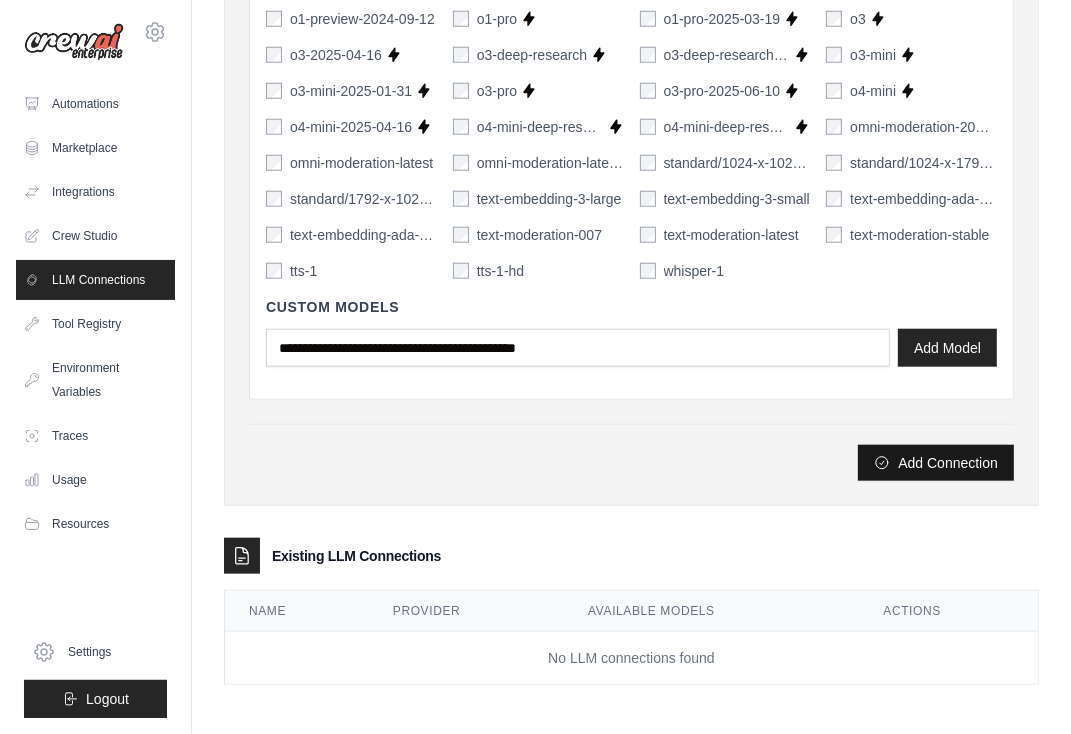 click on "Add Connection" at bounding box center [936, 463] 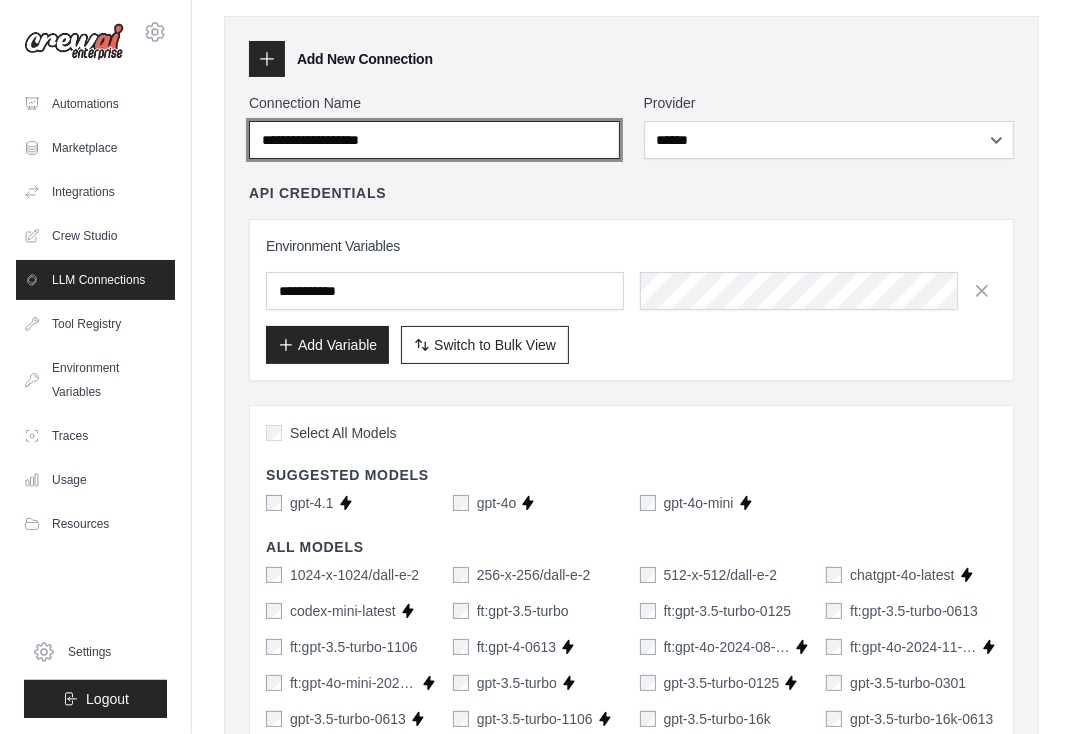 scroll, scrollTop: 0, scrollLeft: 0, axis: both 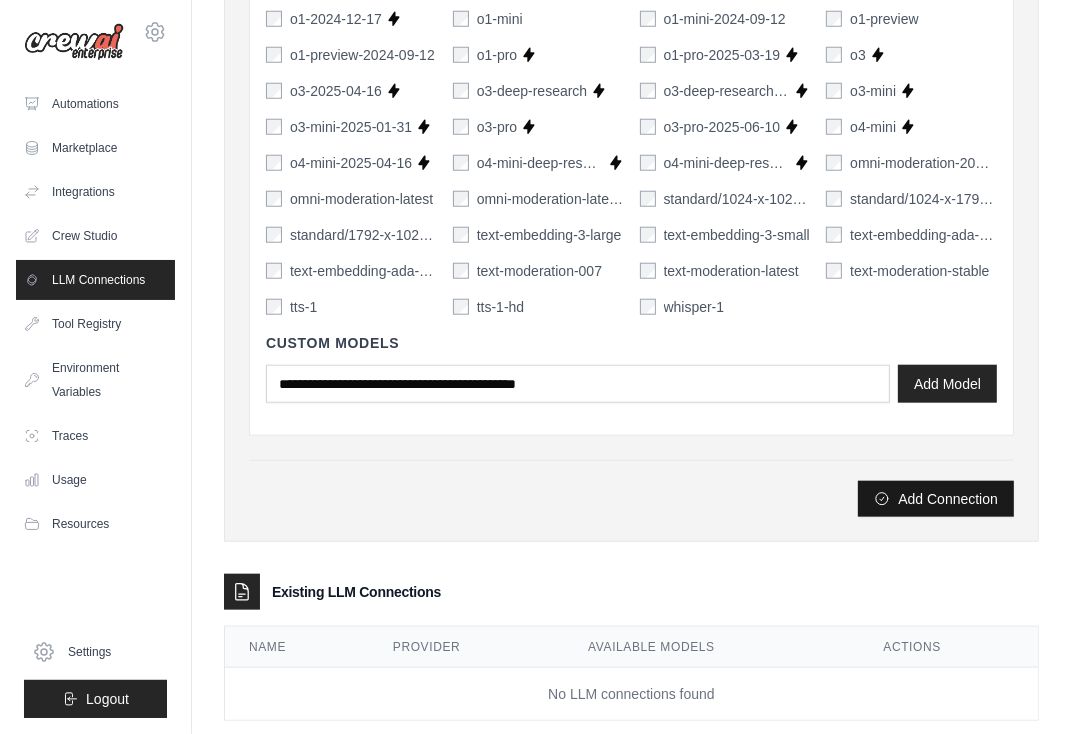 type on "*******" 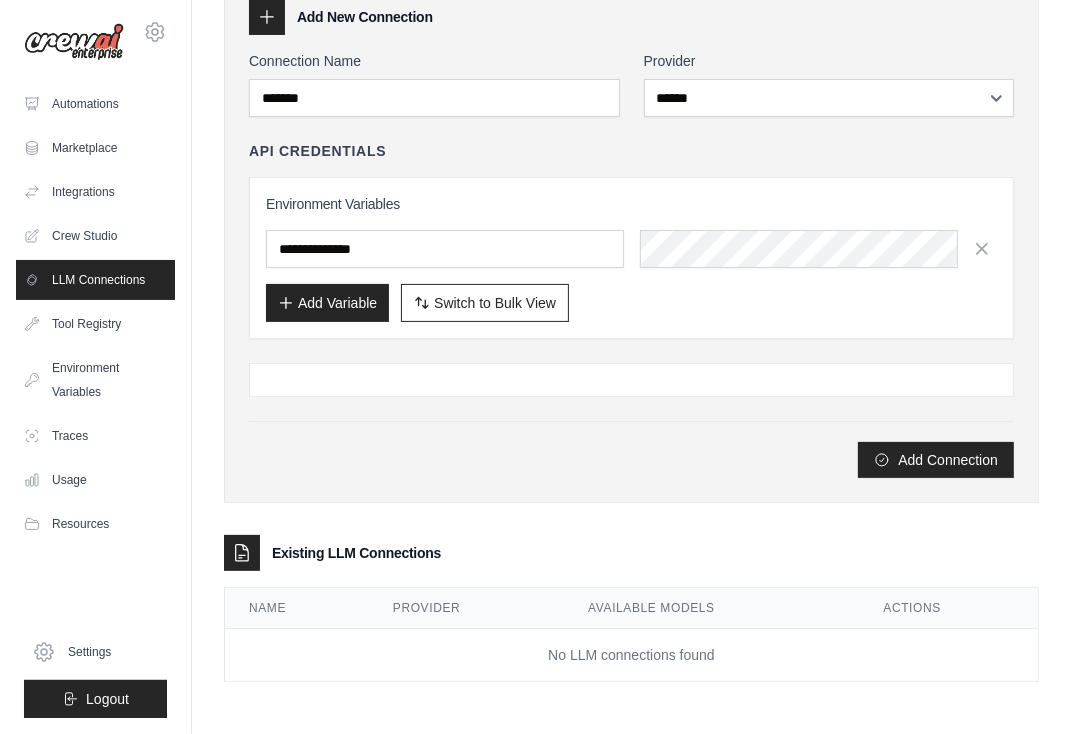 scroll, scrollTop: 0, scrollLeft: 0, axis: both 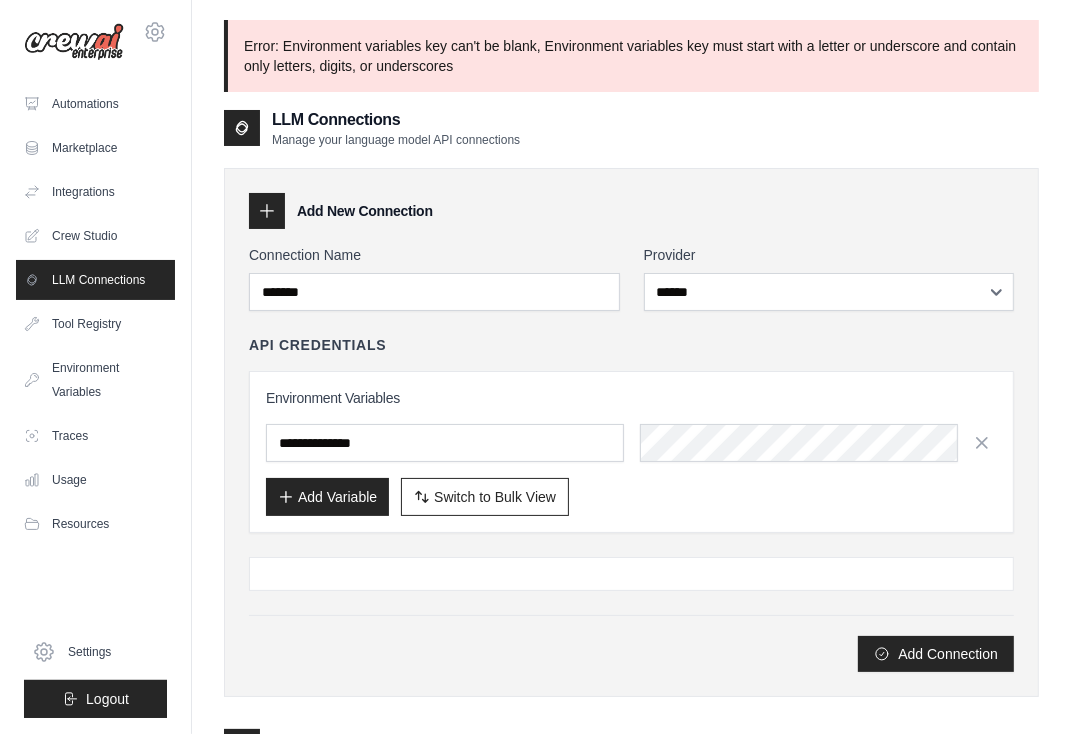 click on "Add Variable" at bounding box center (327, 497) 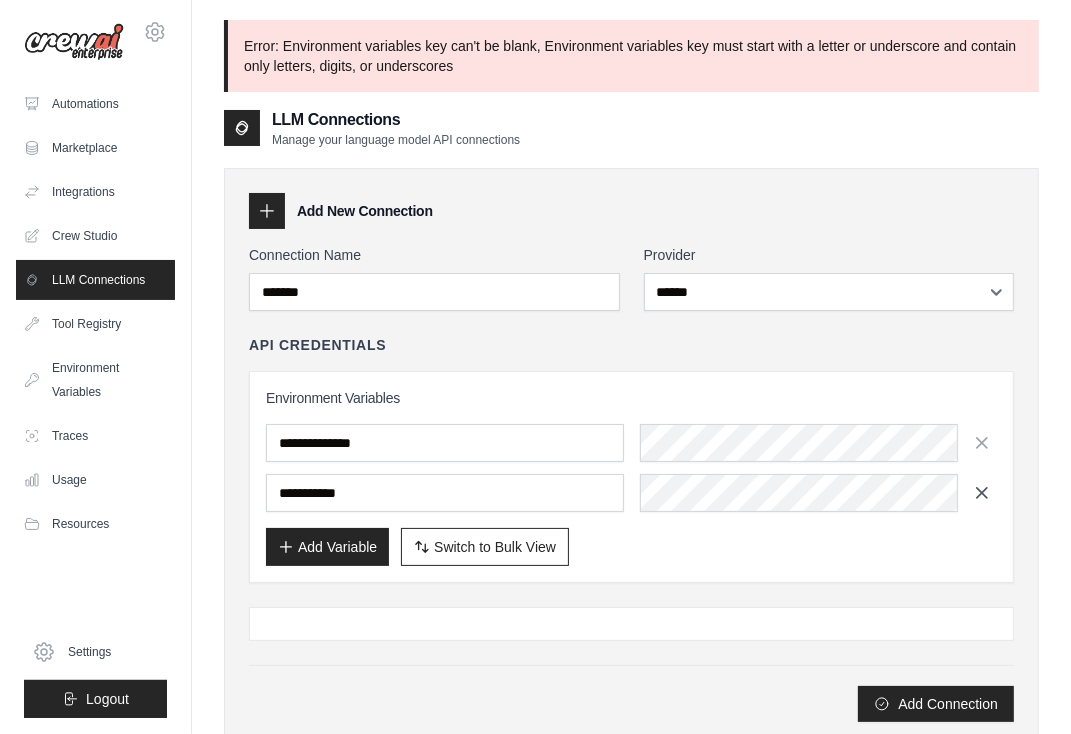 click 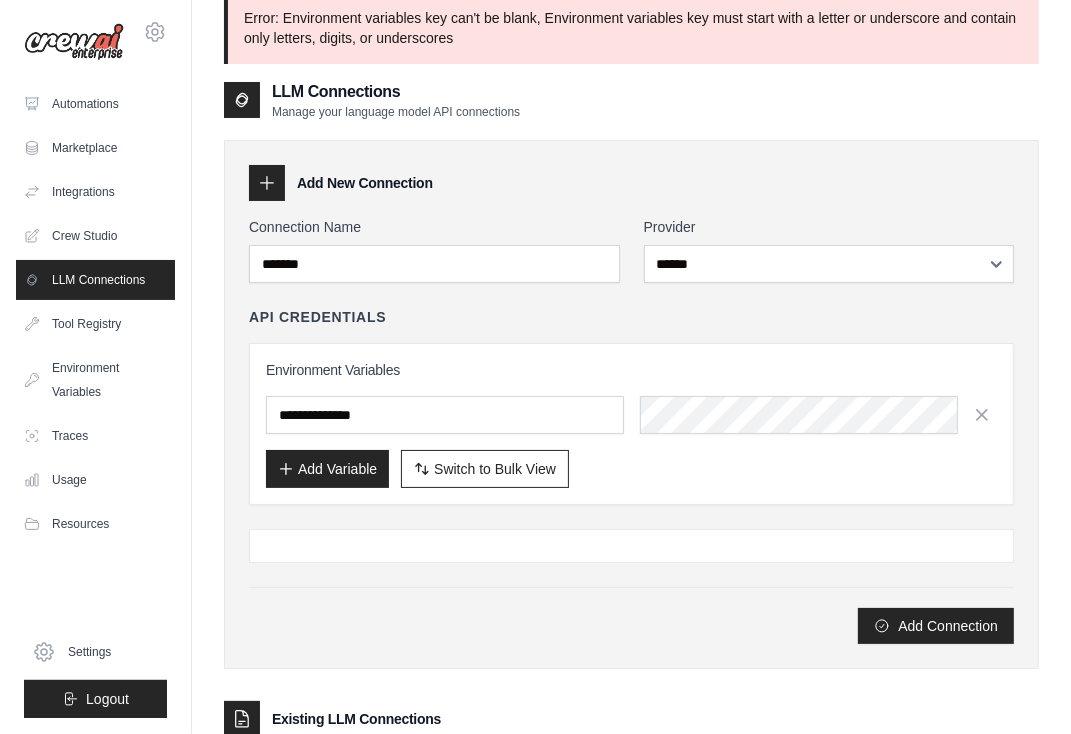 scroll, scrollTop: 37, scrollLeft: 0, axis: vertical 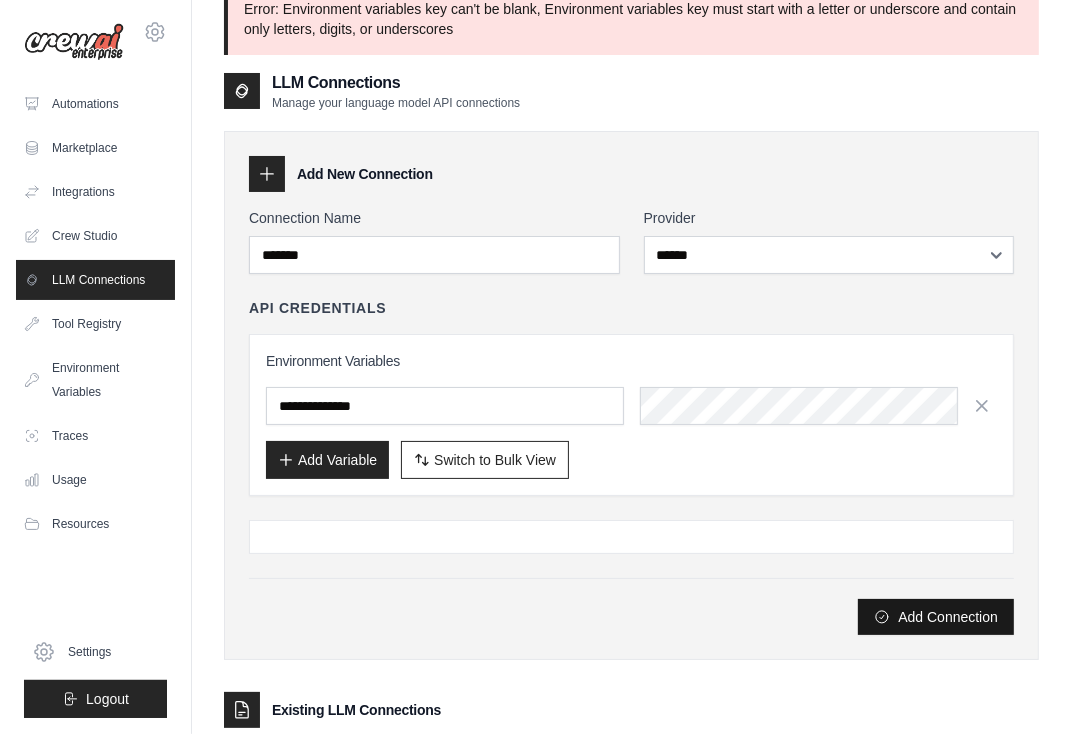 click on "Add Connection" at bounding box center [936, 617] 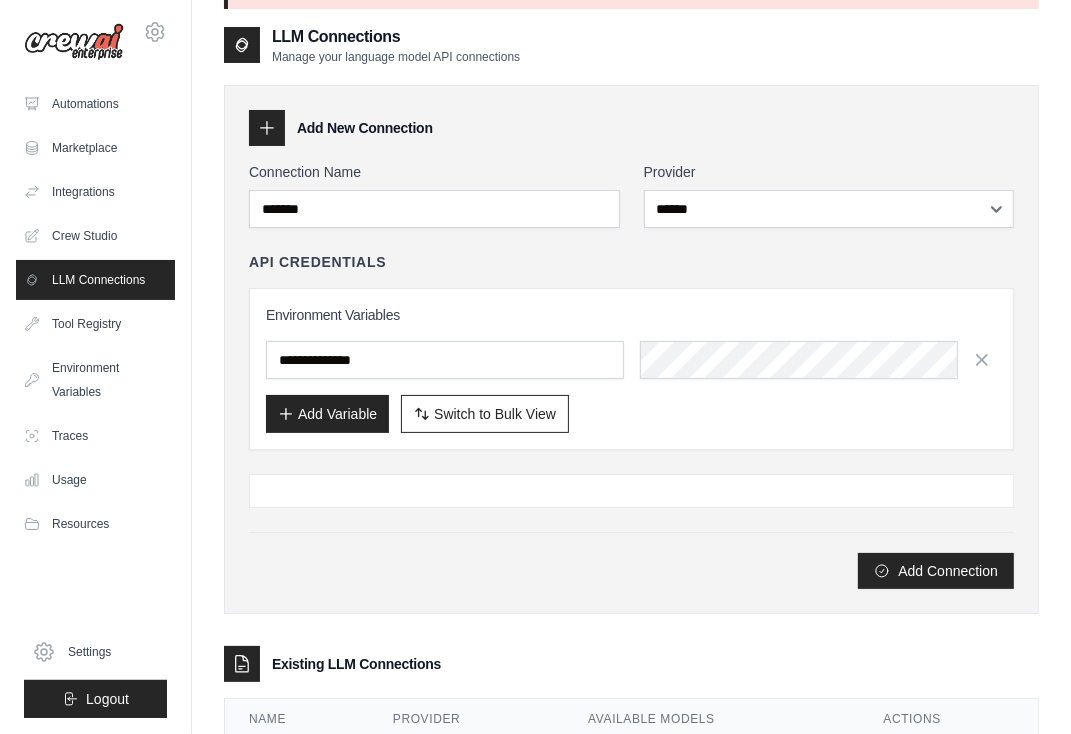 scroll, scrollTop: 79, scrollLeft: 0, axis: vertical 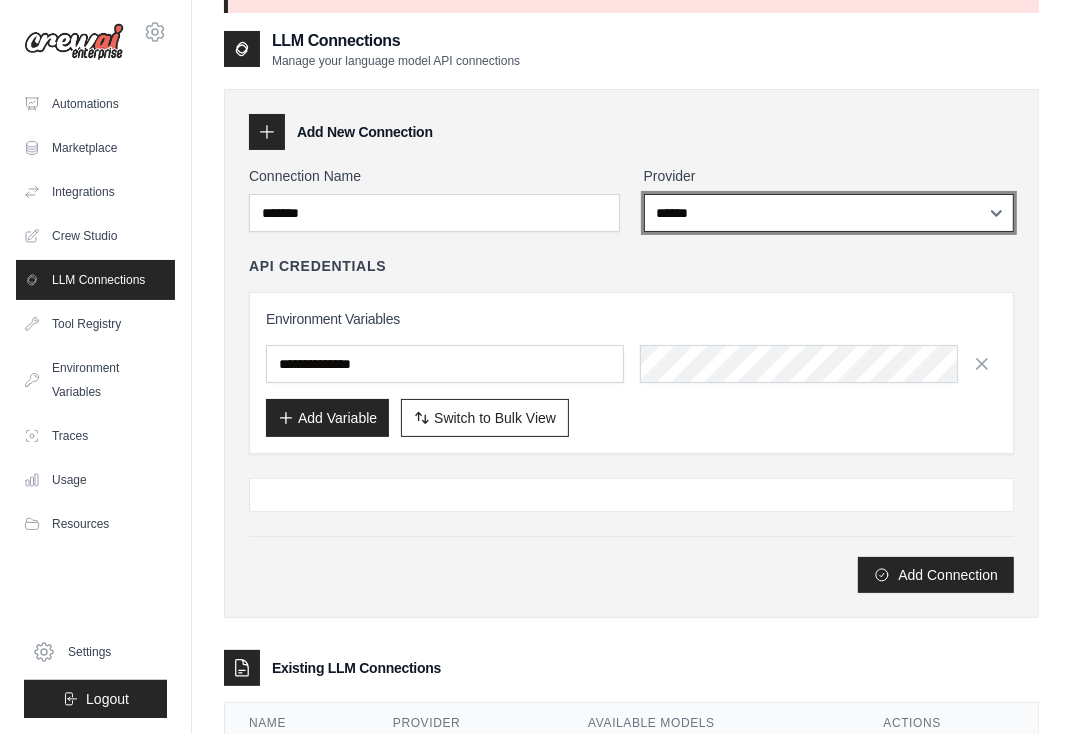 click on "**********" at bounding box center [829, 213] 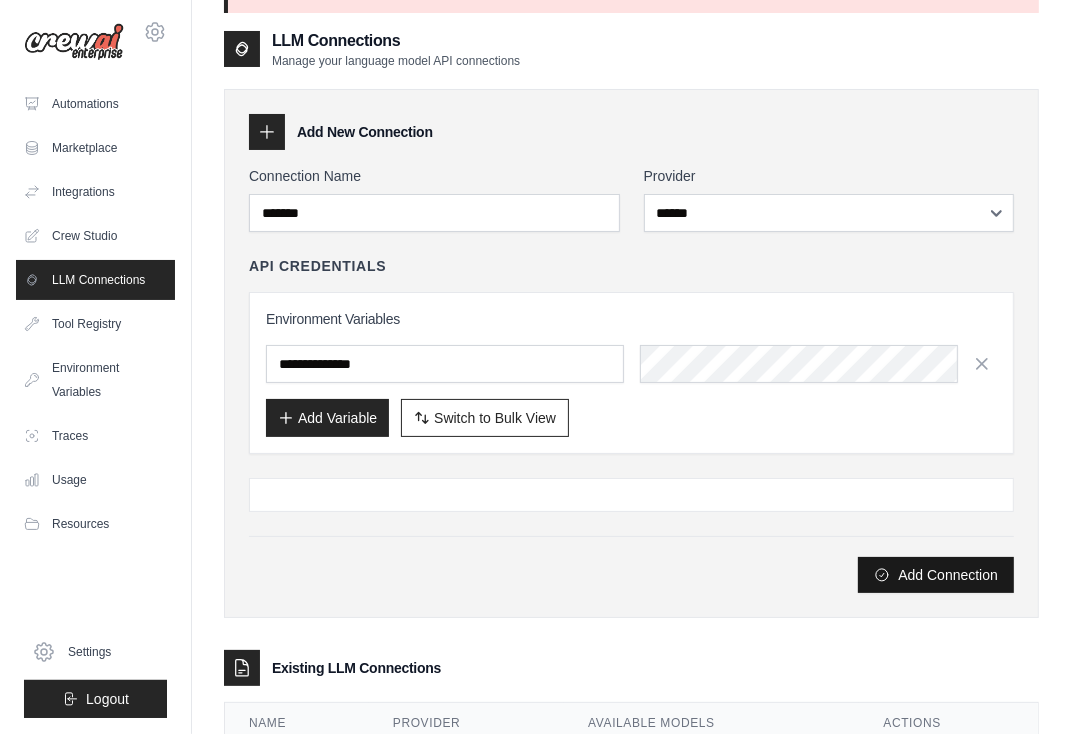 click on "Add Connection" at bounding box center [936, 575] 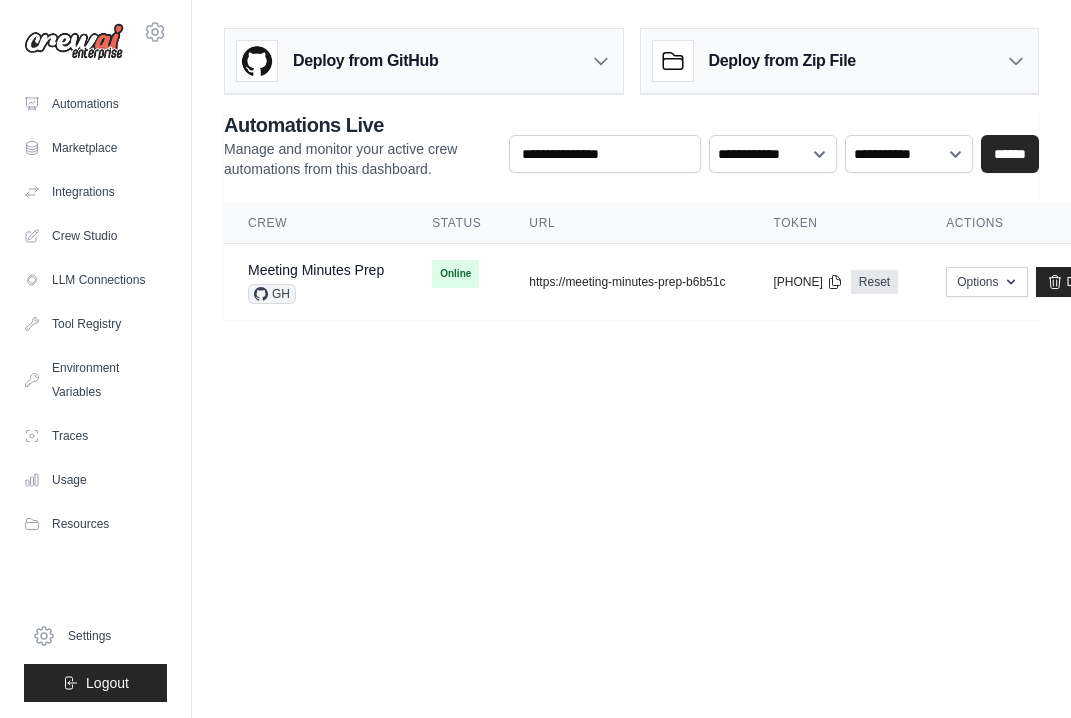 scroll, scrollTop: 0, scrollLeft: 0, axis: both 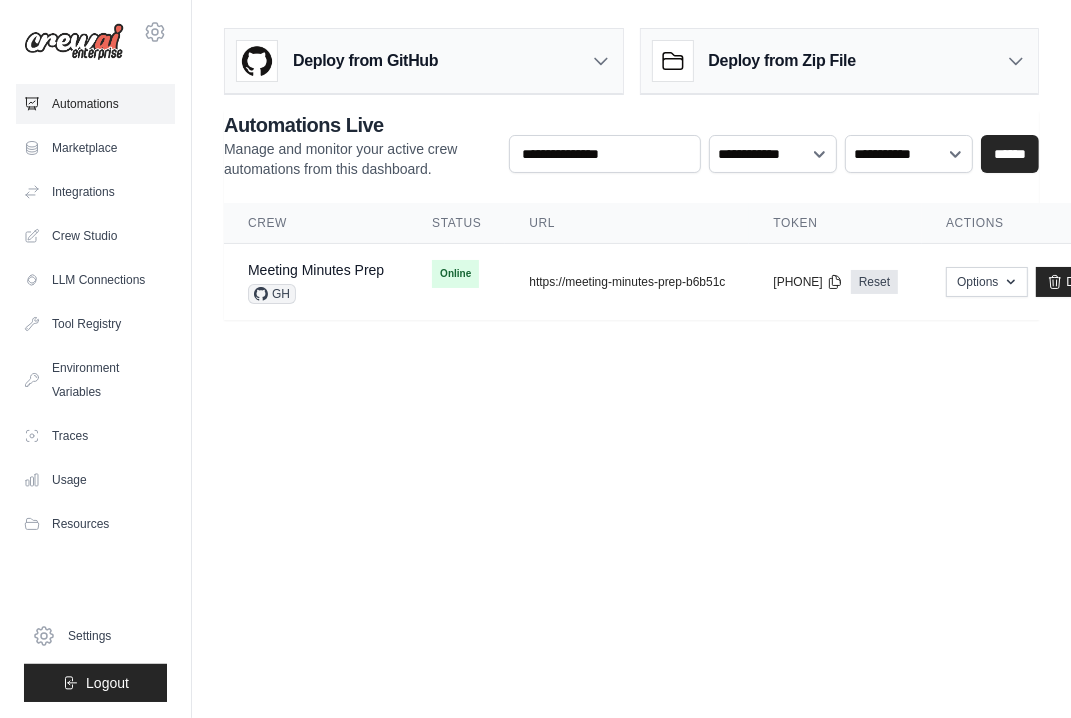 click on "Automations" at bounding box center [95, 104] 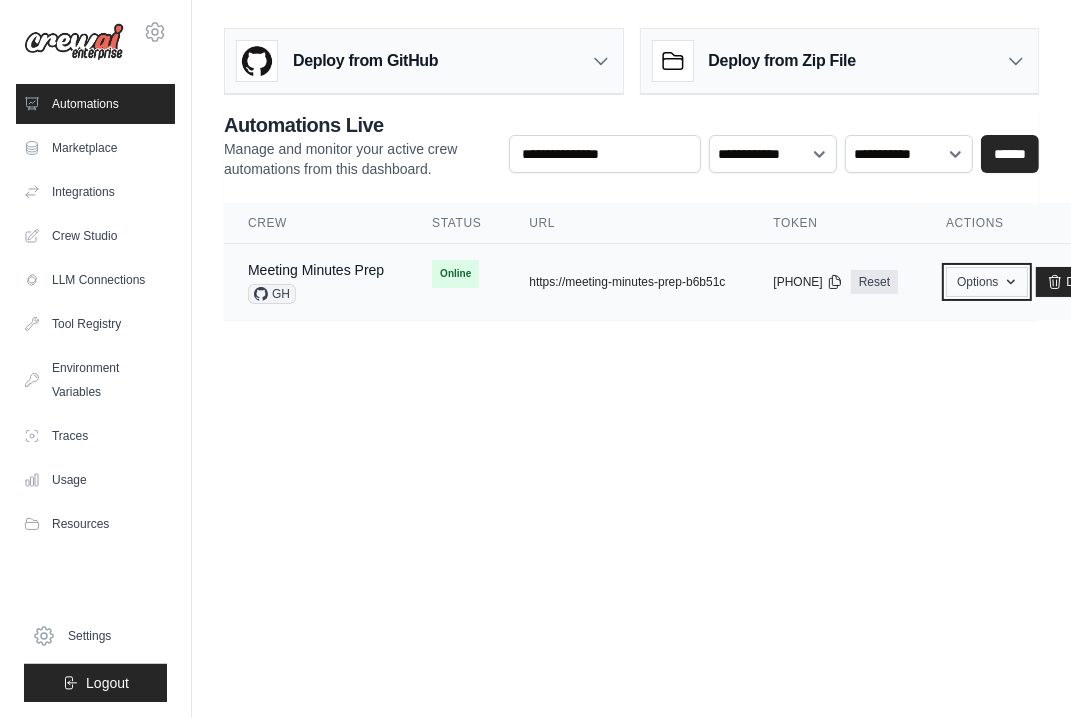 click on "Options" at bounding box center (986, 282) 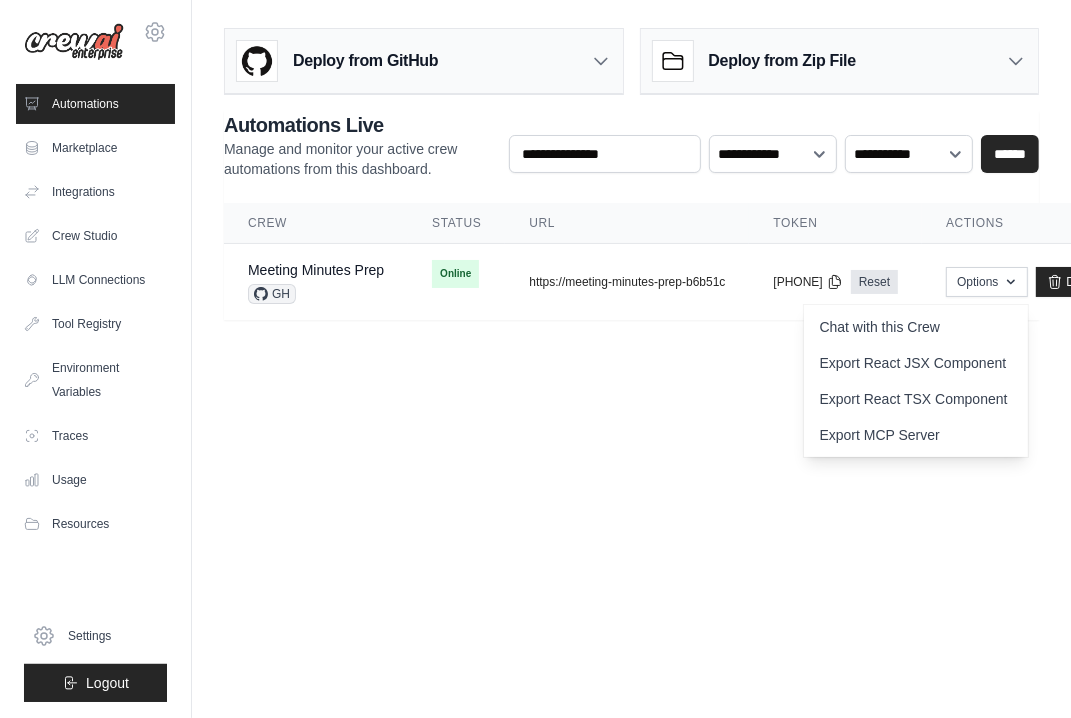 click on "URL" at bounding box center [627, 223] 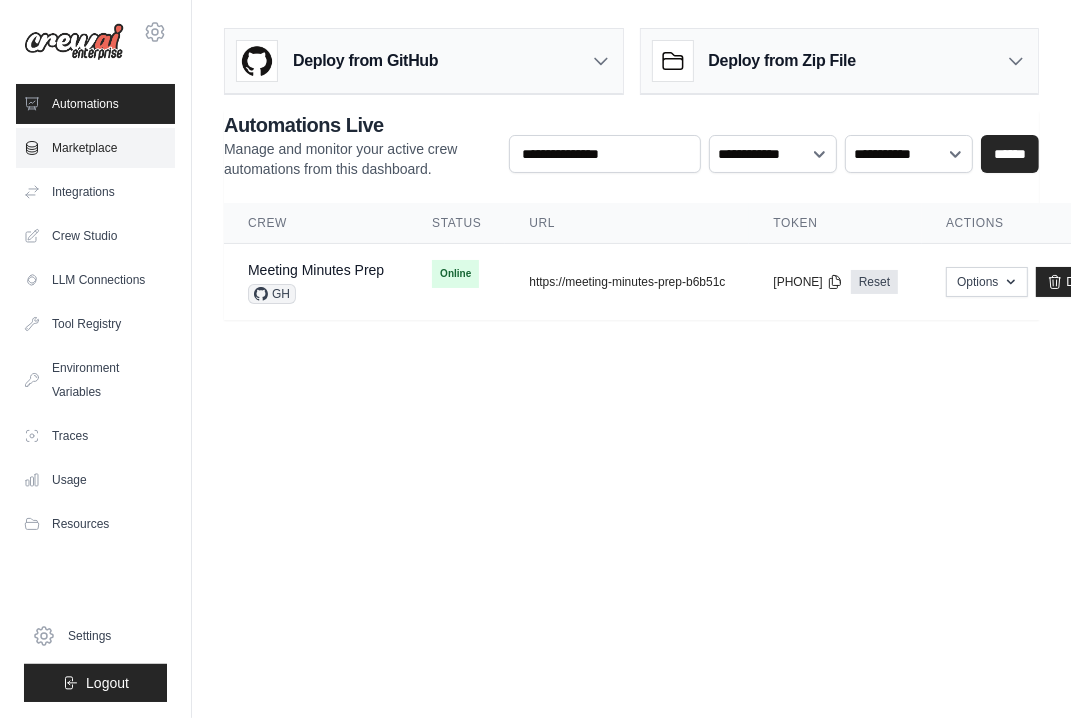 click on "Marketplace" at bounding box center (95, 148) 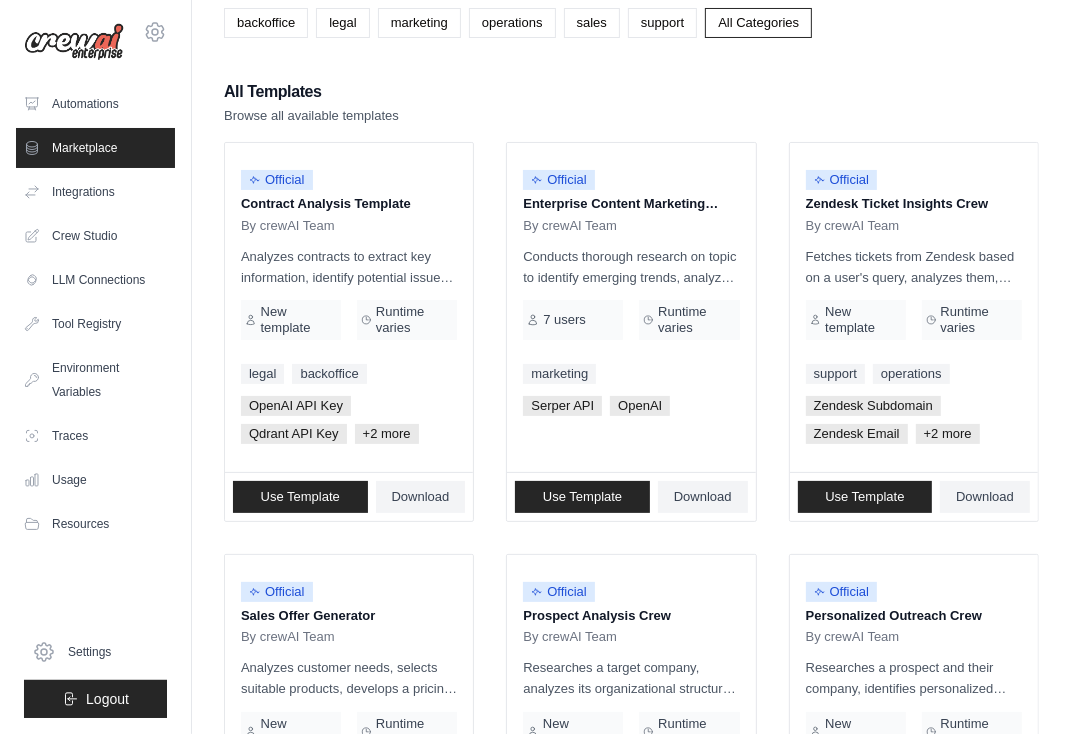 scroll, scrollTop: 0, scrollLeft: 0, axis: both 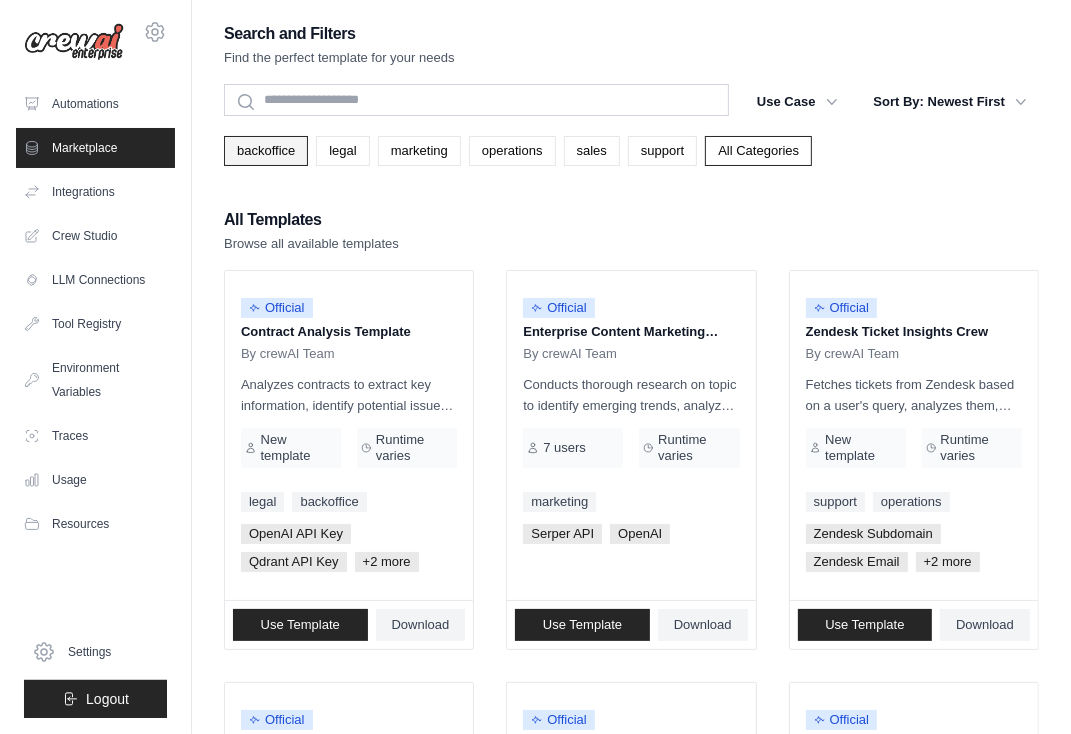 click on "backoffice" at bounding box center [266, 151] 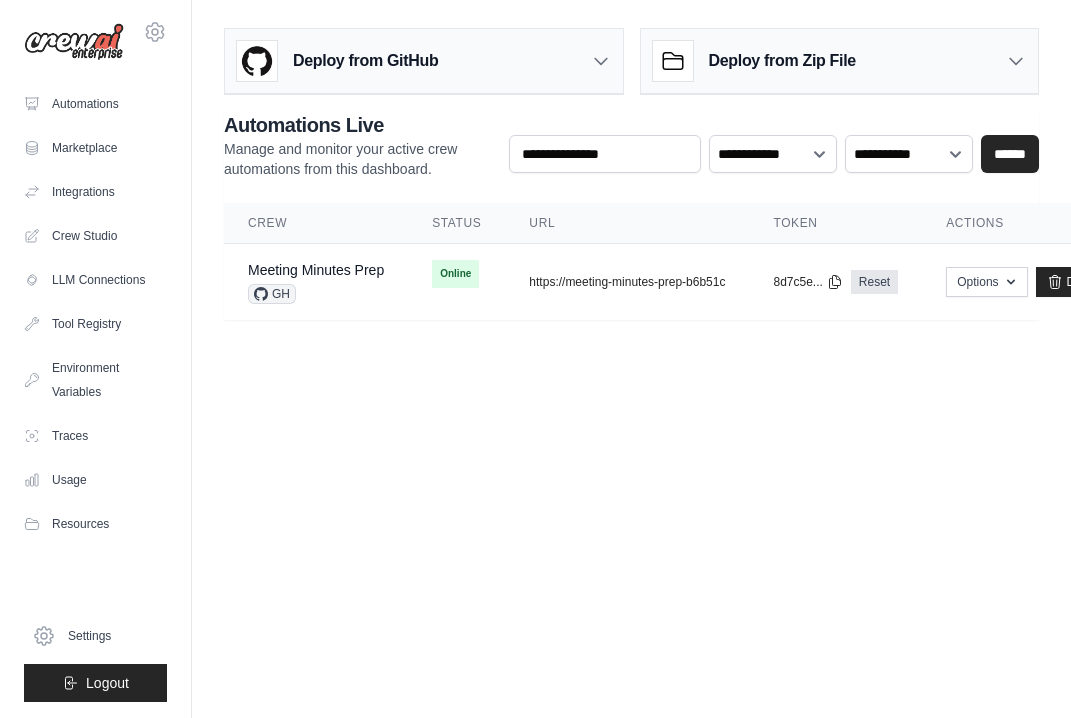scroll, scrollTop: 0, scrollLeft: 0, axis: both 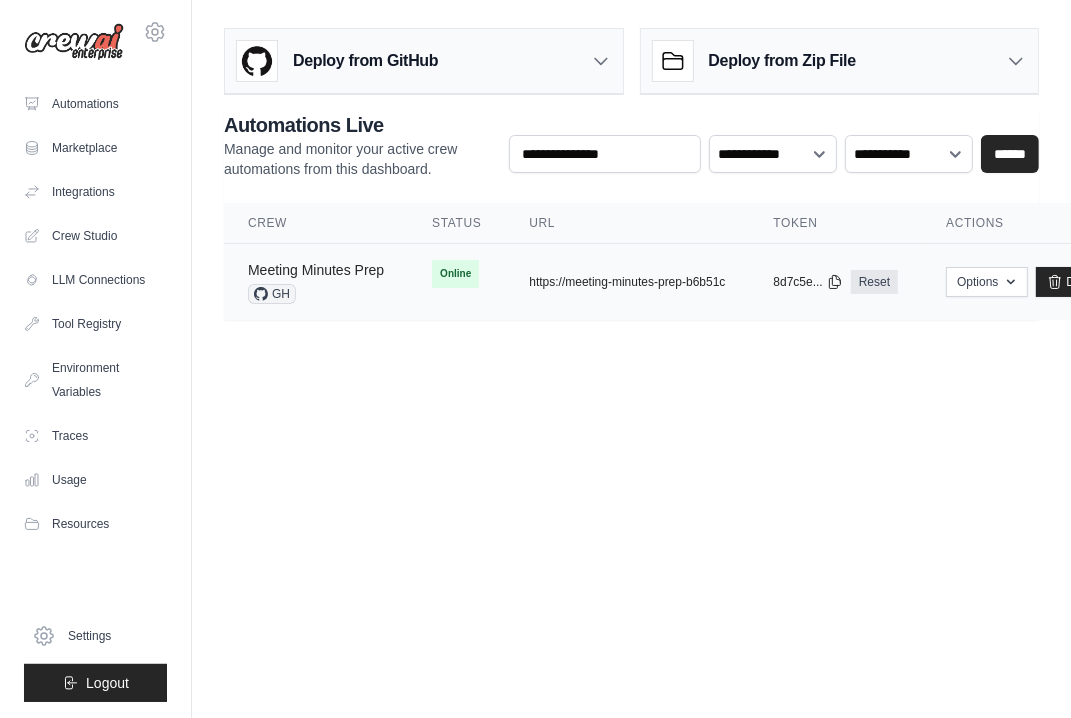 click on "Meeting Minutes Prep" at bounding box center [316, 270] 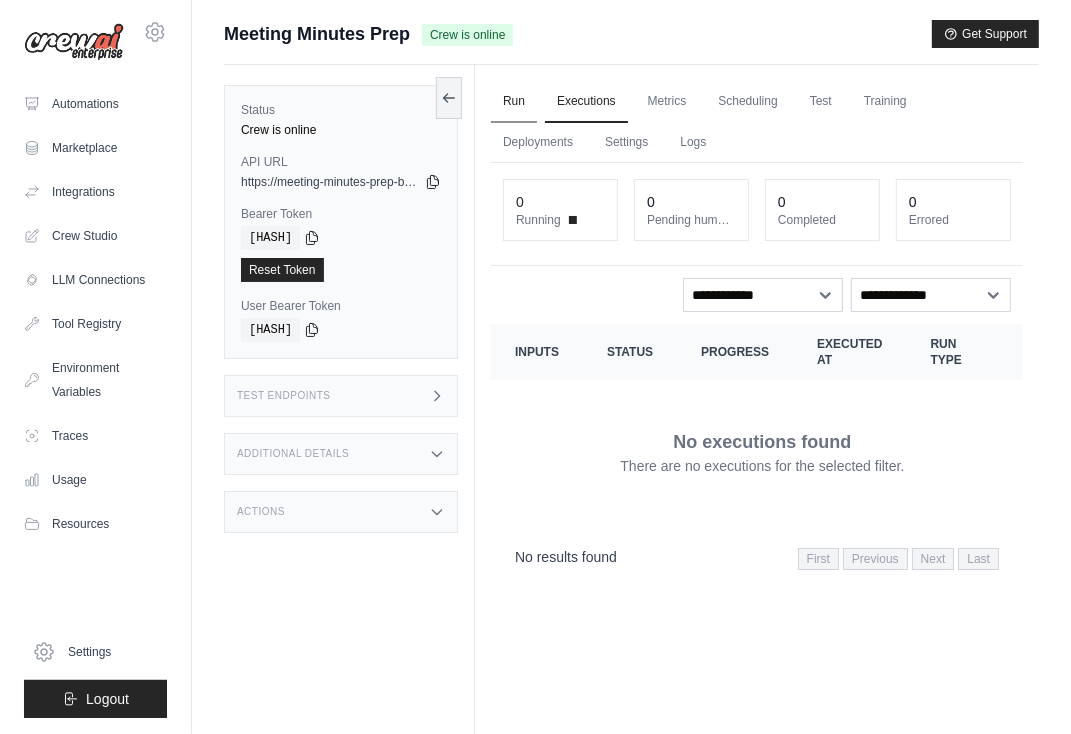 click on "Run" at bounding box center [514, 102] 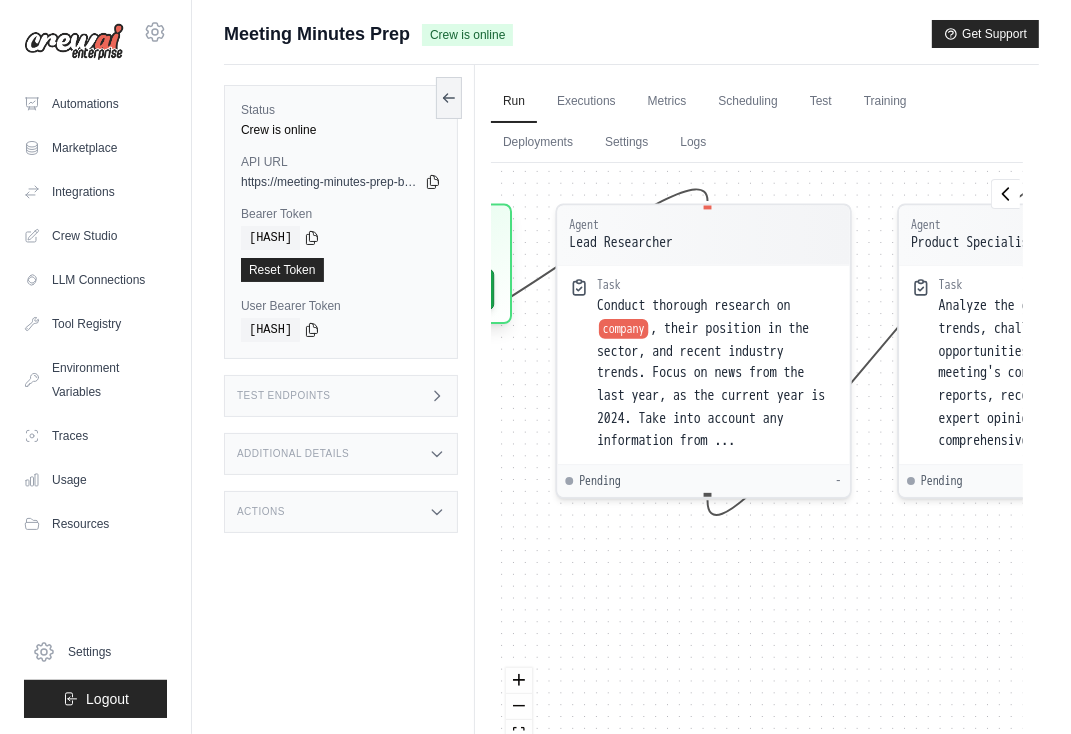 drag, startPoint x: 738, startPoint y: 176, endPoint x: 1120, endPoint y: 193, distance: 382.37808 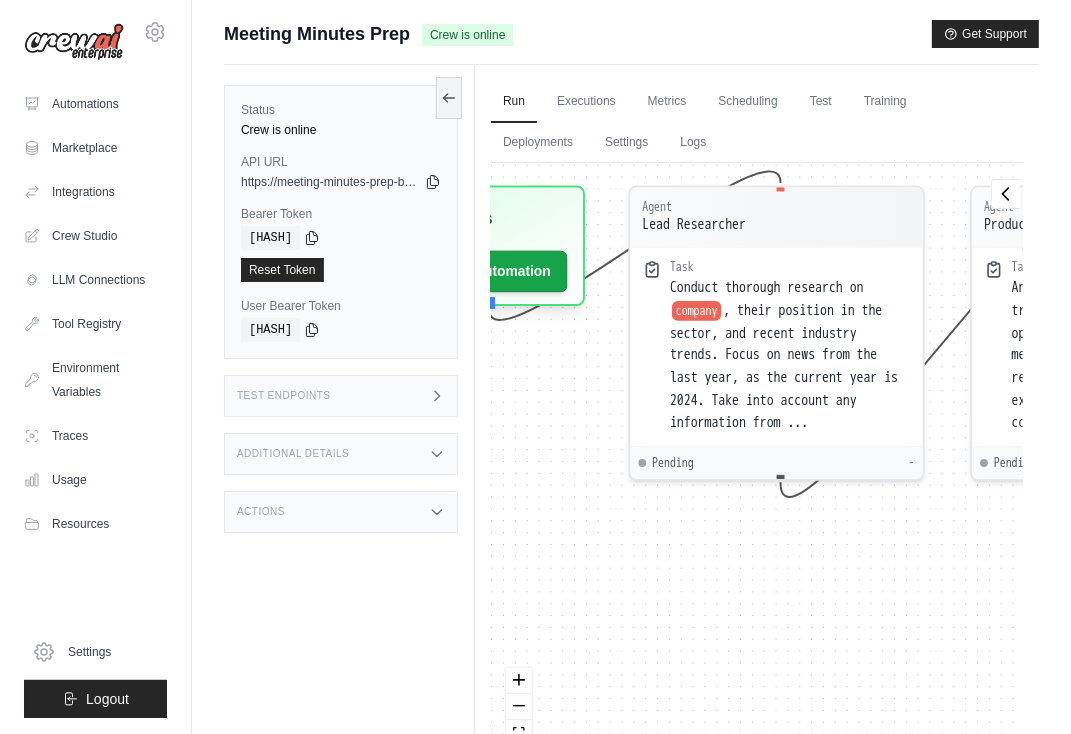 drag, startPoint x: 748, startPoint y: 186, endPoint x: 821, endPoint y: 168, distance: 75.18643 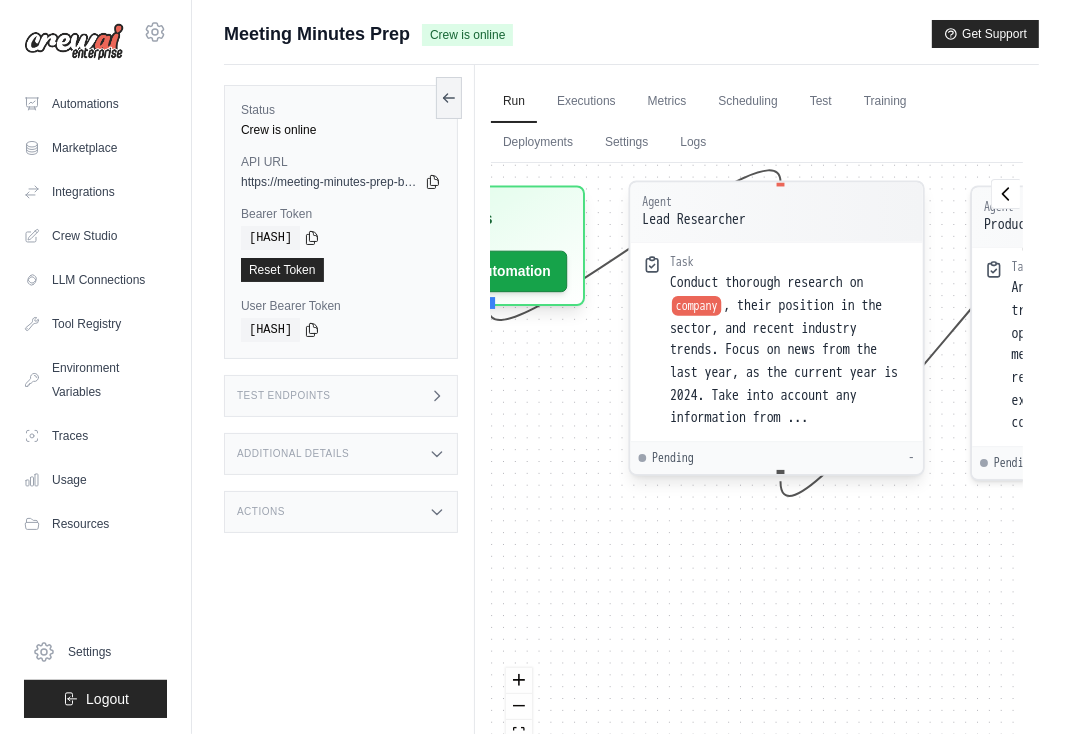 click on "Agent Lead Researcher Task Conduct thorough research on  company , their position in the sector, and recent industry trends. Focus on news from the last year, as the current year is 2024.
Take into account any information from ... Pending -" at bounding box center (777, 329) 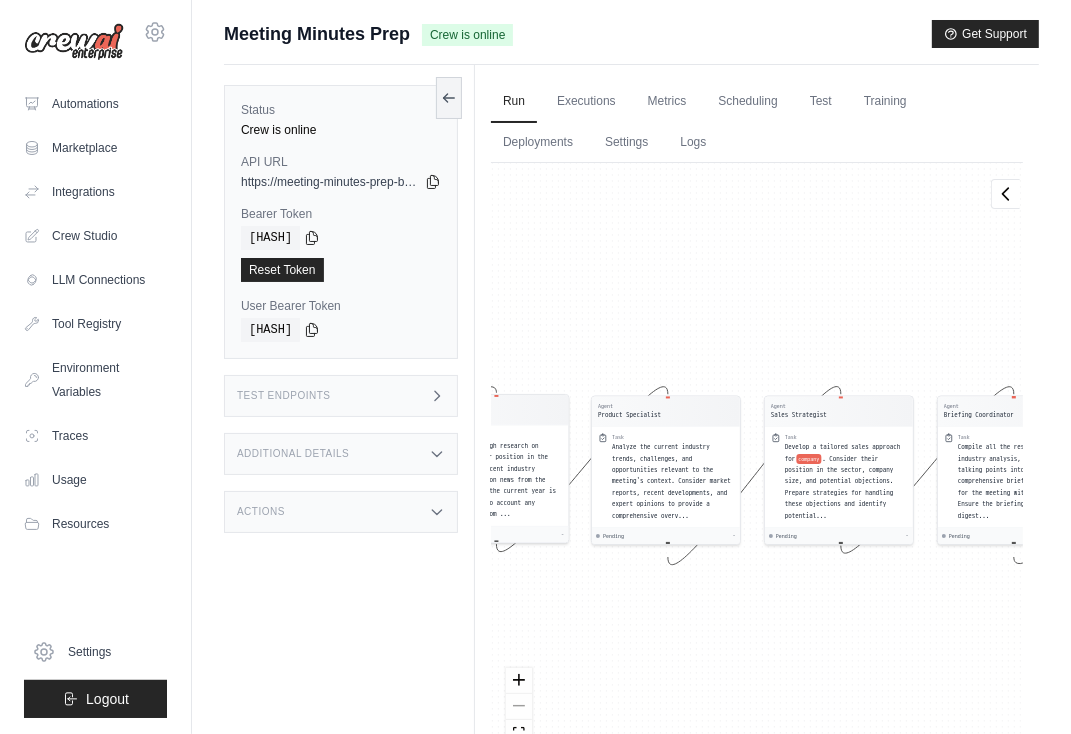 click on "Test Endpoints" at bounding box center (341, 396) 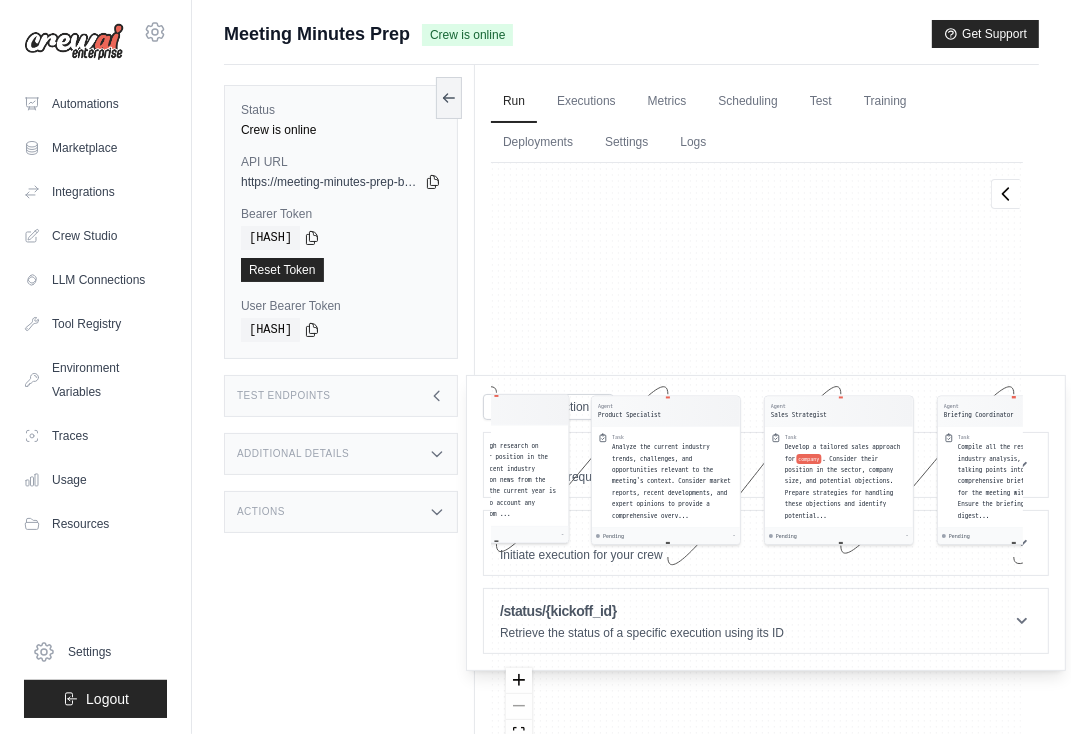 click 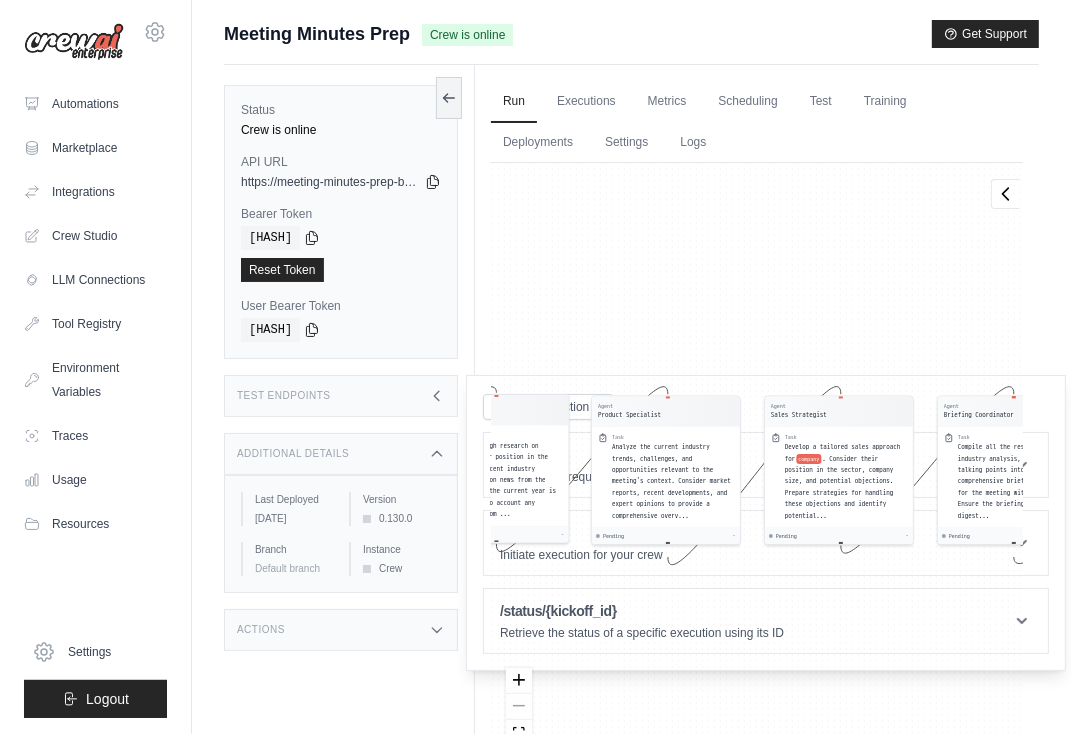 click 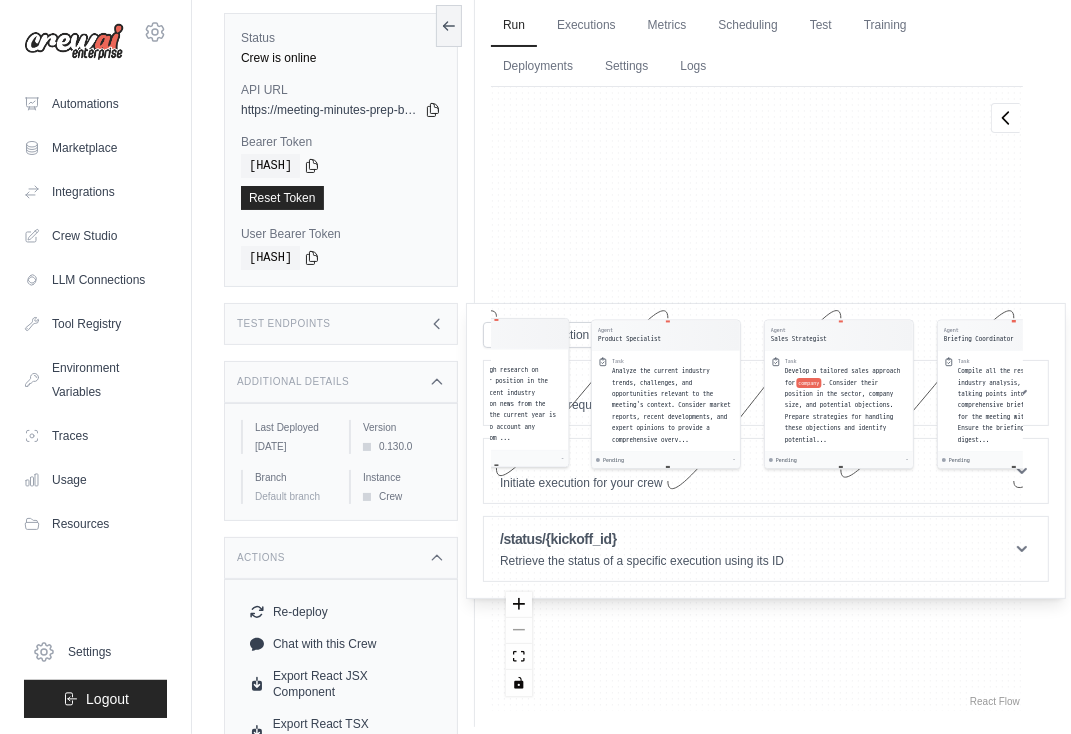 scroll, scrollTop: 0, scrollLeft: 0, axis: both 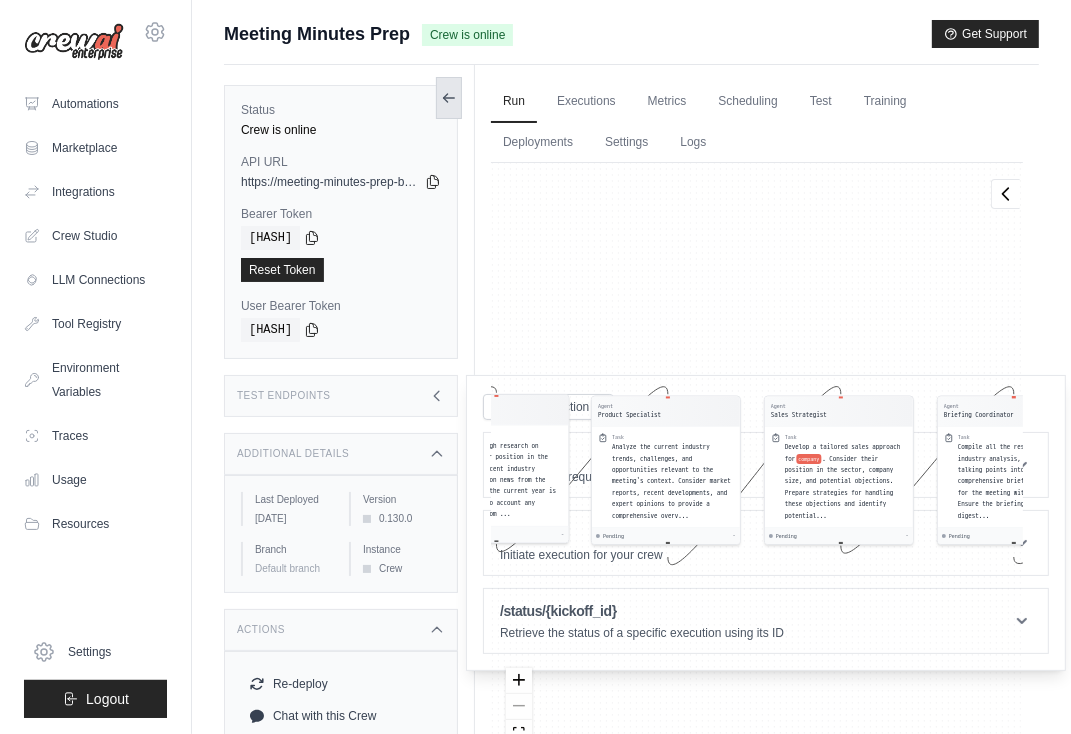 click 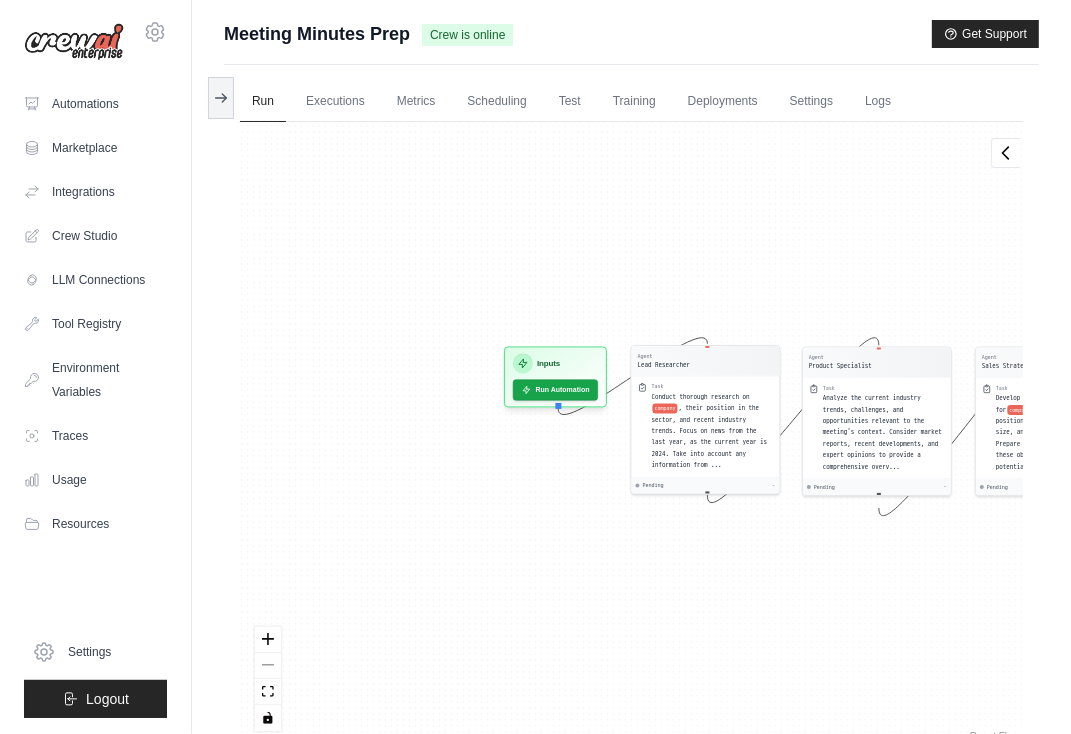 drag, startPoint x: 378, startPoint y: 268, endPoint x: 837, endPoint y: 258, distance: 459.10892 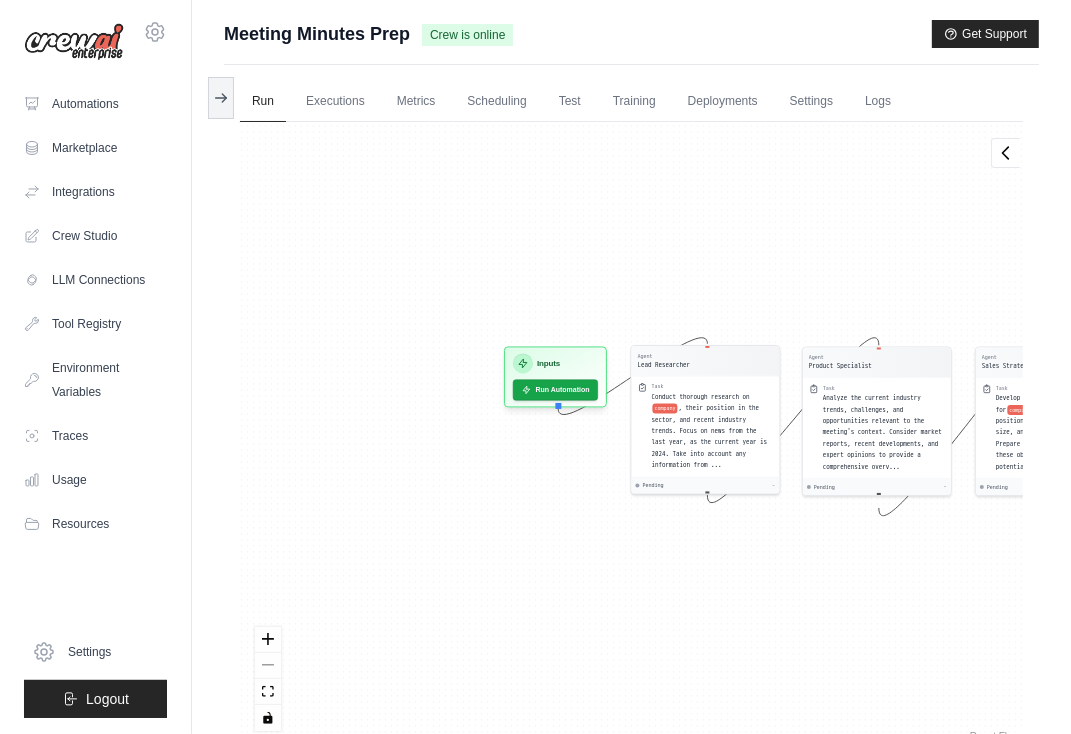 click on "Agent Lead Researcher Task Conduct thorough research on  company , their position in the sector, and recent industry trends. Focus on news from the last year, as the current year is 2024.
Take into account any information from ... Pending - Agent Product Specialist Task Analyze the current industry trends, challenges, and opportunities relevant to the meeting's context. Consider market reports, recent developments, and expert opinions to provide a comprehensive overv... Pending - Agent Sales Strategist Task Develop a tailored sales approach for  company . Consider their position in the  sector, company size, and potential objections. Prepare strategies for handling these objections and identify potential... Pending - Agent Briefing Coordinator Task Compile all the research findings, industry analysis, and strategic talking points into a concise, comprehensive briefing document for the meeting with  company . Ensure the briefing is easy to digest... Pending - Inputs Run Automation Output Status:  Waiting" at bounding box center (631, 434) 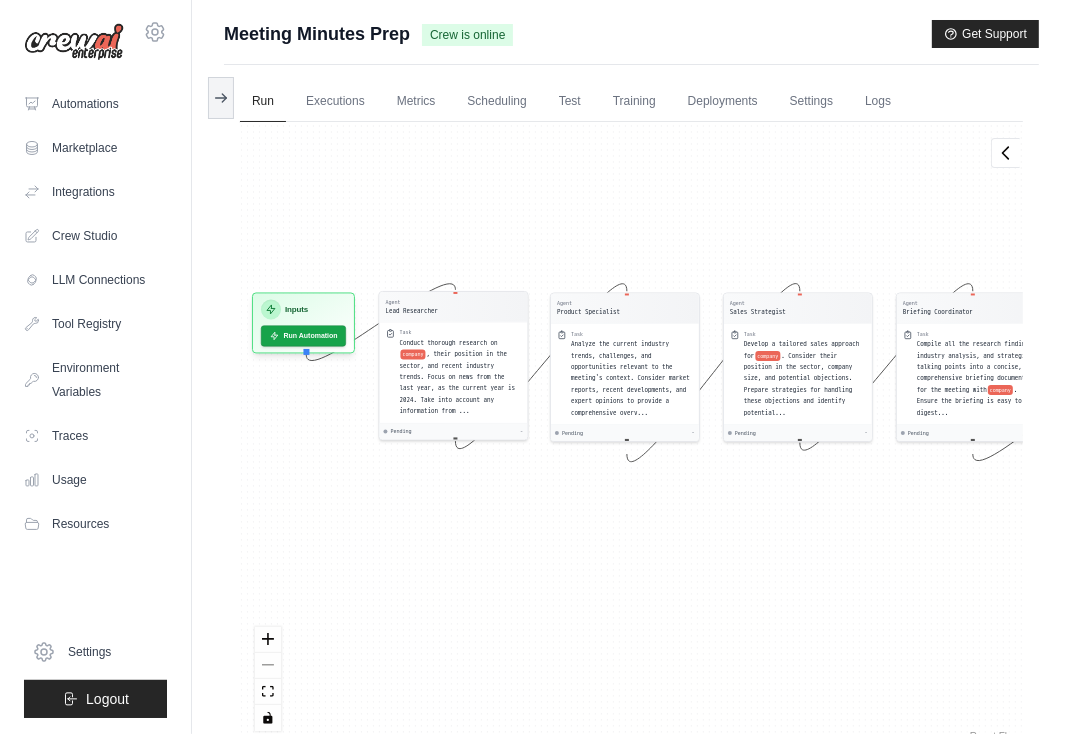 drag, startPoint x: 813, startPoint y: 301, endPoint x: 564, endPoint y: 249, distance: 254.37178 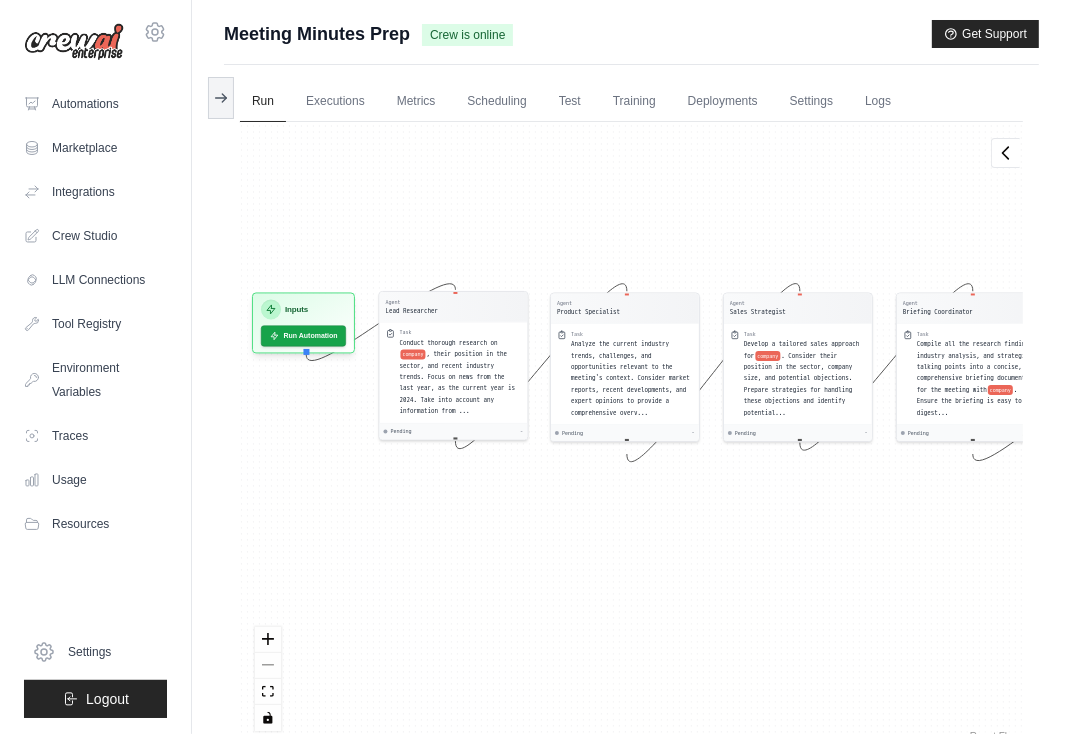 click on "Agent Lead Researcher Task Conduct thorough research on  company , their position in the sector, and recent industry trends. Focus on news from the last year, as the current year is 2024.
Take into account any information from ... Pending - Agent Product Specialist Task Analyze the current industry trends, challenges, and opportunities relevant to the meeting's context. Consider market reports, recent developments, and expert opinions to provide a comprehensive overv... Pending - Agent Sales Strategist Task Develop a tailored sales approach for  company . Consider their position in the  sector, company size, and potential objections. Prepare strategies for handling these objections and identify potential... Pending - Agent Briefing Coordinator Task Compile all the research findings, industry analysis, and strategic talking points into a concise, comprehensive briefing document for the meeting with  company . Ensure the briefing is easy to digest... Pending - Inputs Run Automation Output Status:  Waiting" at bounding box center (631, 434) 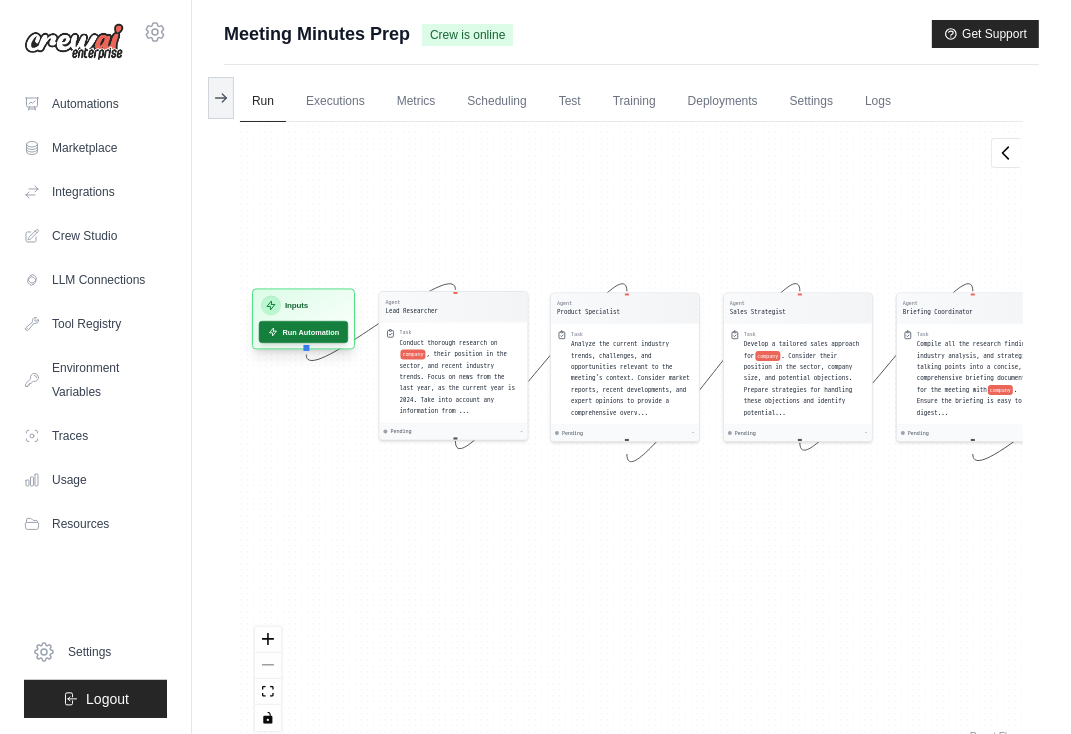 click on "Run Automation" at bounding box center (303, 332) 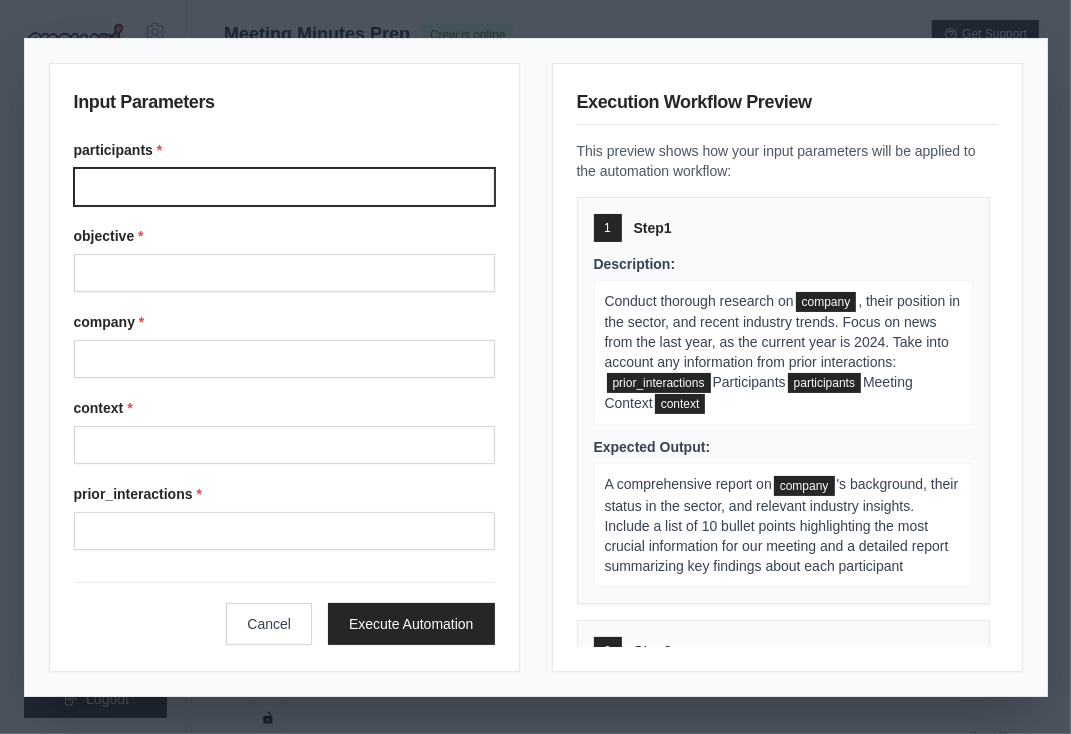 click on "Participants" at bounding box center [284, 187] 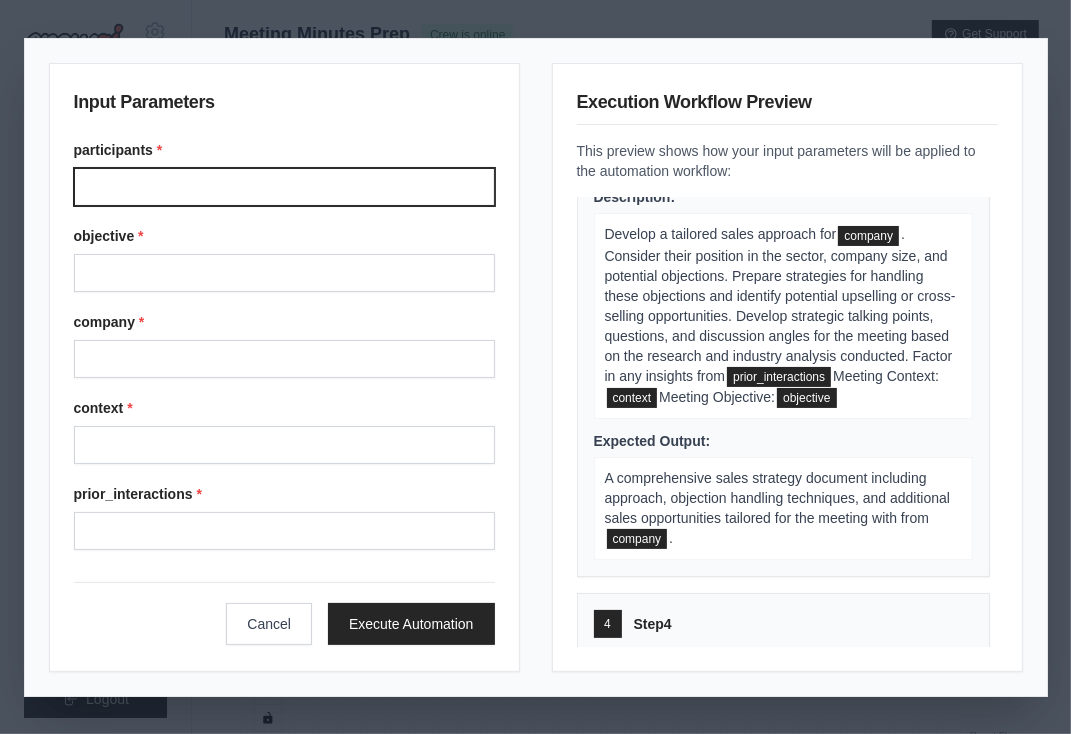scroll, scrollTop: 866, scrollLeft: 0, axis: vertical 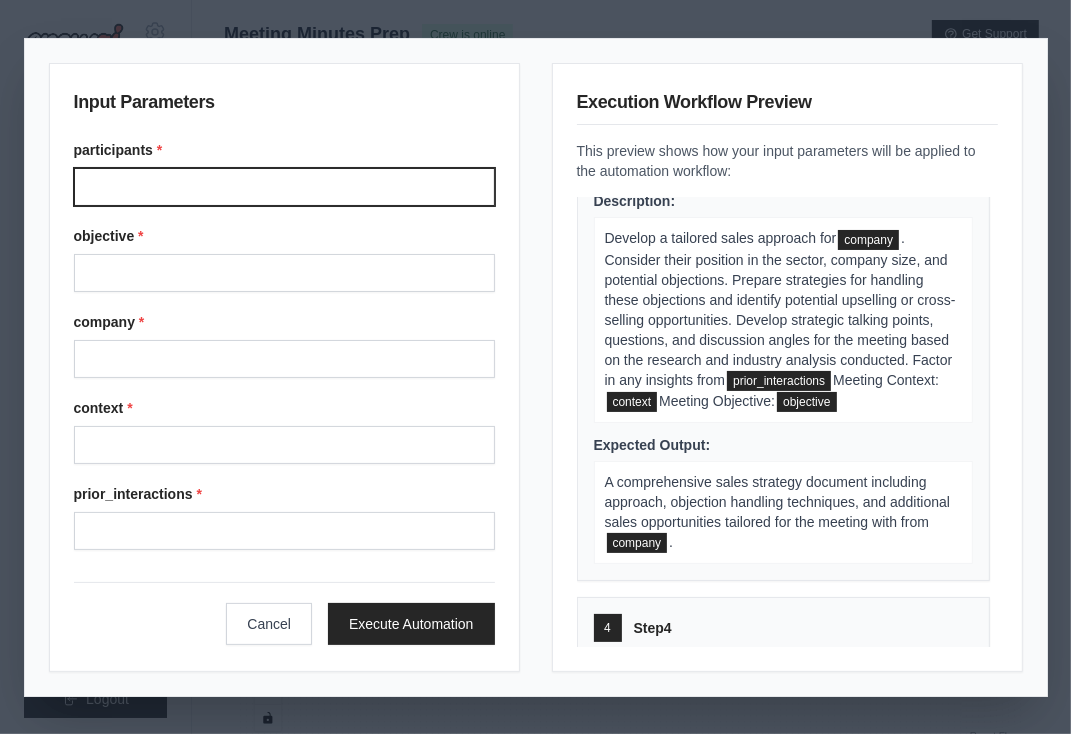 click on "Participants" at bounding box center [284, 187] 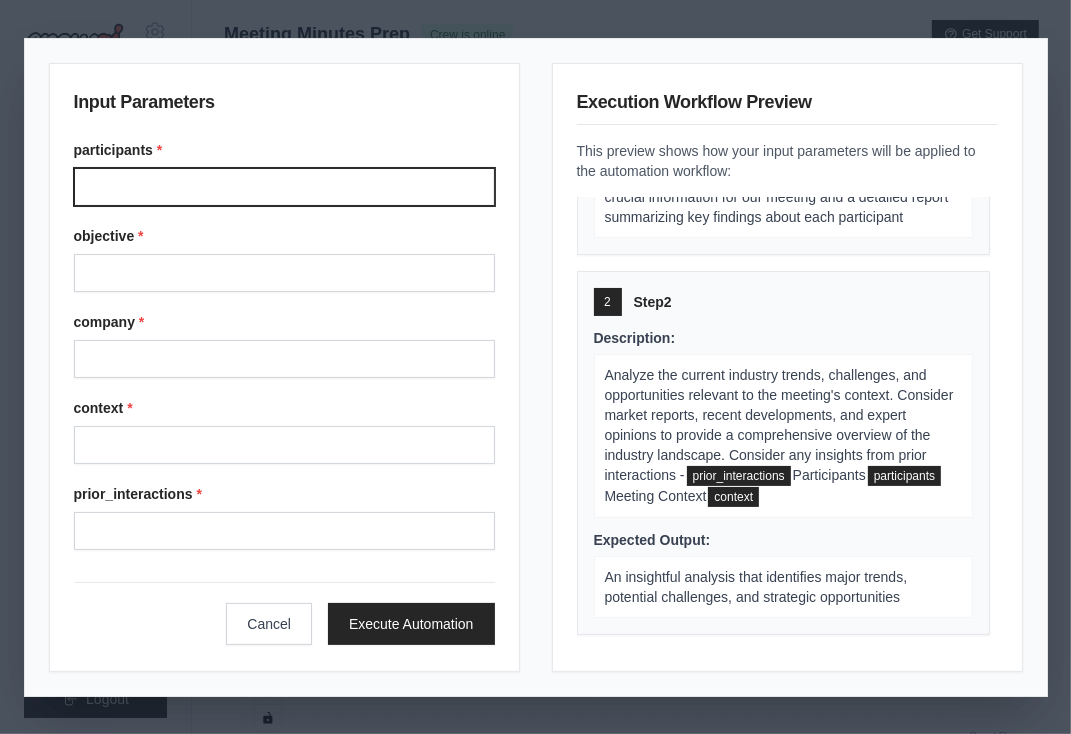 scroll, scrollTop: 258, scrollLeft: 0, axis: vertical 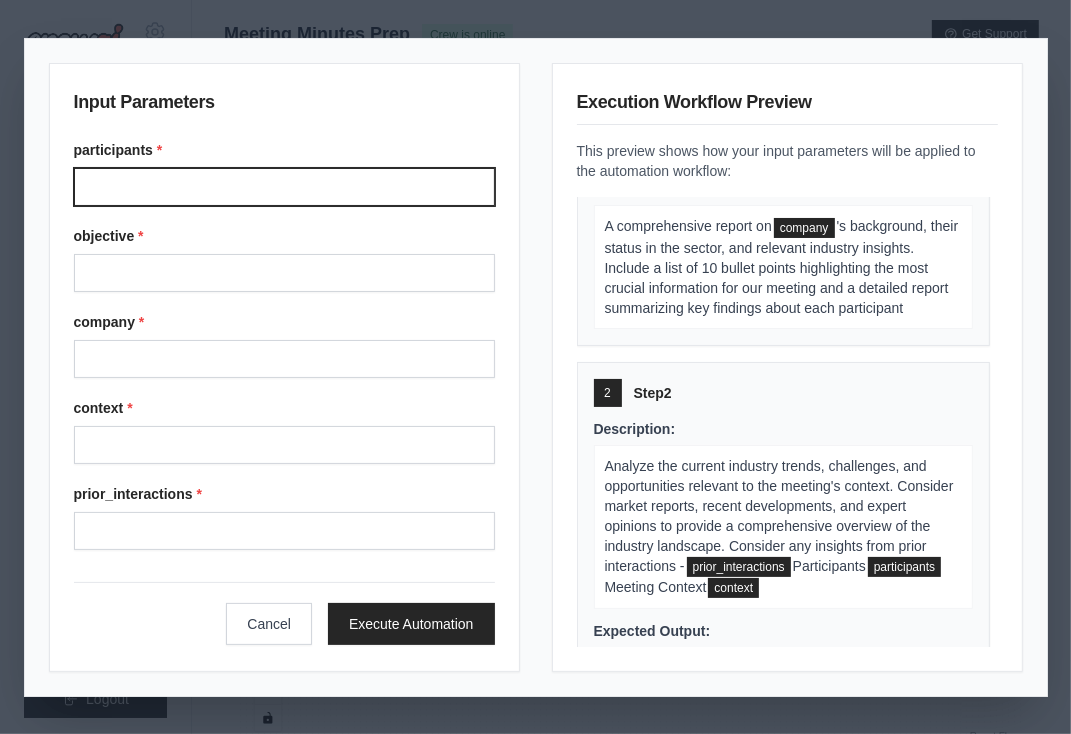 click on "Participants" at bounding box center (284, 187) 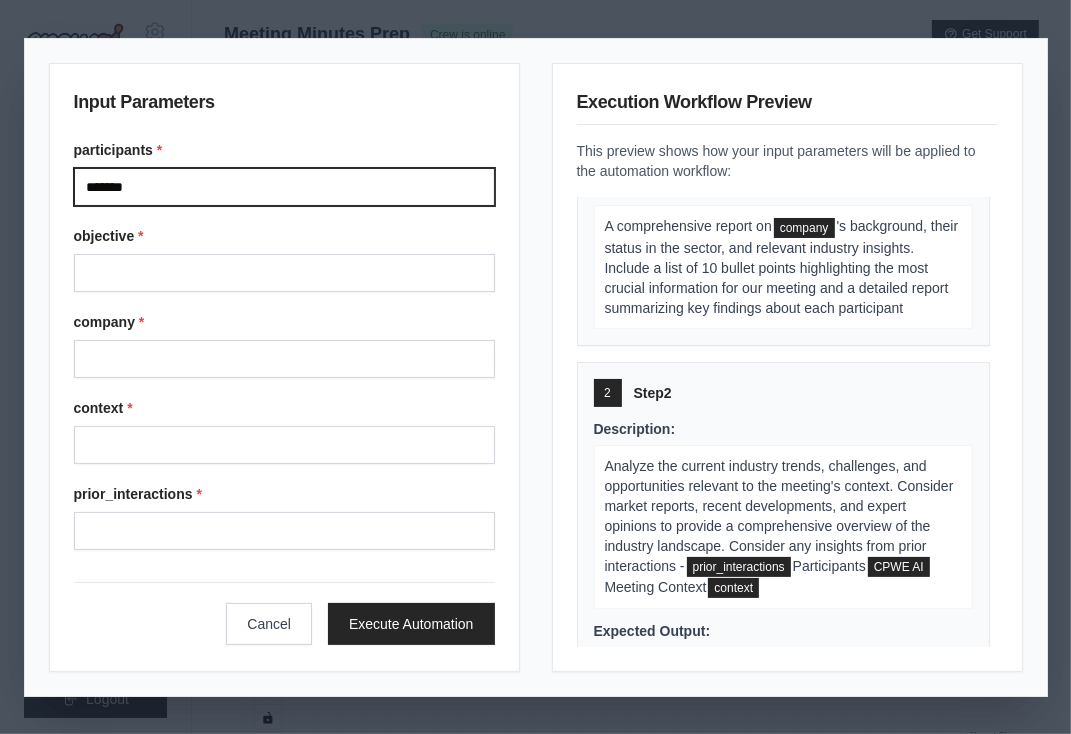 type on "*******" 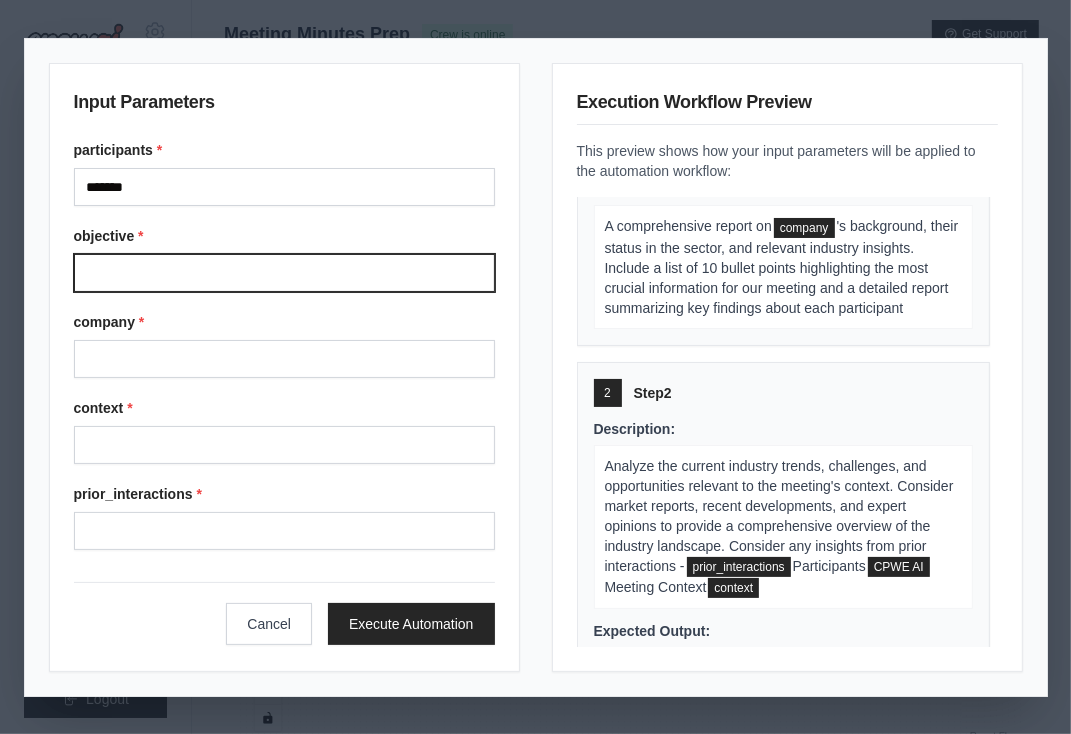click on "Objective" at bounding box center [284, 273] 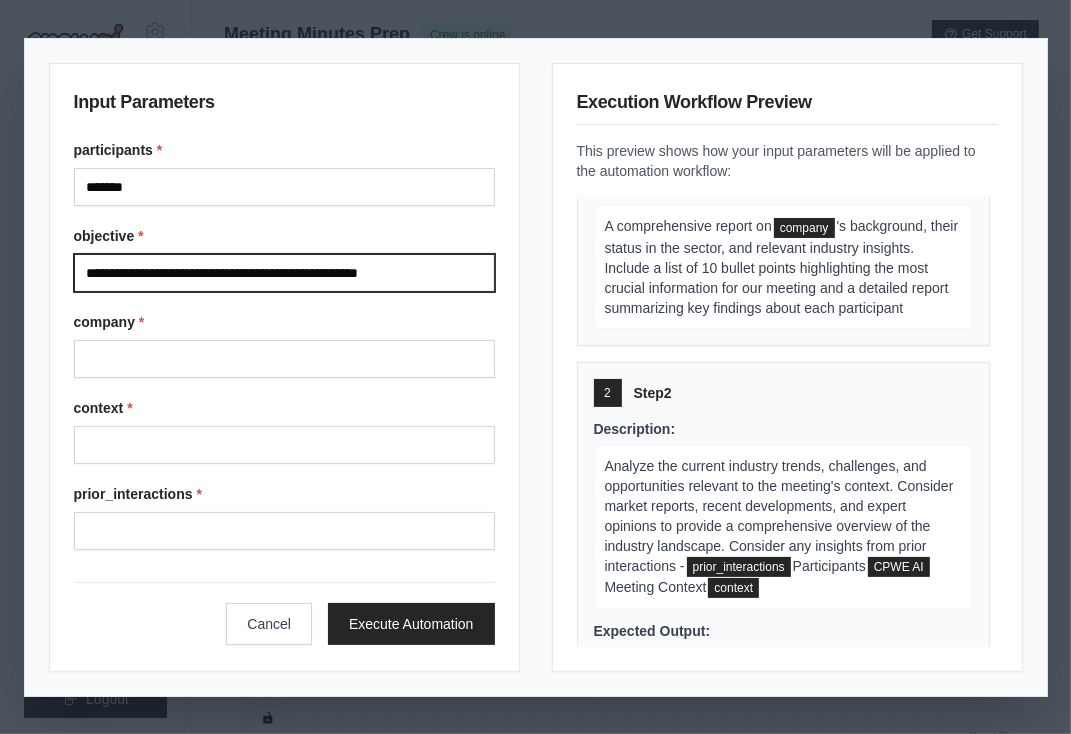 drag, startPoint x: 448, startPoint y: 272, endPoint x: 298, endPoint y: 274, distance: 150.01334 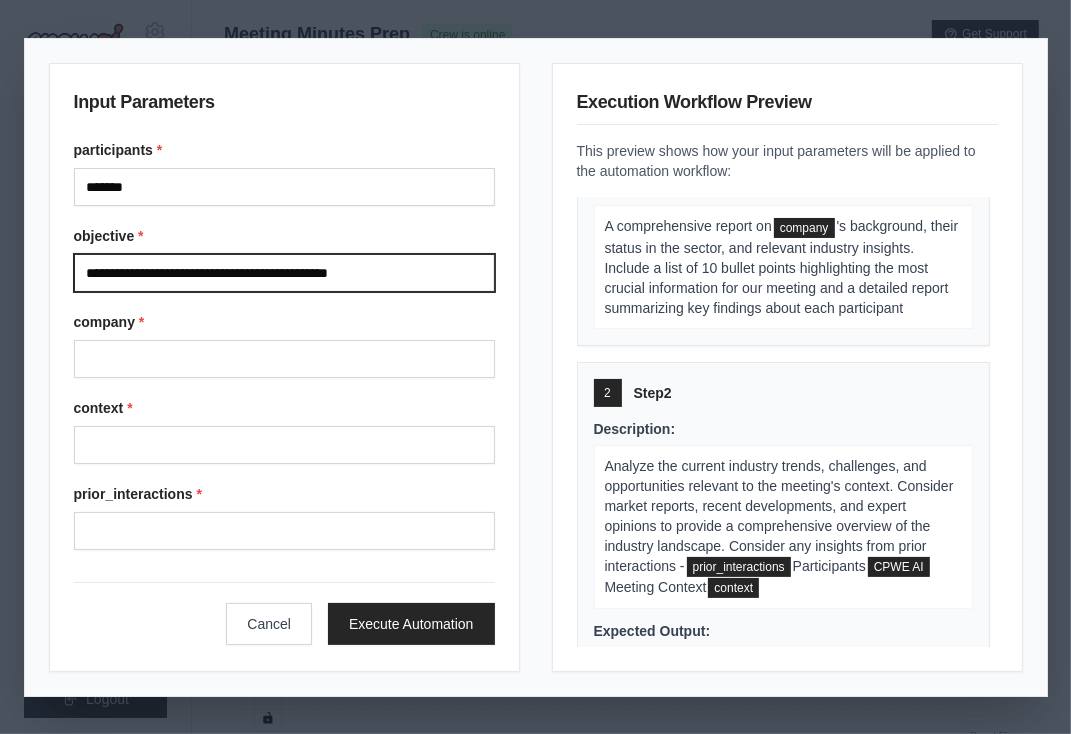 type on "**********" 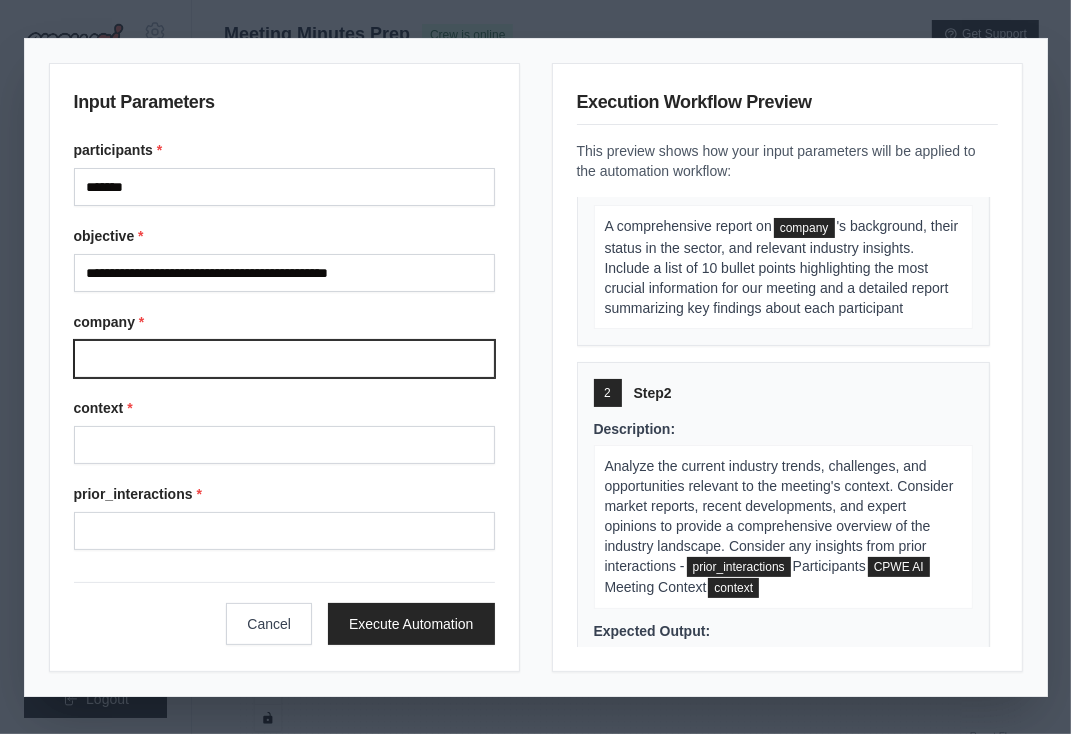 click on "Company" at bounding box center (284, 359) 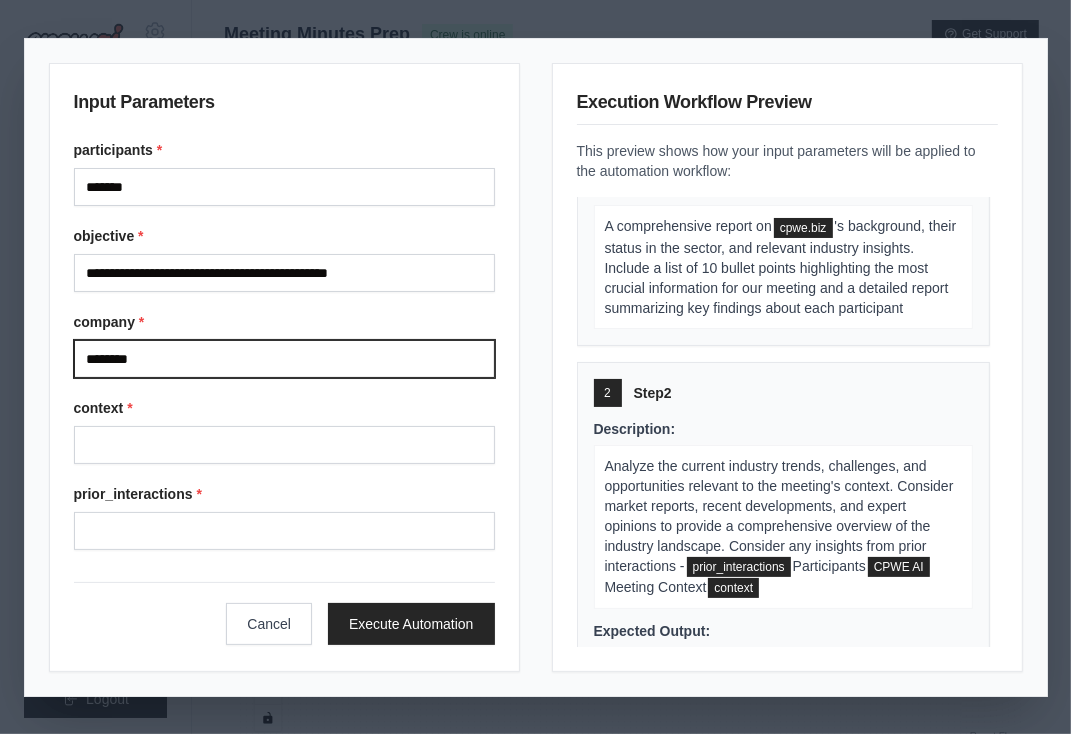 type on "********" 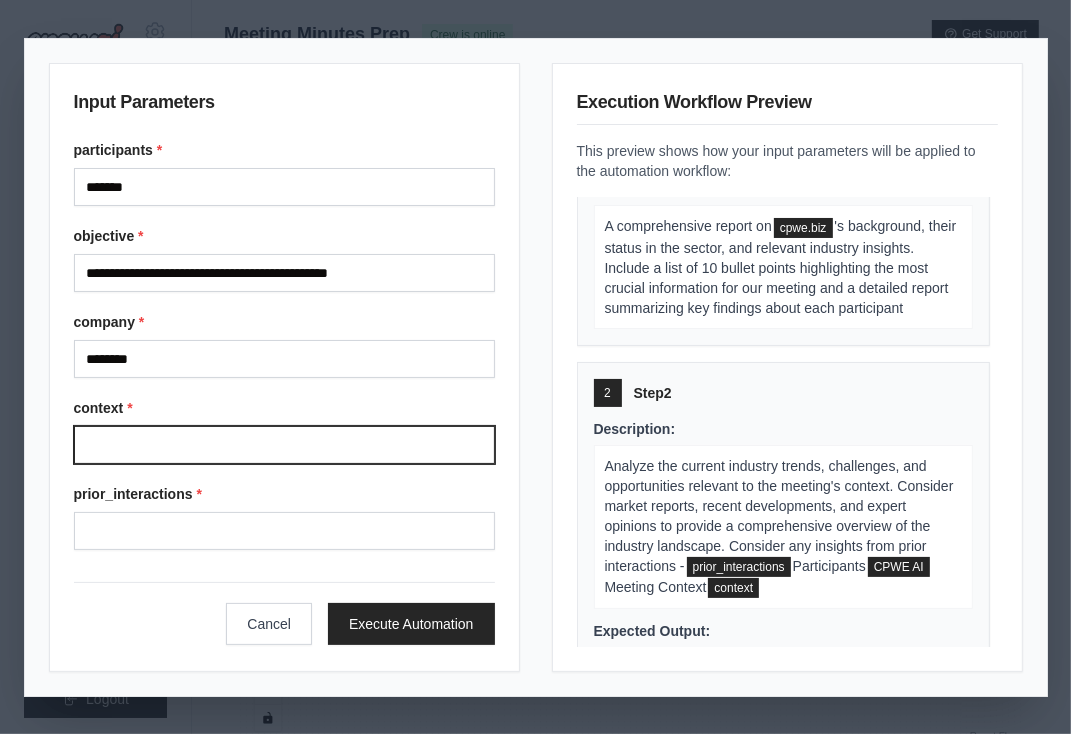 click on "Context" at bounding box center (284, 445) 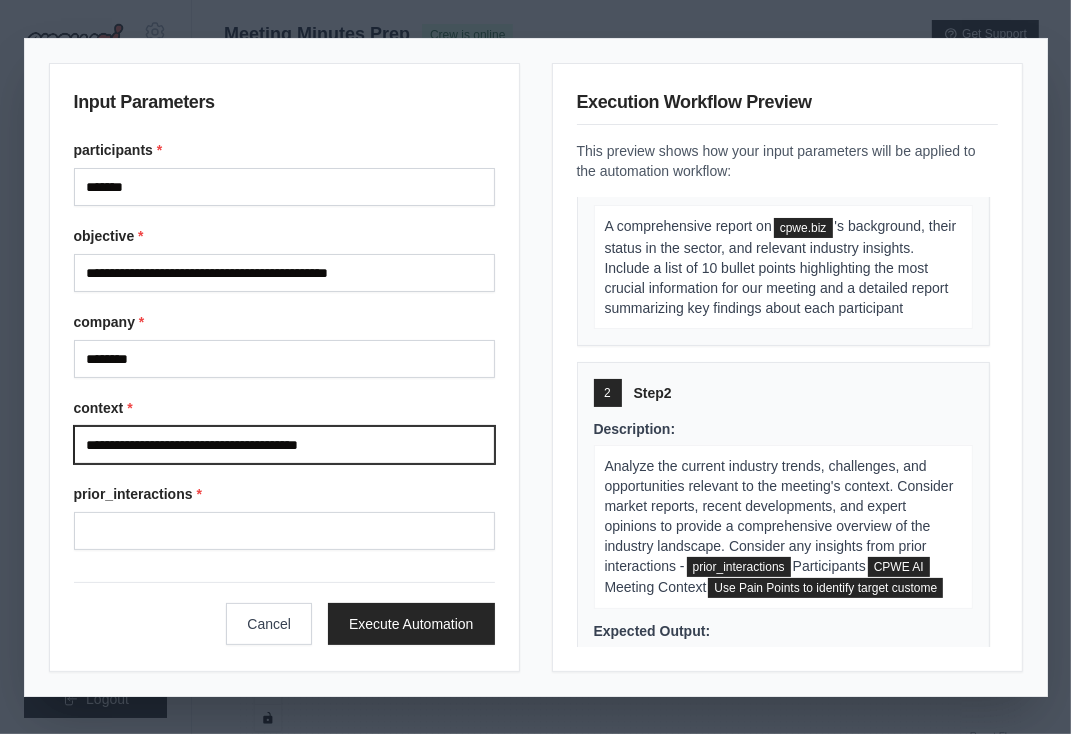 scroll, scrollTop: 278, scrollLeft: 0, axis: vertical 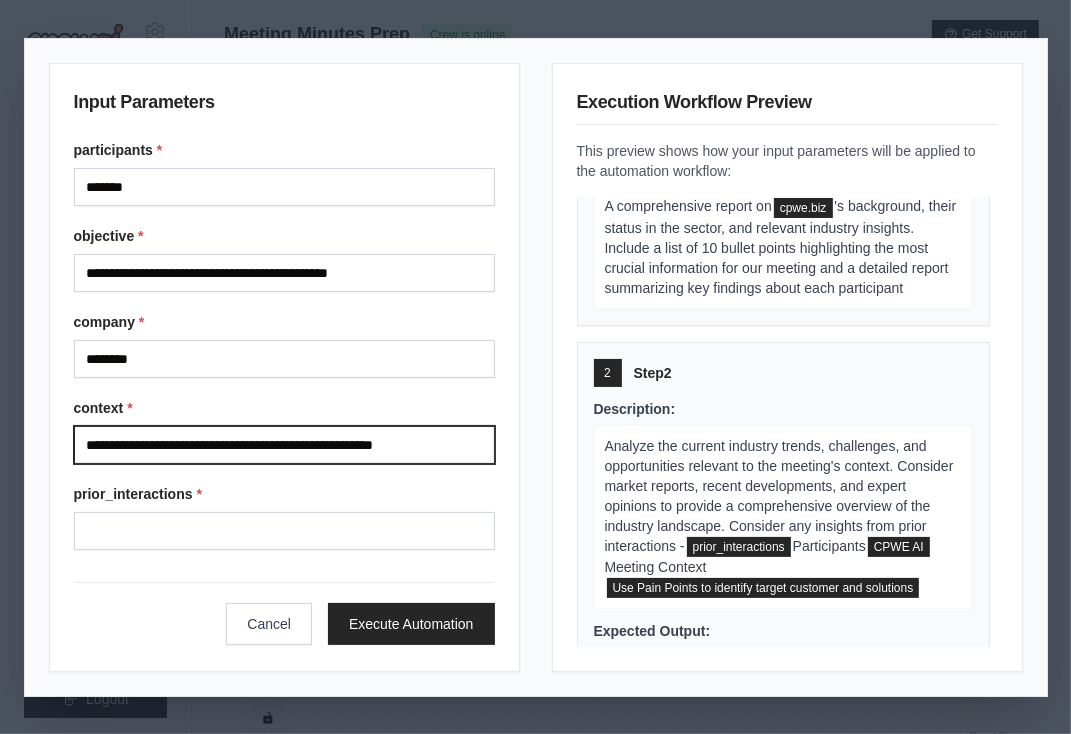 type on "**********" 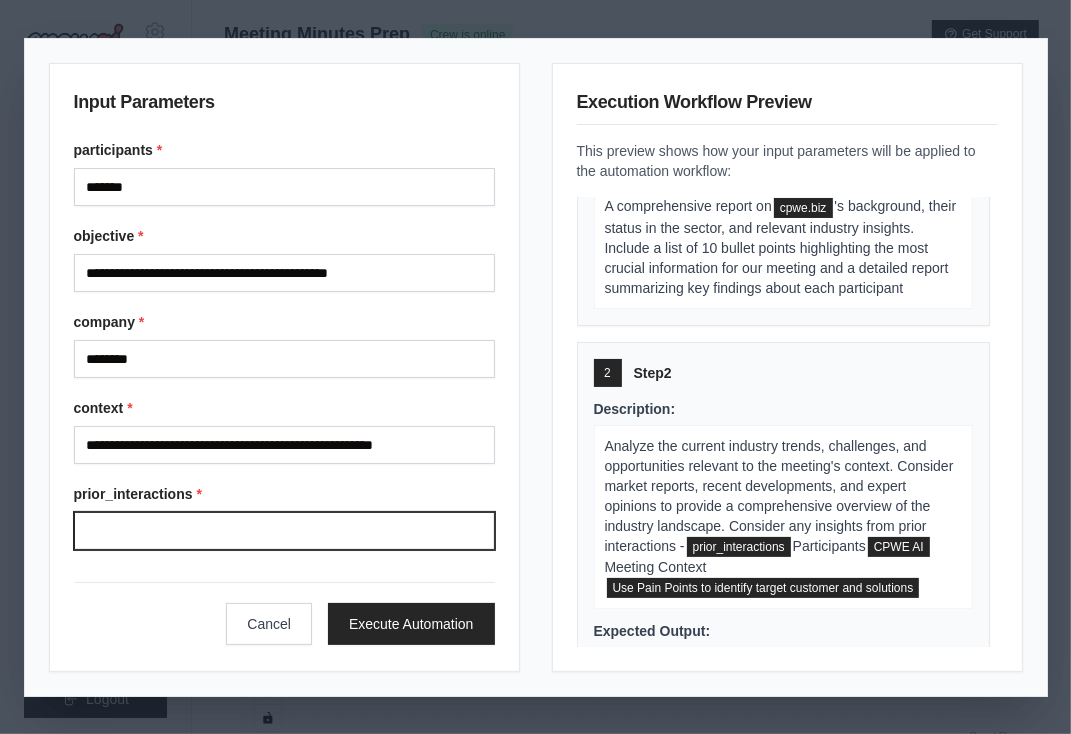 click on "Prior interactions" at bounding box center (284, 531) 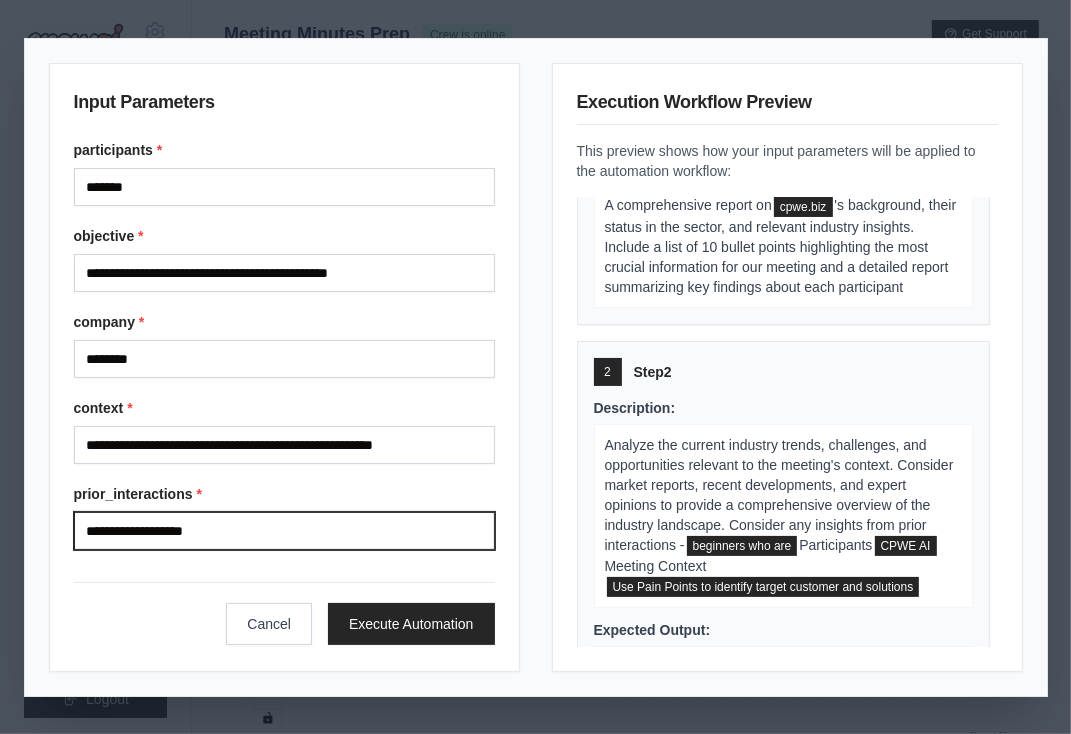 scroll, scrollTop: 279, scrollLeft: 0, axis: vertical 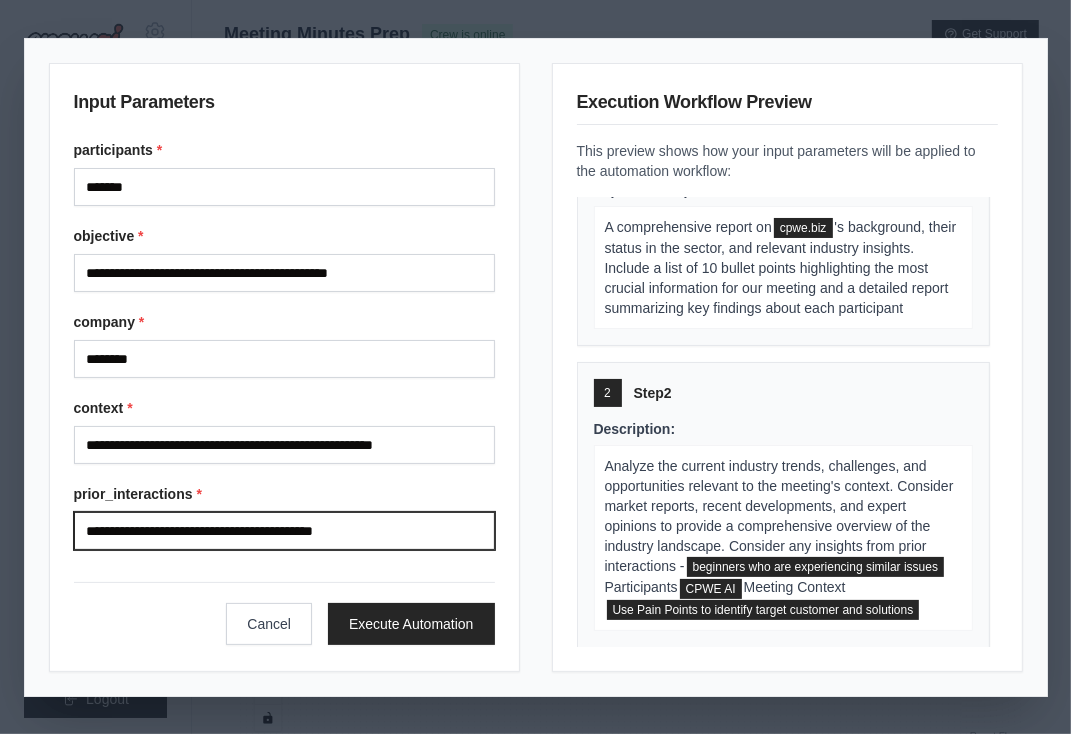 type on "**********" 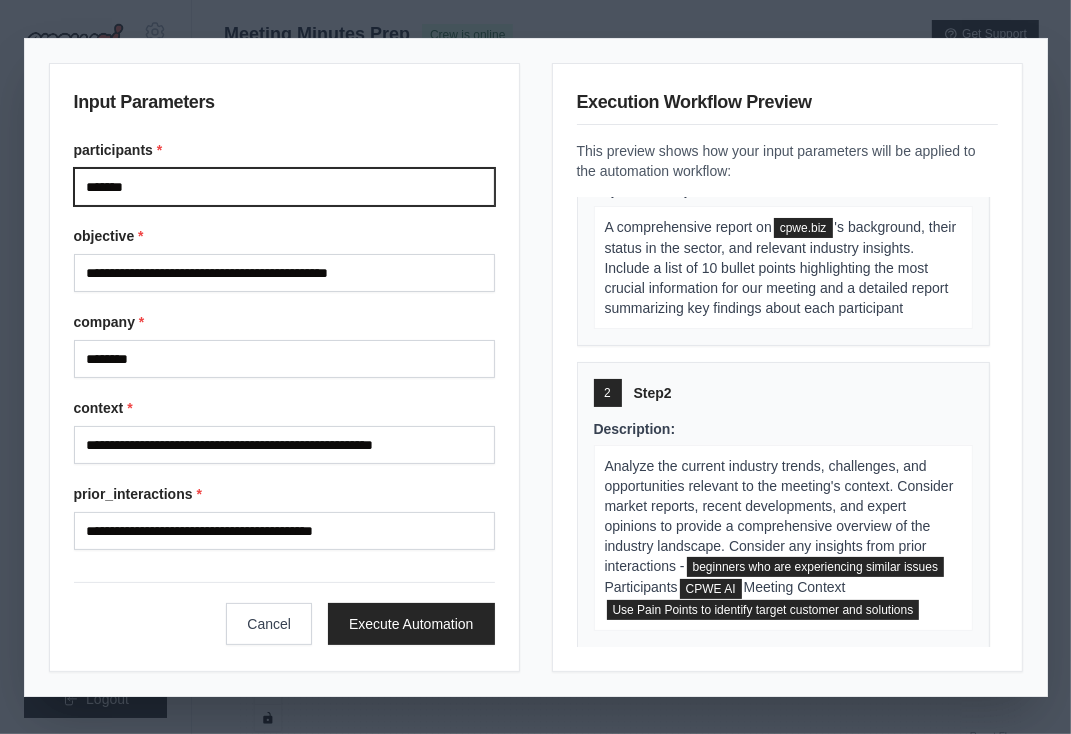 click on "*******" at bounding box center [284, 187] 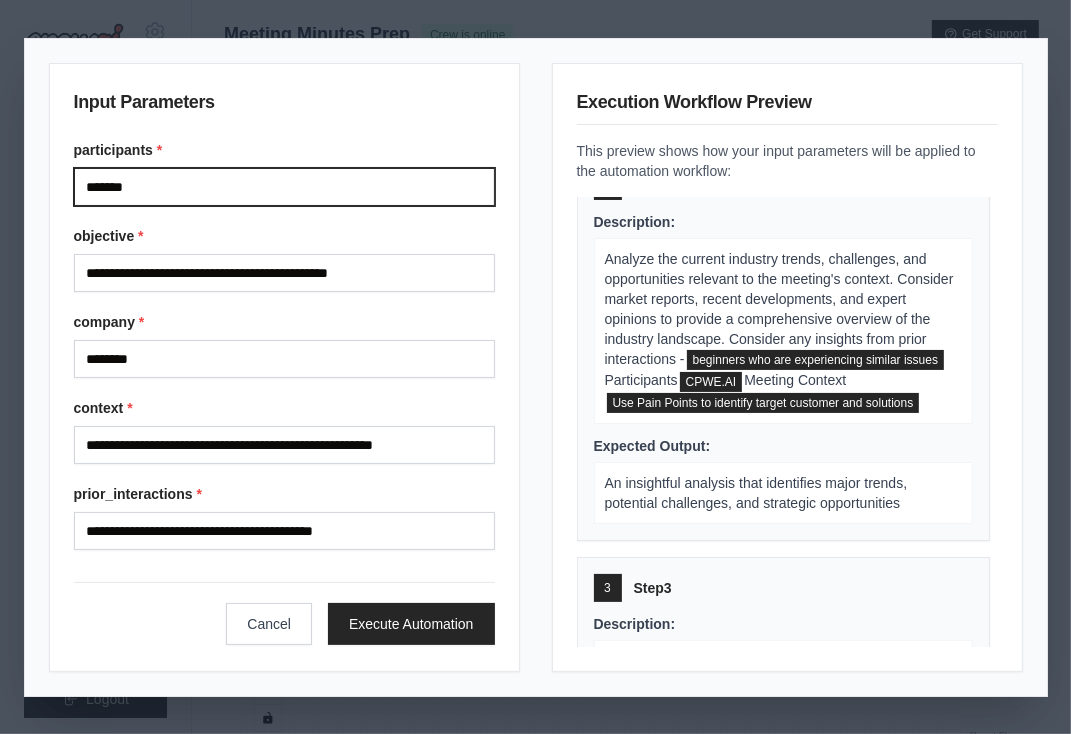 scroll, scrollTop: 520, scrollLeft: 0, axis: vertical 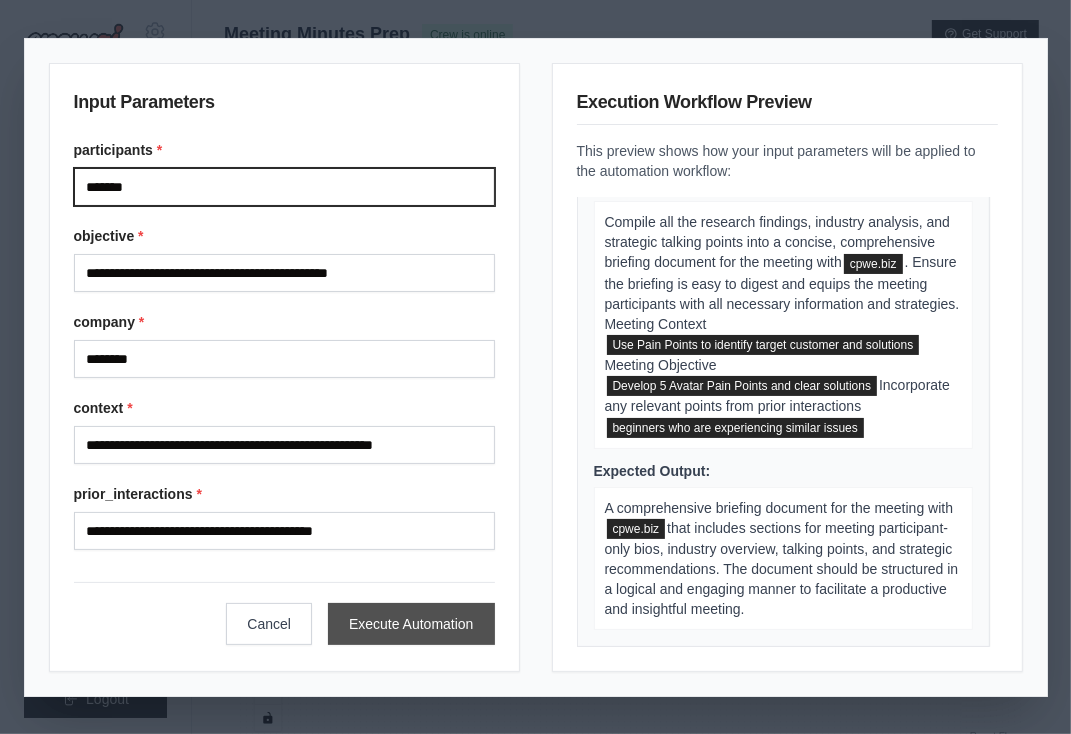 type on "*******" 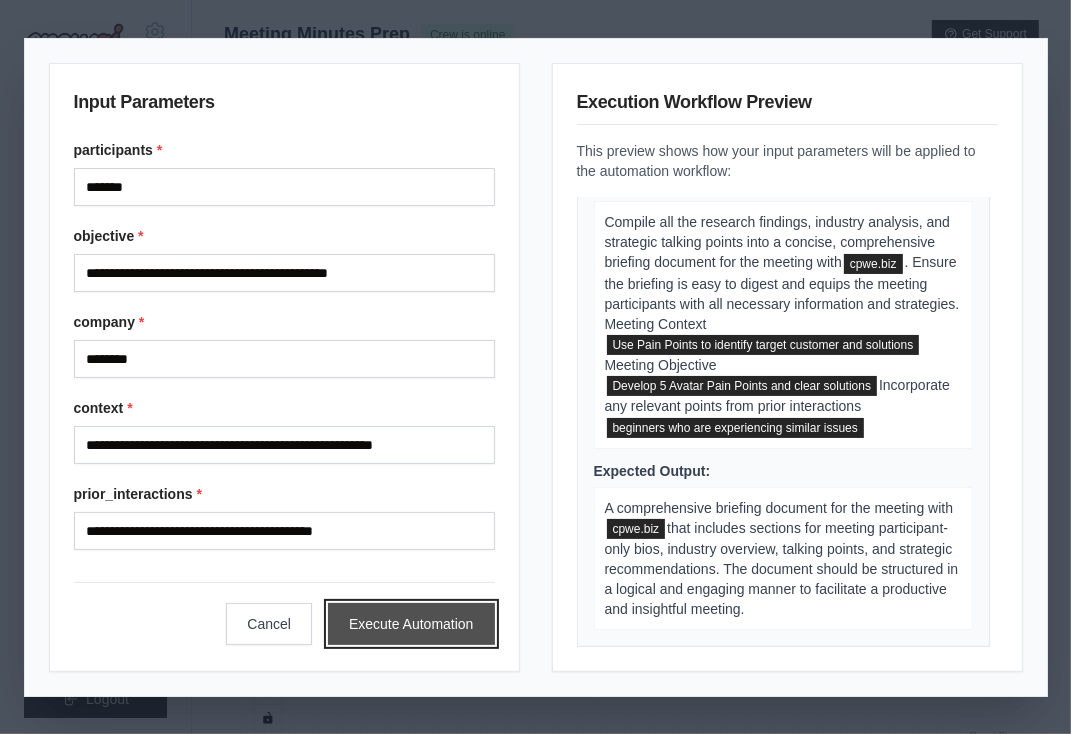 click on "Execute Automation" at bounding box center (411, 624) 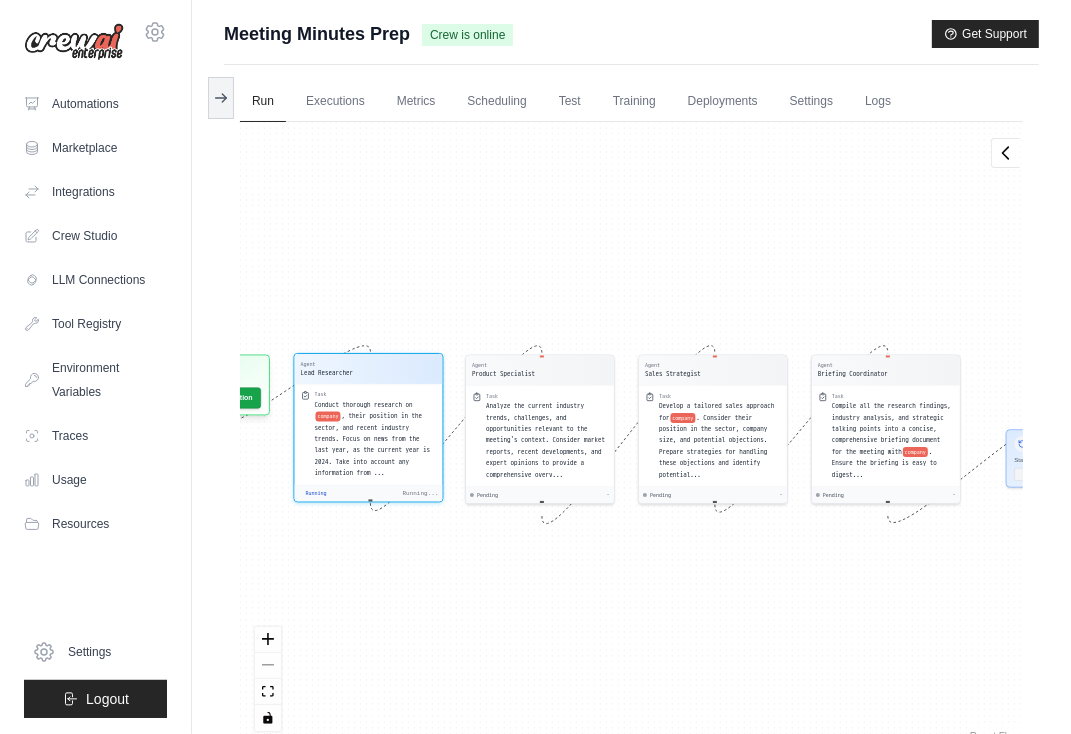 scroll, scrollTop: 20, scrollLeft: 0, axis: vertical 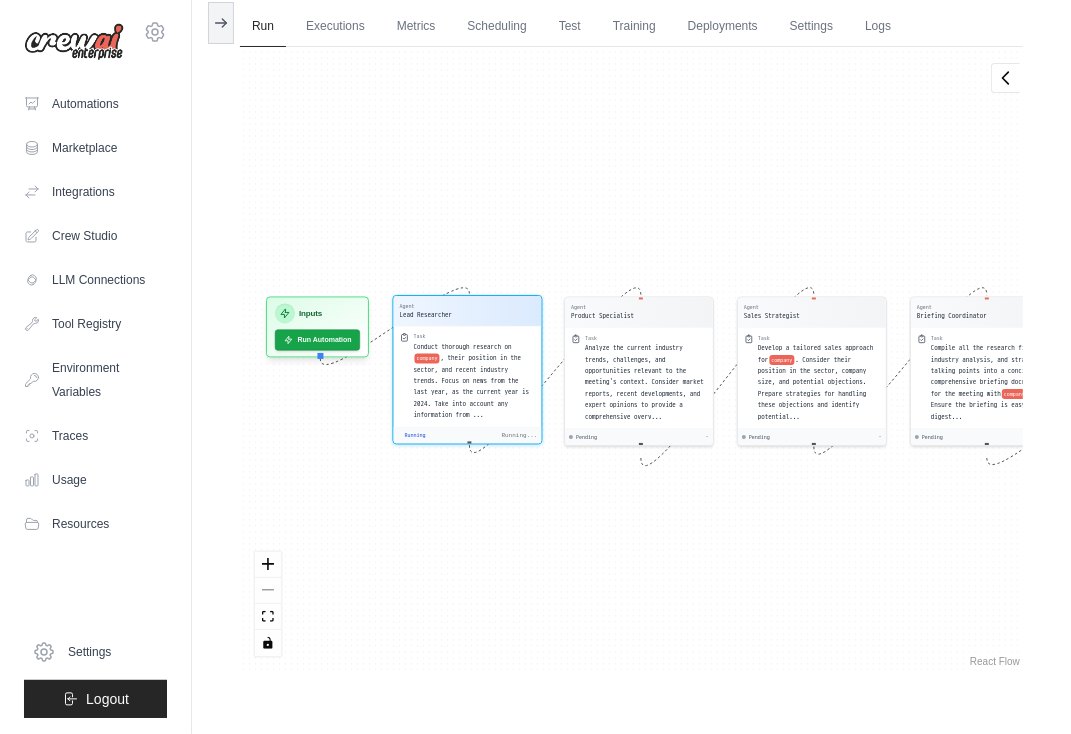 drag, startPoint x: 513, startPoint y: 525, endPoint x: 843, endPoint y: 575, distance: 333.7664 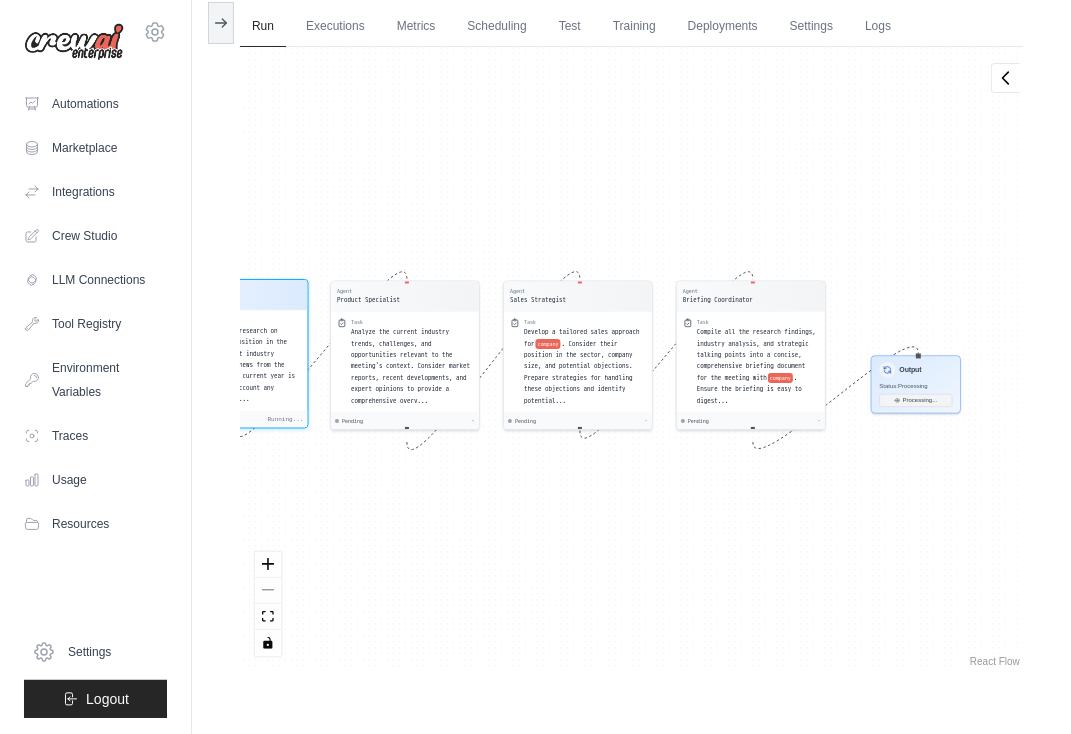 drag, startPoint x: 870, startPoint y: 518, endPoint x: 735, endPoint y: 519, distance: 135.00371 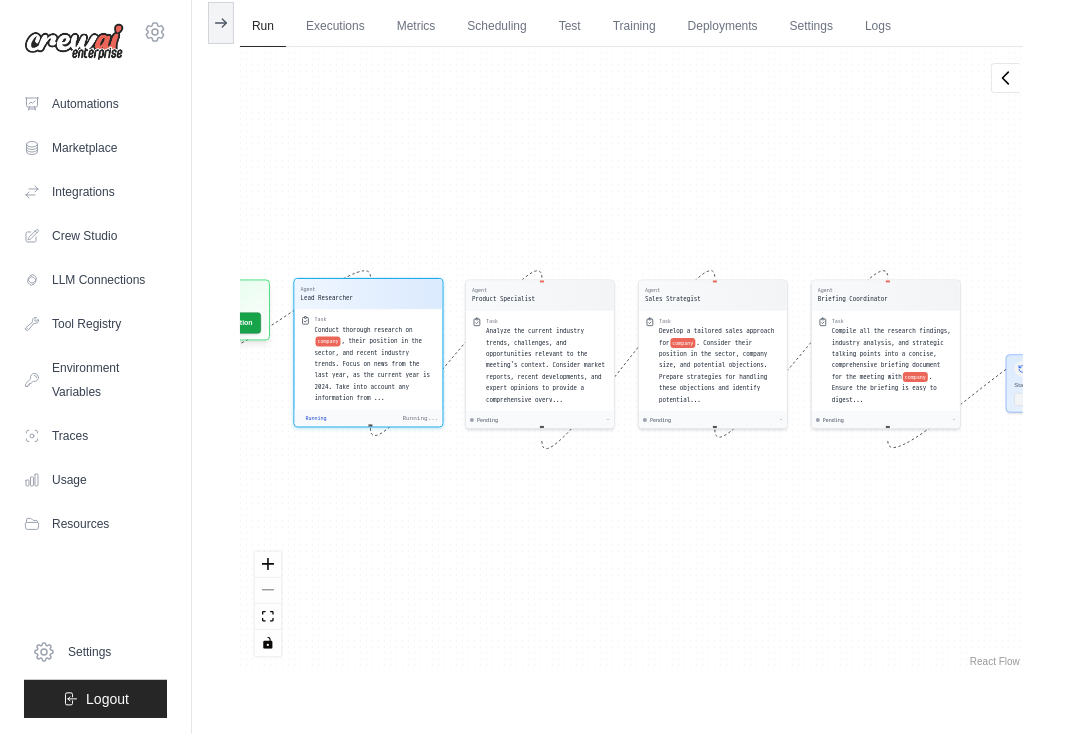 drag, startPoint x: 967, startPoint y: 489, endPoint x: 758, endPoint y: 491, distance: 209.00957 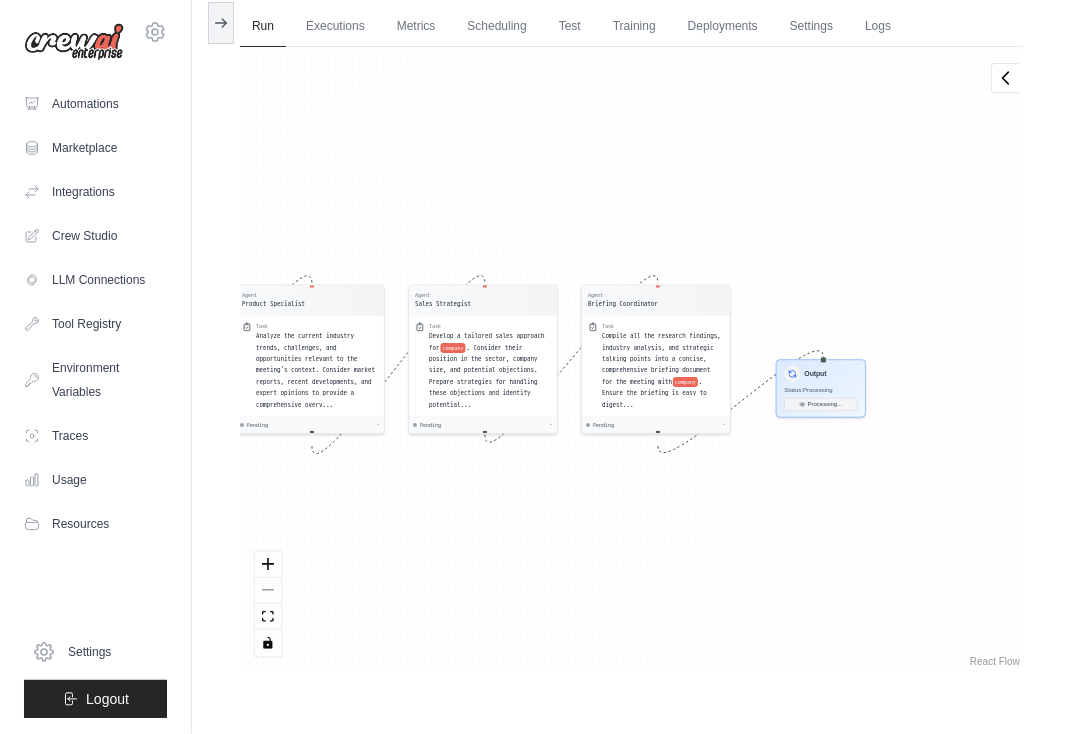 drag, startPoint x: 850, startPoint y: 564, endPoint x: 620, endPoint y: 569, distance: 230.05434 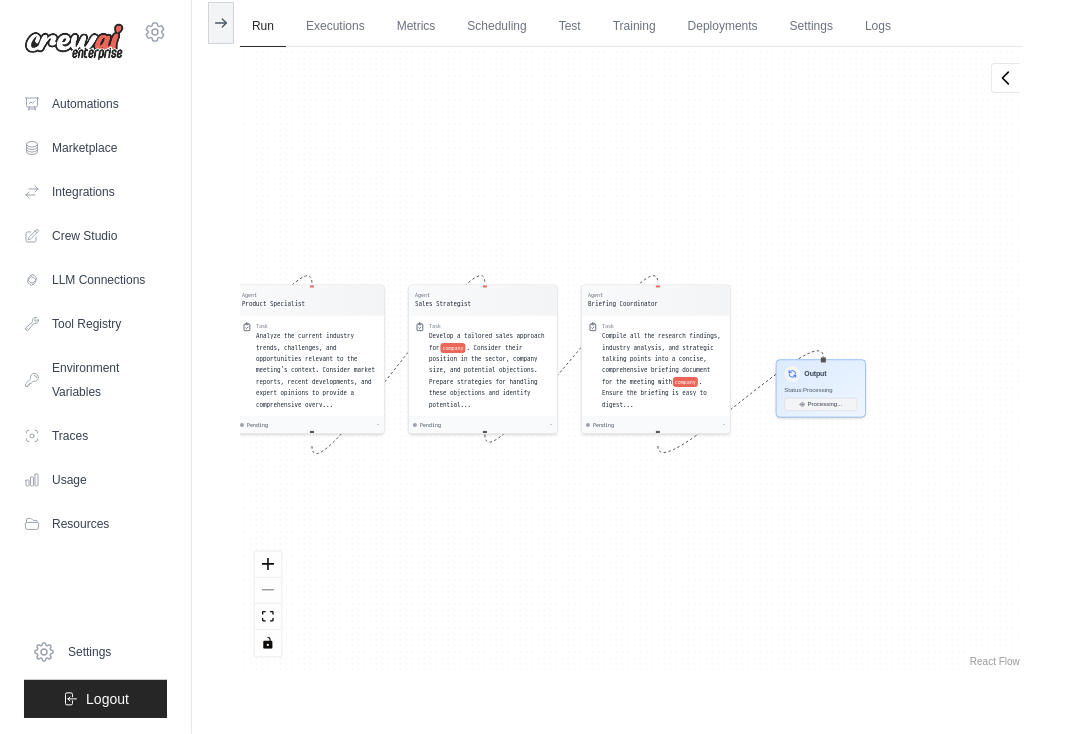 click on "Agent Lead Researcher Task Conduct thorough research on  company , their position in the sector, and recent industry trends. Focus on news from the last year, as the current year is 2024.
Take into account any information from ... Running Running... Agent Product Specialist Task Analyze the current industry trends, challenges, and opportunities relevant to the meeting's context. Consider market reports, recent developments, and expert opinions to provide a comprehensive overv... Pending - Agent Sales Strategist Task Develop a tailored sales approach for  company . Consider their position in the  sector, company size, and potential objections. Prepare strategies for handling these objections and identify potential... Pending - Agent Briefing Coordinator Task Compile all the research findings, industry analysis, and strategic talking points into a concise, comprehensive briefing document for the meeting with  company . Ensure the briefing is easy to digest... Pending - Inputs Run Automation Output Status:" at bounding box center [631, 359] 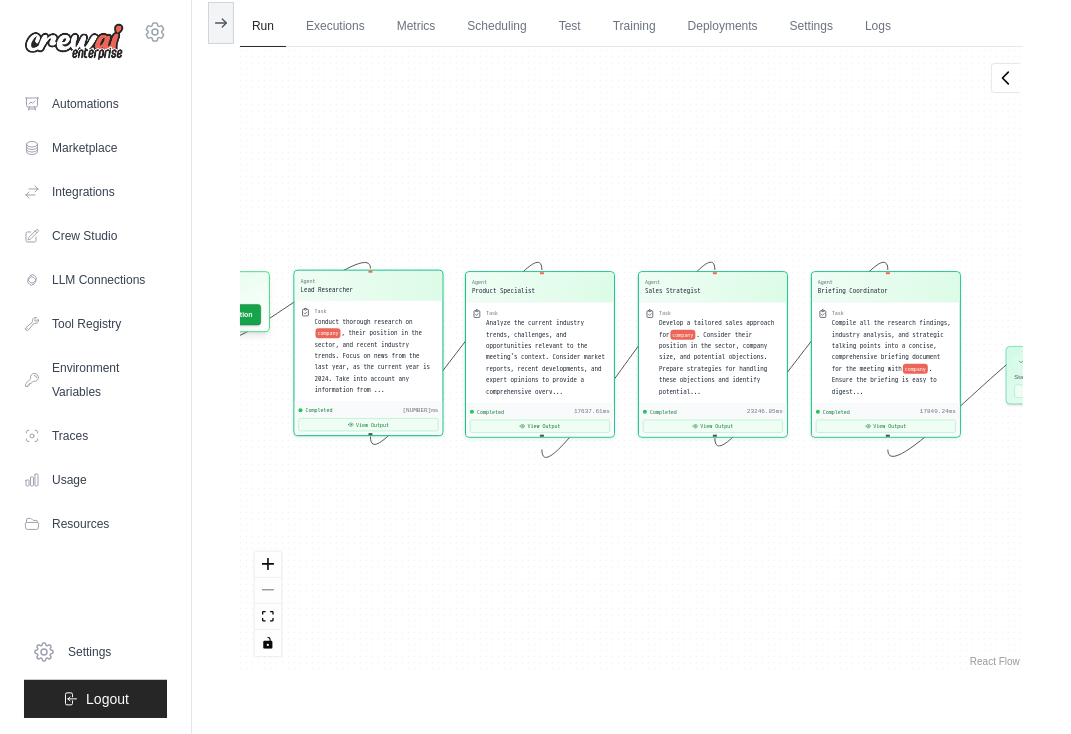 scroll, scrollTop: 13731, scrollLeft: 0, axis: vertical 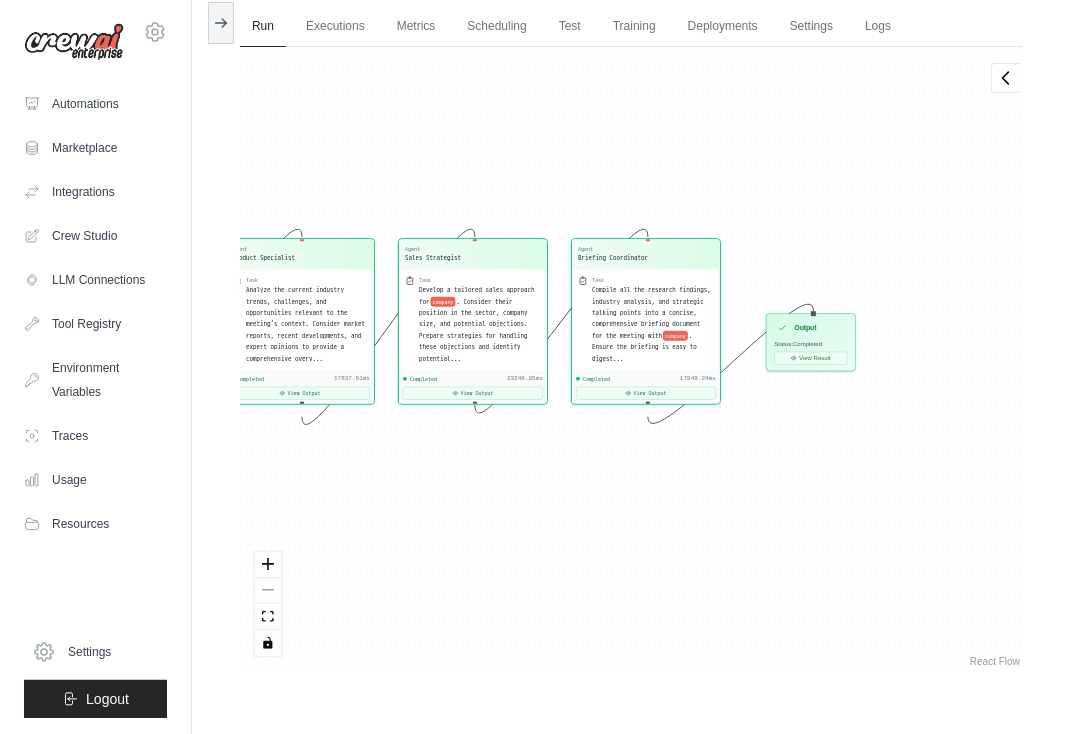 drag, startPoint x: 796, startPoint y: 551, endPoint x: 555, endPoint y: 517, distance: 243.38652 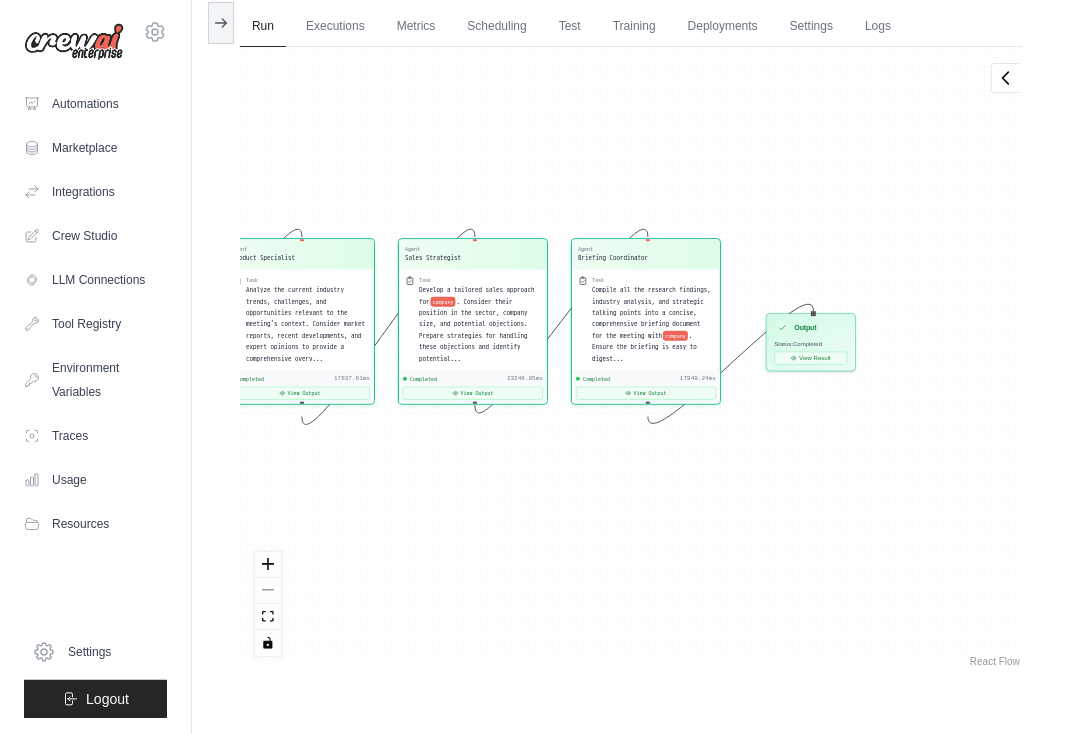 click on "Agent Lead Researcher Task Conduct thorough research on  company , their position in the sector, and recent industry trends. Focus on news from the last year, as the current year is 2024.
Take into account any information from ... Completed 24560.05ms View Output Agent Product Specialist Task Analyze the current industry trends, challenges, and opportunities relevant to the meeting's context. Consider market reports, recent developments, and expert opinions to provide a comprehensive overv... Completed 17637.61ms View Output Agent Sales Strategist Task Develop a tailored sales approach for  company . Consider their position in the  sector, company size, and potential objections. Prepare strategies for handling these objections and identify potential... Completed 23246.85ms View Output Agent Briefing Coordinator Task Compile all the research findings, industry analysis, and strategic talking points into a concise, comprehensive briefing document for the meeting with  company Completed 17849.24ms View Output" at bounding box center (631, 359) 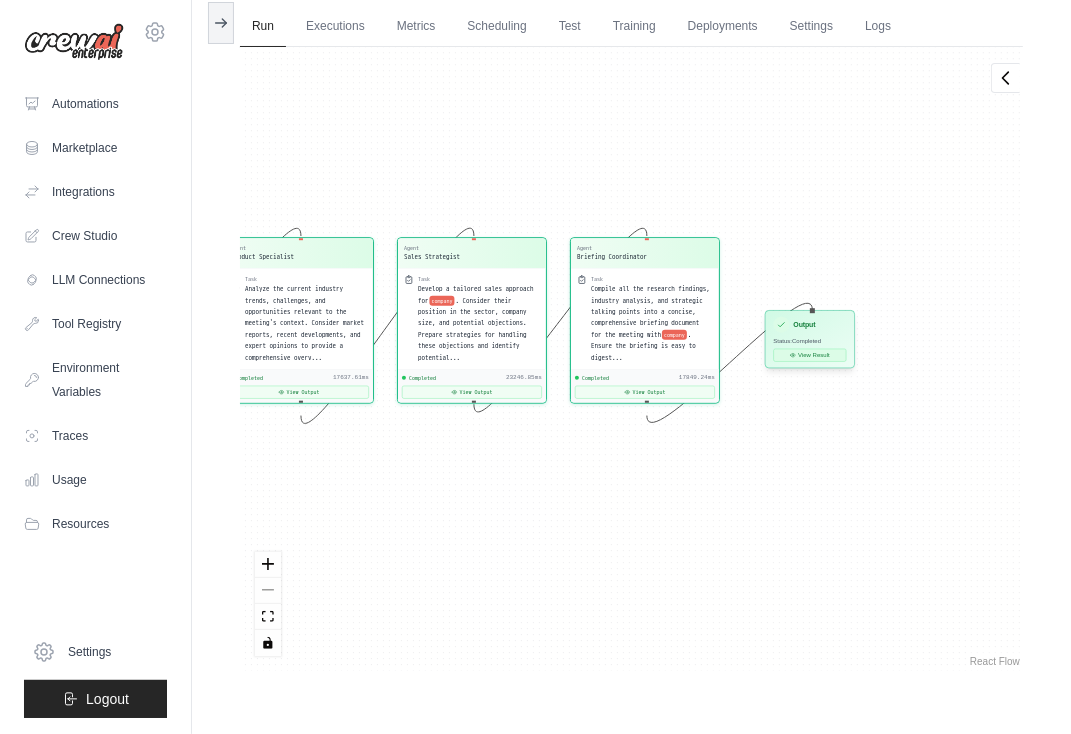 click on "View Result" at bounding box center (810, 355) 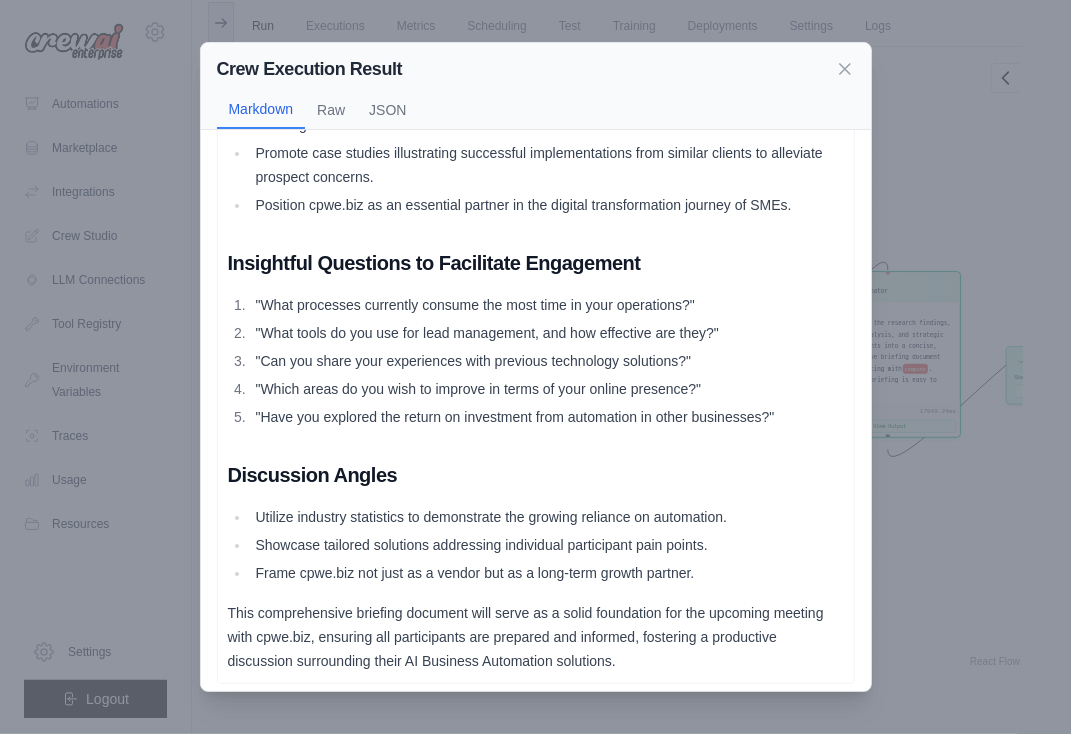 scroll, scrollTop: 2044, scrollLeft: 0, axis: vertical 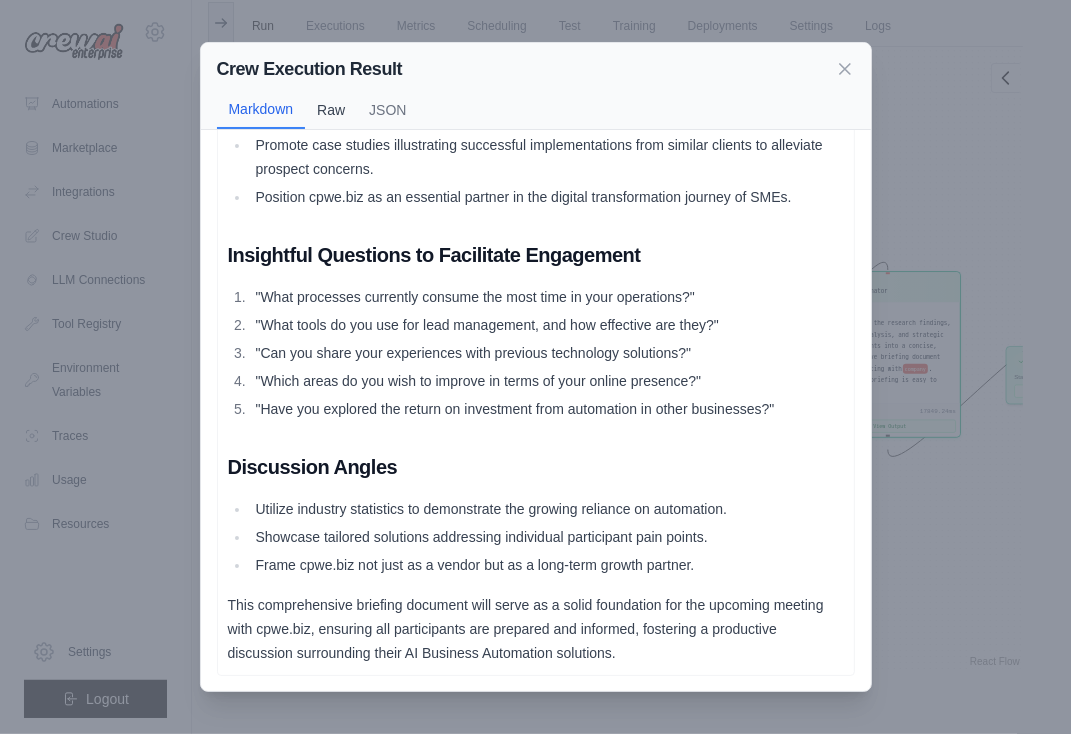 click on "Raw" at bounding box center (331, 110) 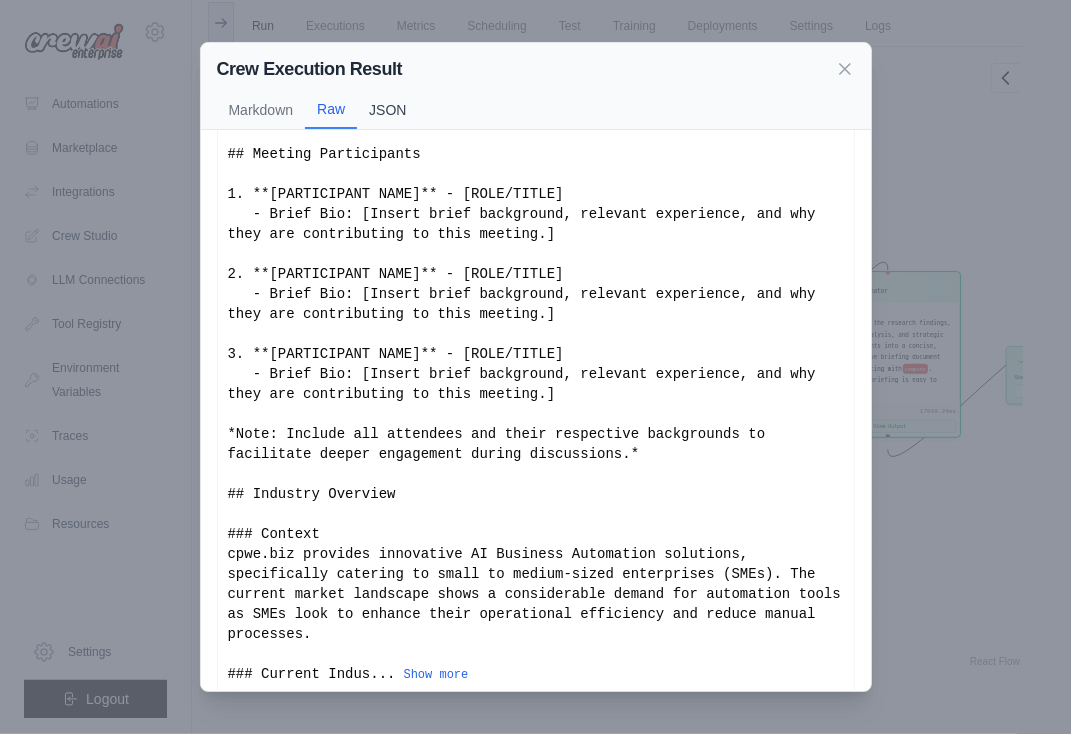 click on "JSON" at bounding box center [387, 110] 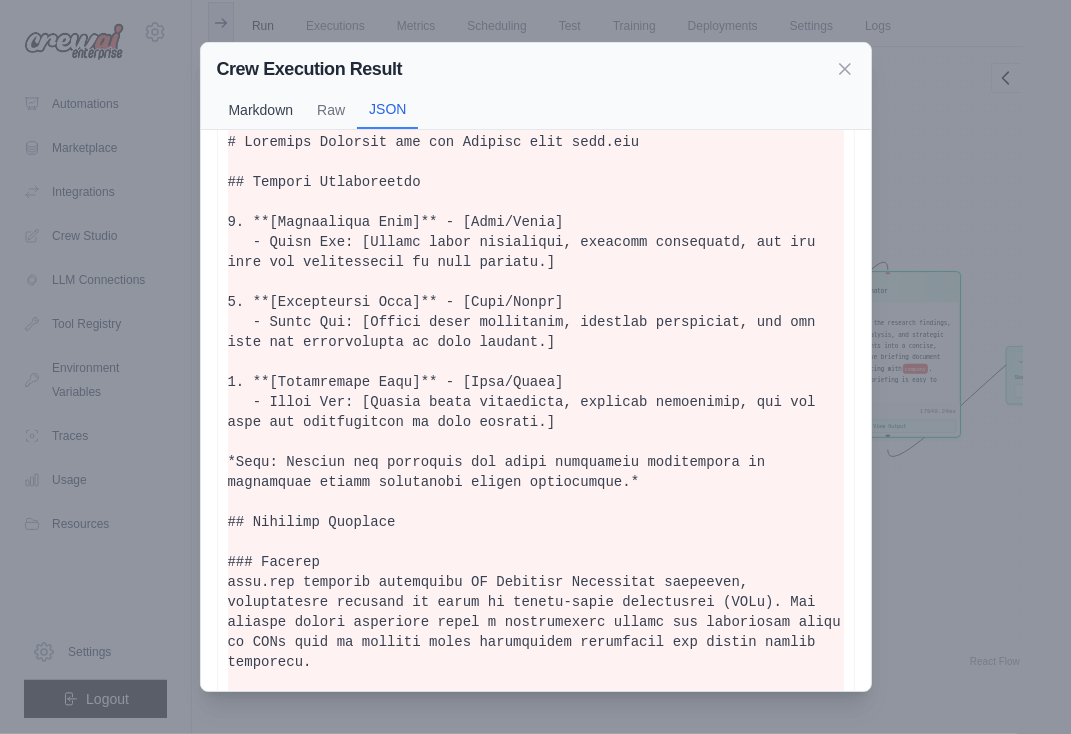 click on "Markdown" at bounding box center (261, 110) 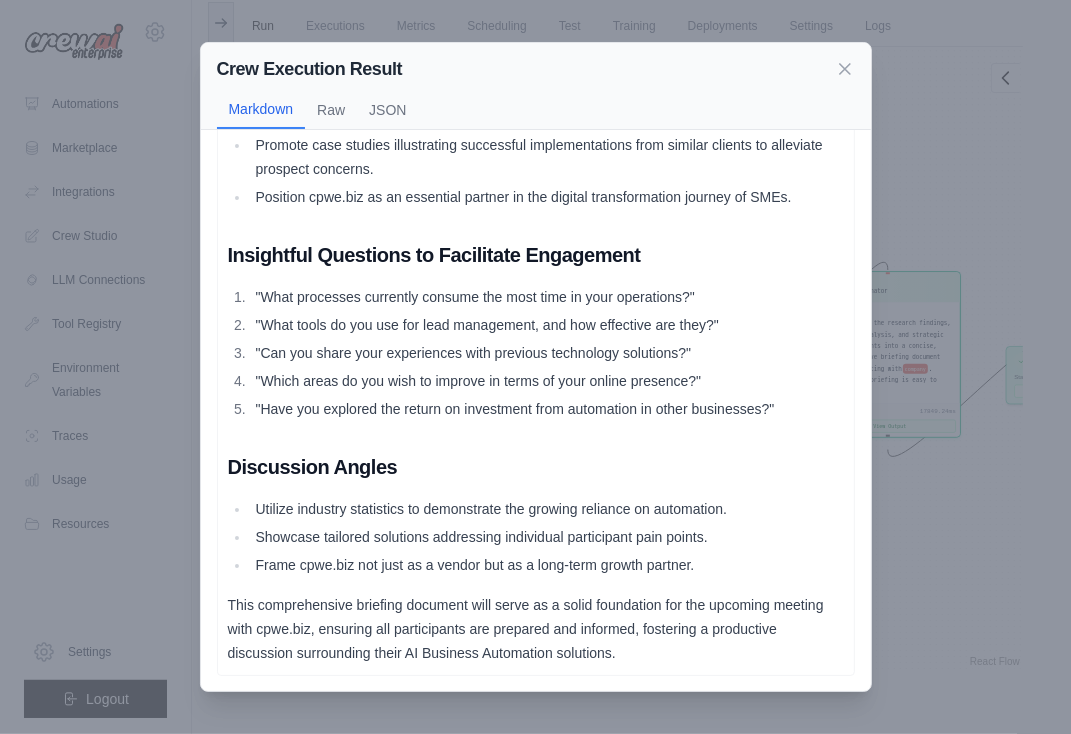 scroll, scrollTop: 0, scrollLeft: 0, axis: both 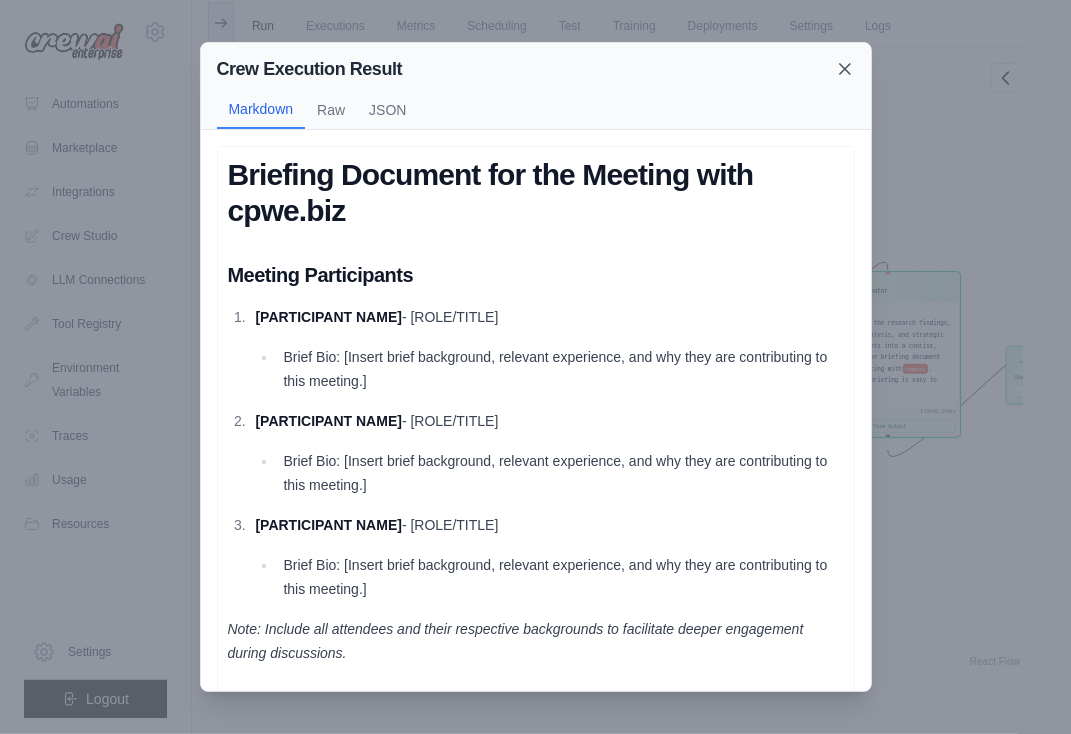 click 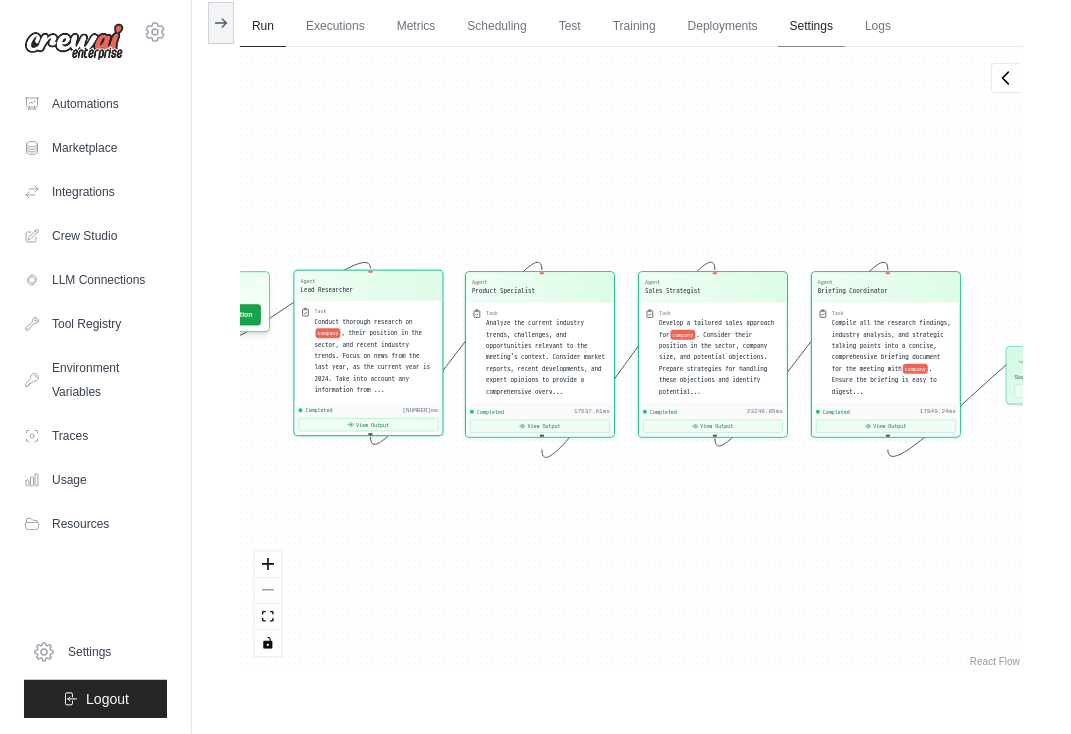 click on "Settings" at bounding box center [811, 27] 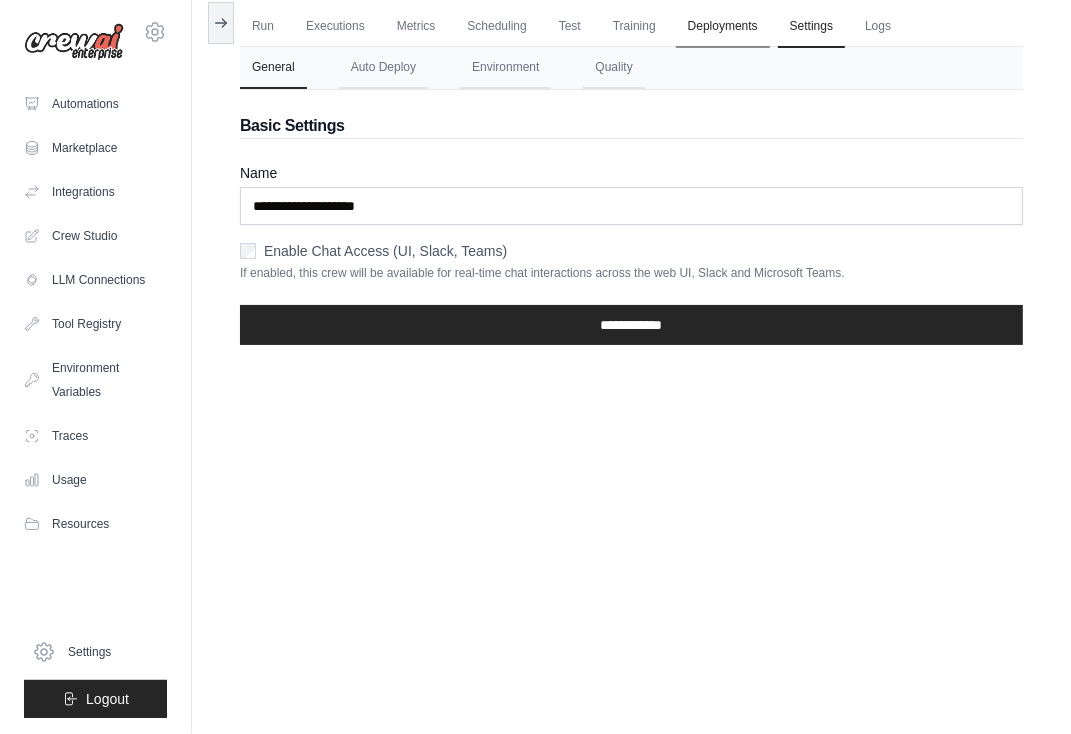 click on "Deployments" at bounding box center (723, 27) 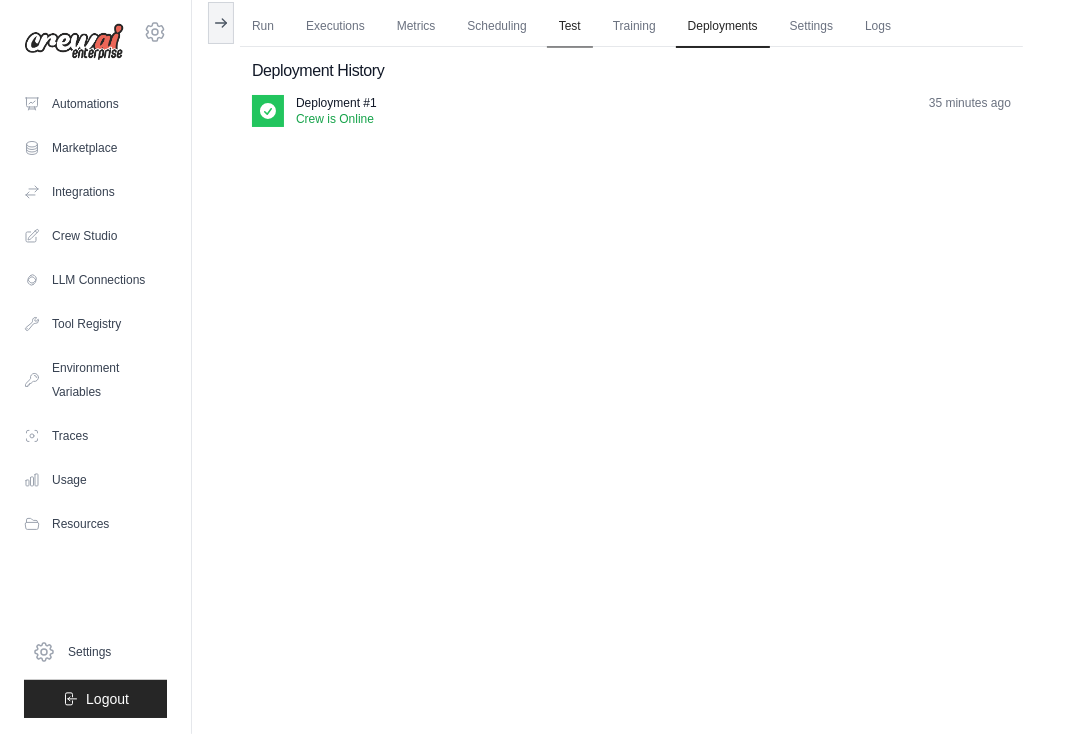 click on "Test" at bounding box center [570, 27] 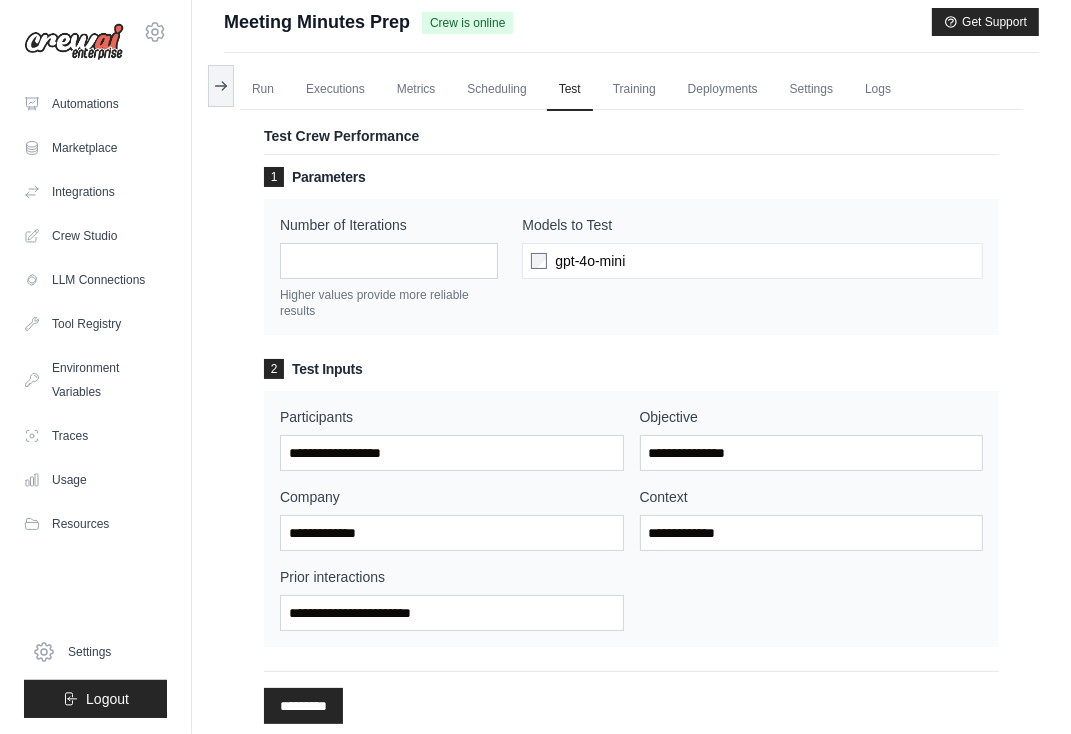 scroll, scrollTop: 0, scrollLeft: 0, axis: both 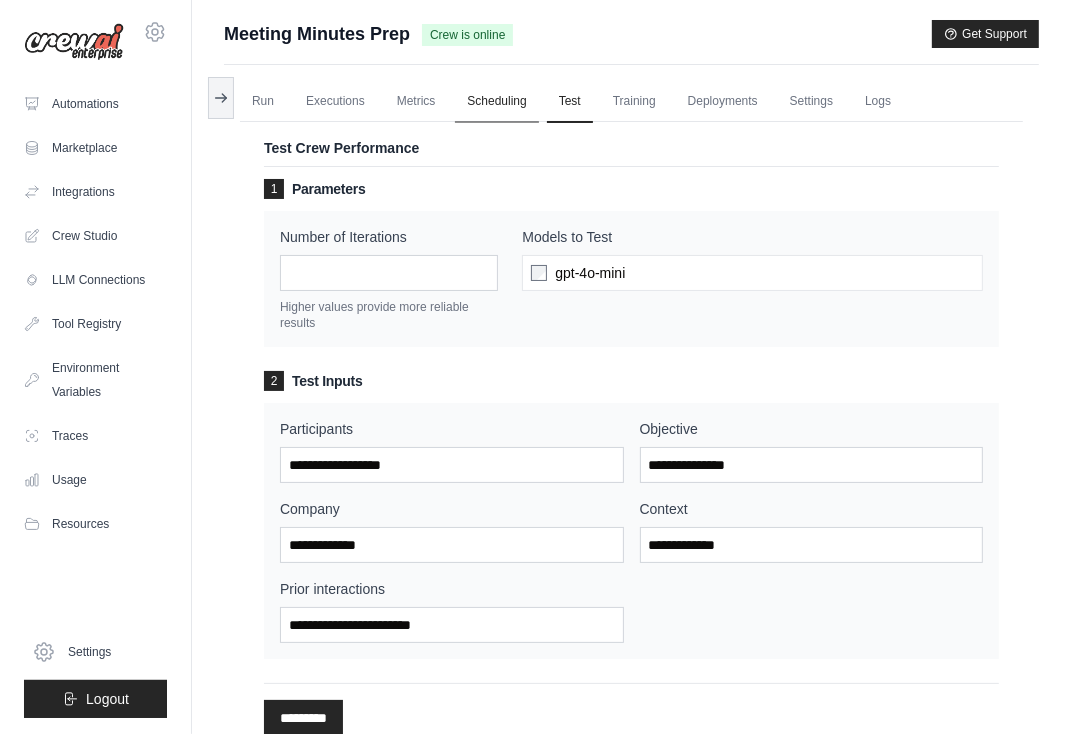 click on "Scheduling" at bounding box center [496, 102] 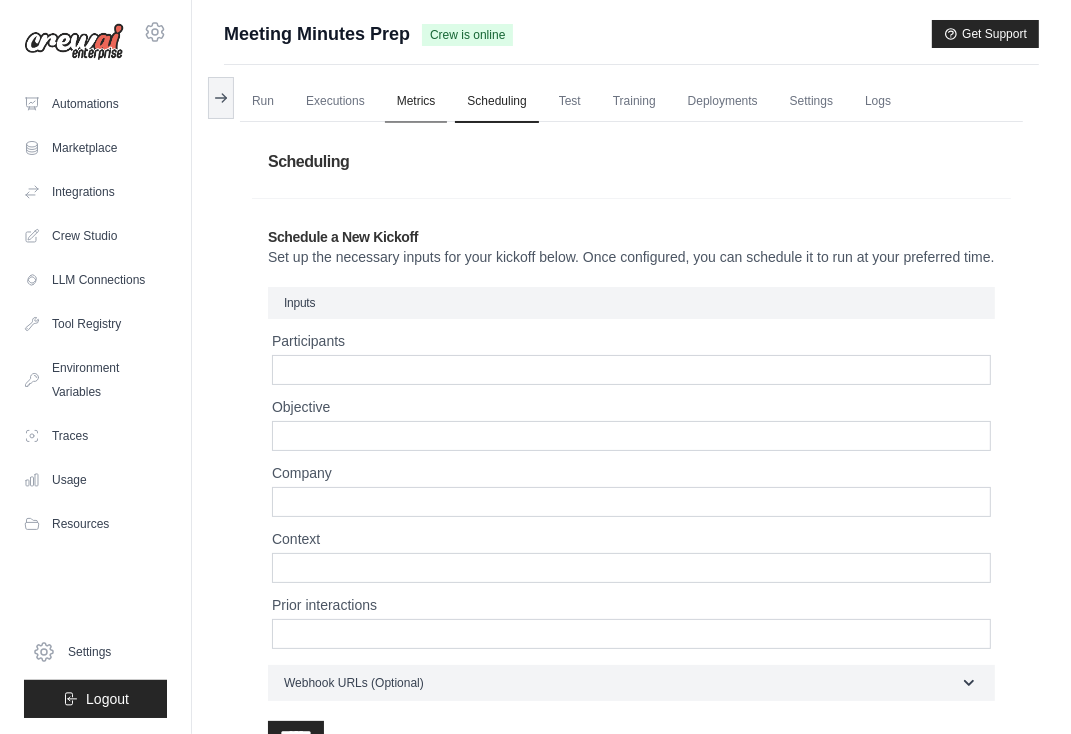 click on "Metrics" at bounding box center [416, 102] 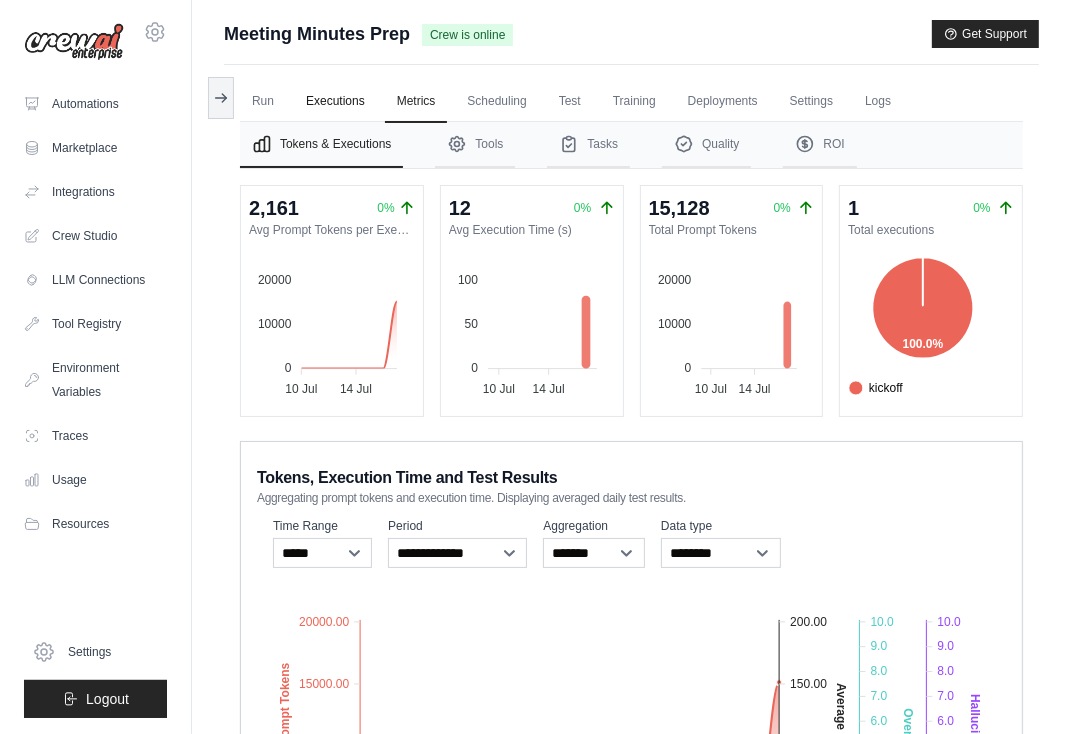 click on "Executions" at bounding box center [335, 102] 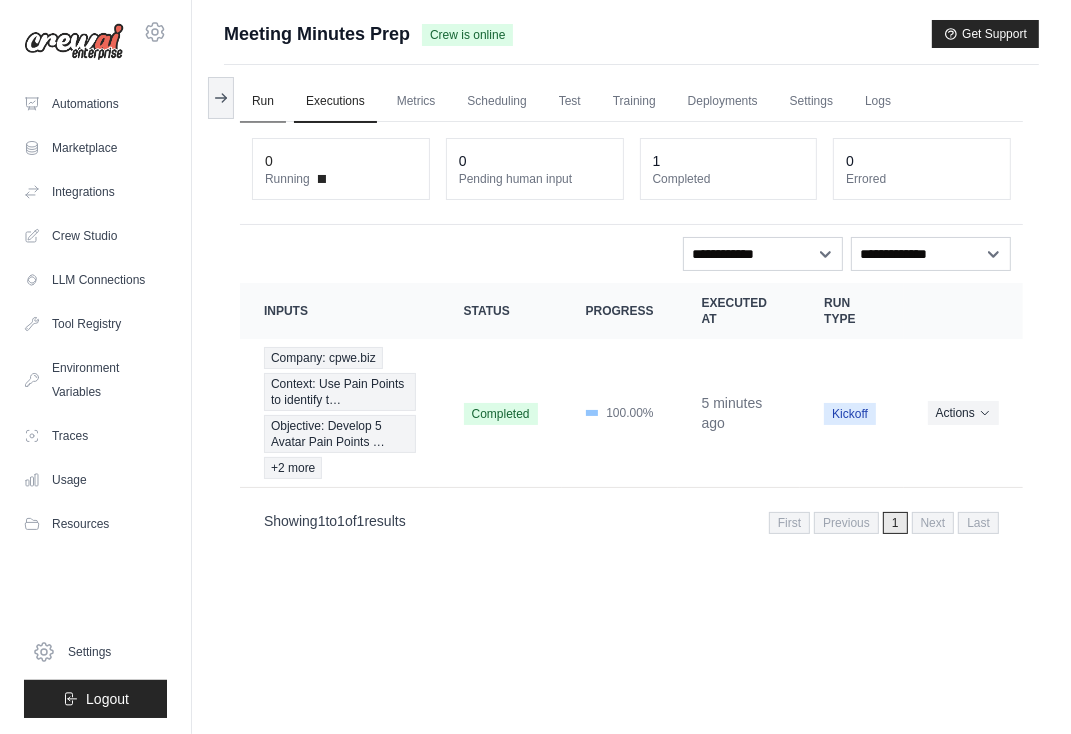 click on "Run" at bounding box center (263, 102) 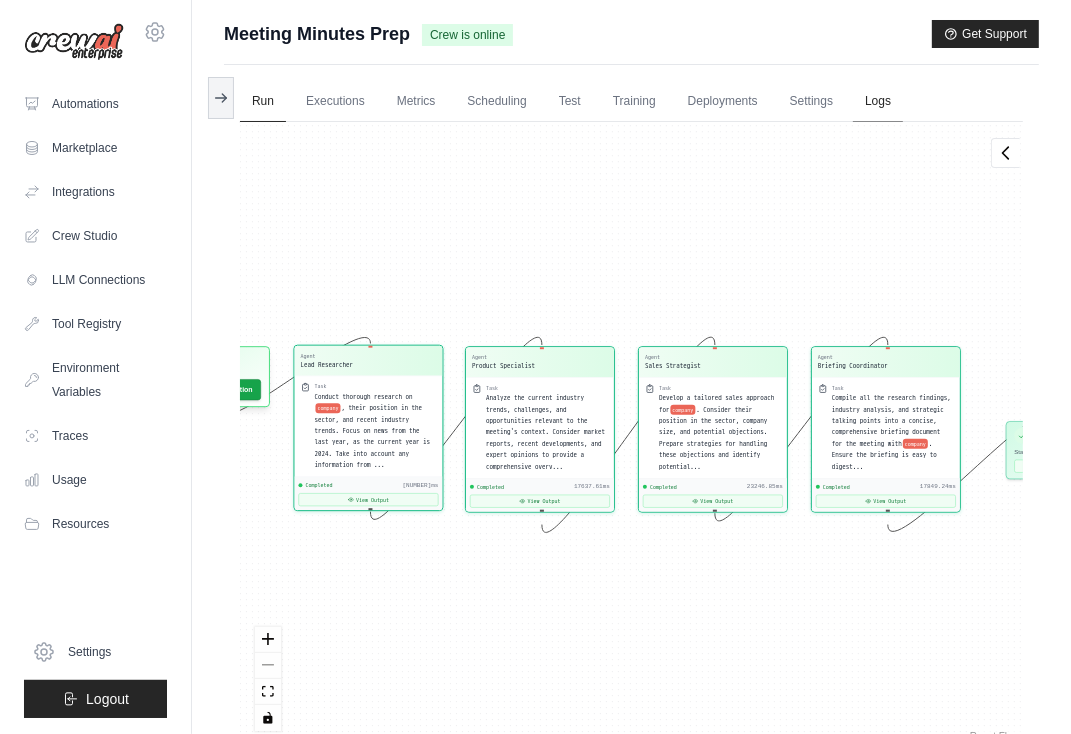 click on "Logs" at bounding box center (878, 102) 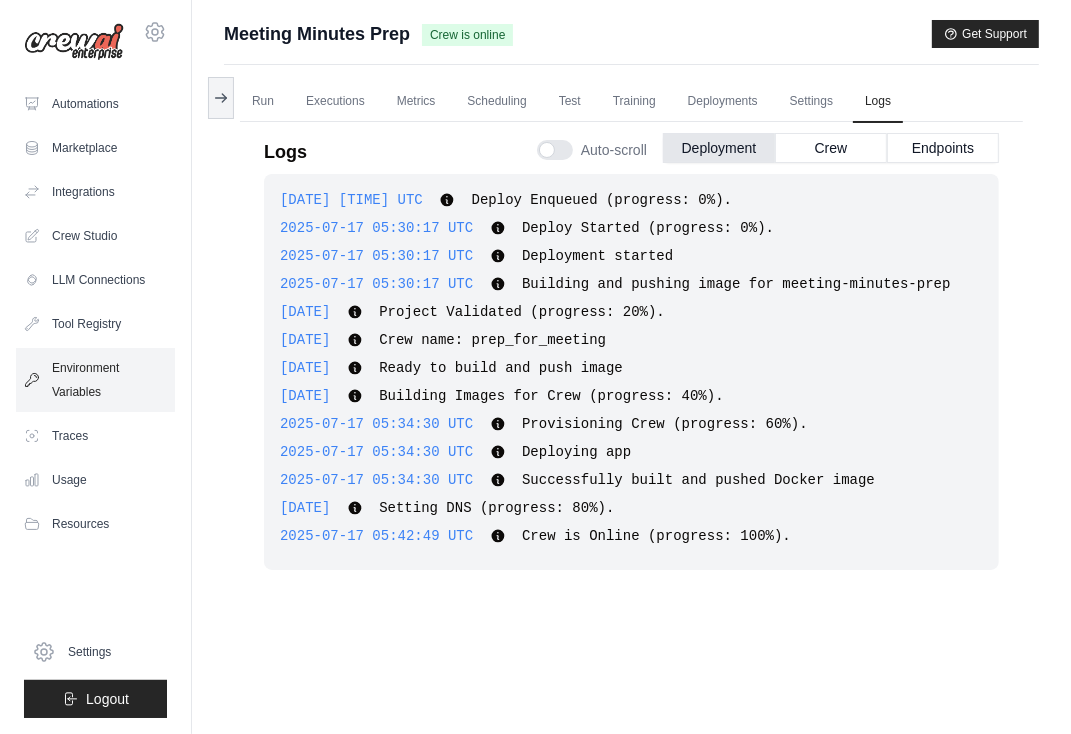 click on "Environment Variables" at bounding box center [95, 380] 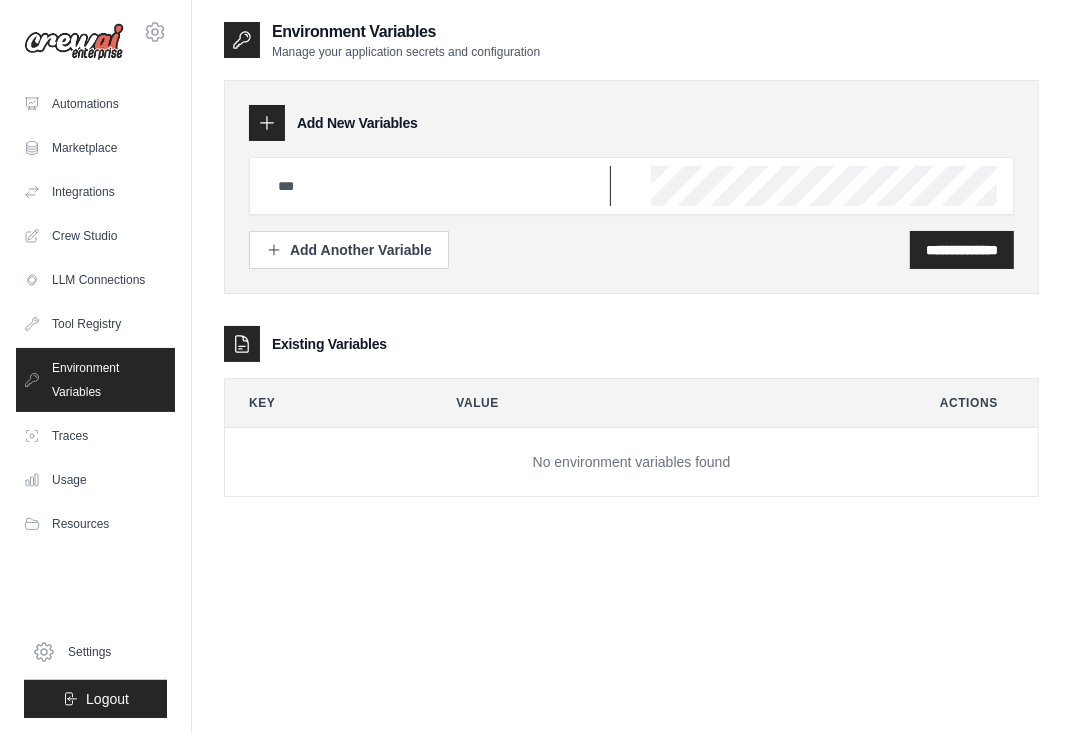 click at bounding box center [438, 186] 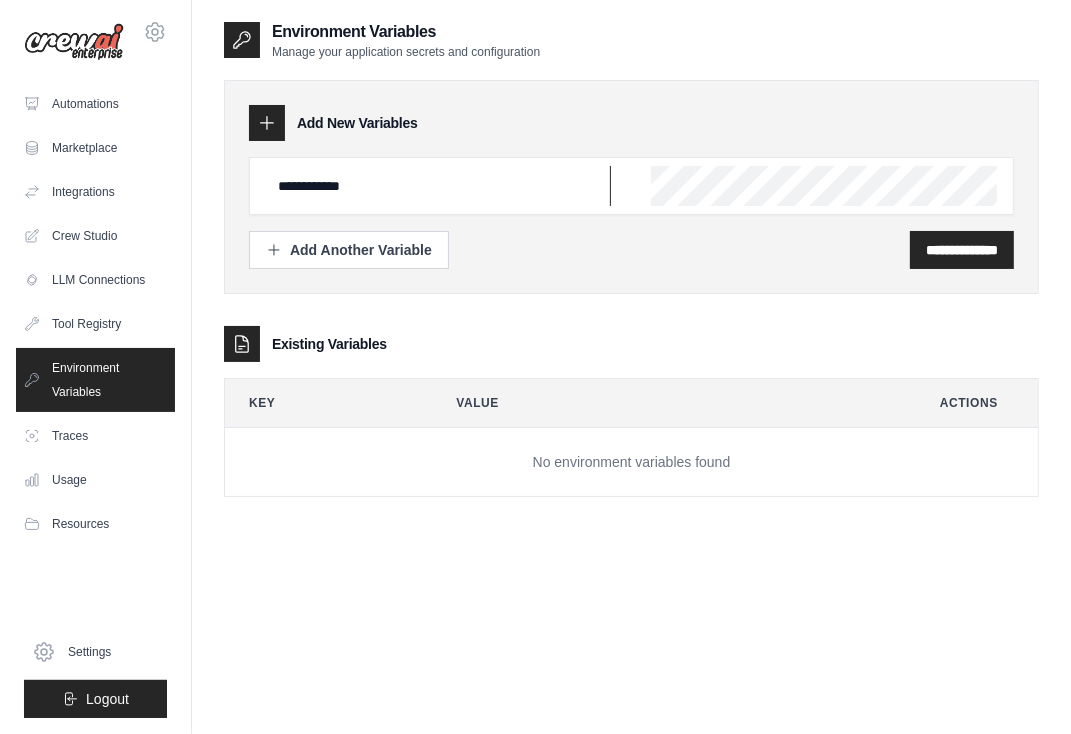 type on "**********" 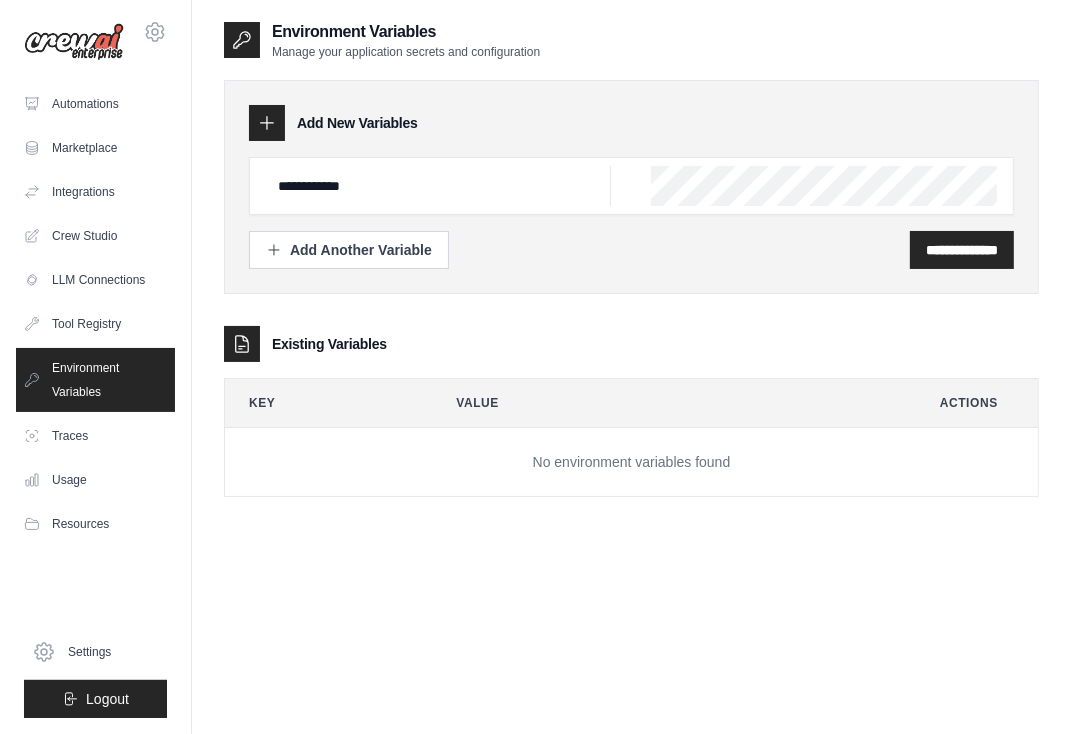 scroll, scrollTop: 0, scrollLeft: 979, axis: horizontal 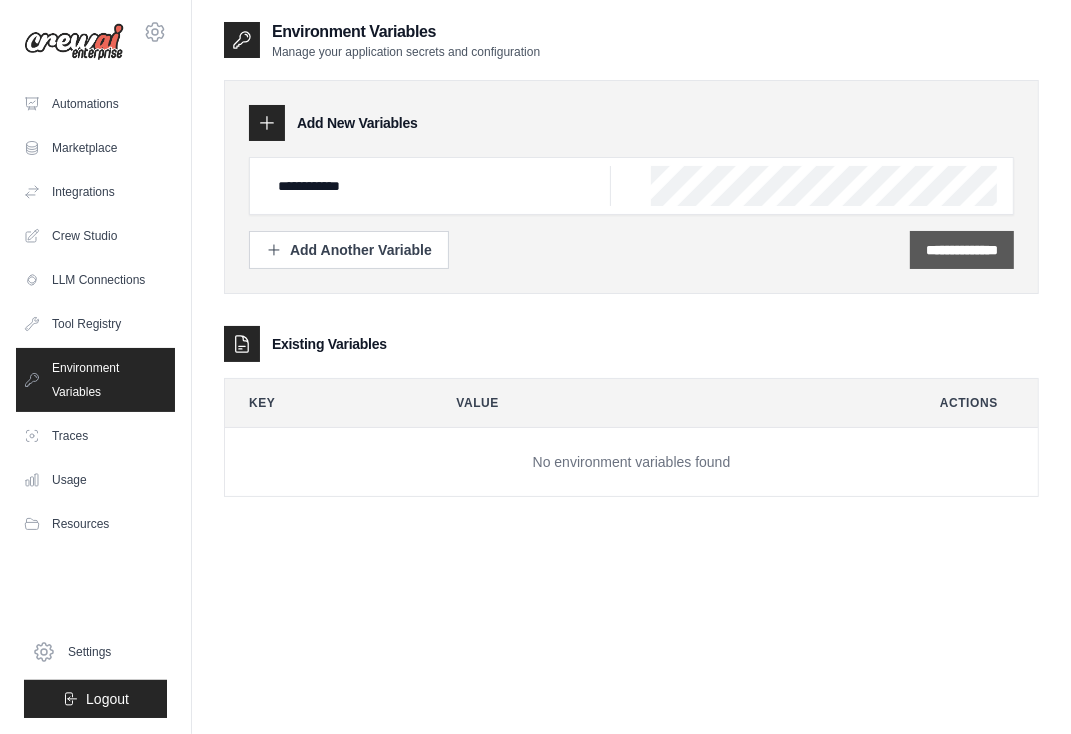 click on "**********" at bounding box center (962, 250) 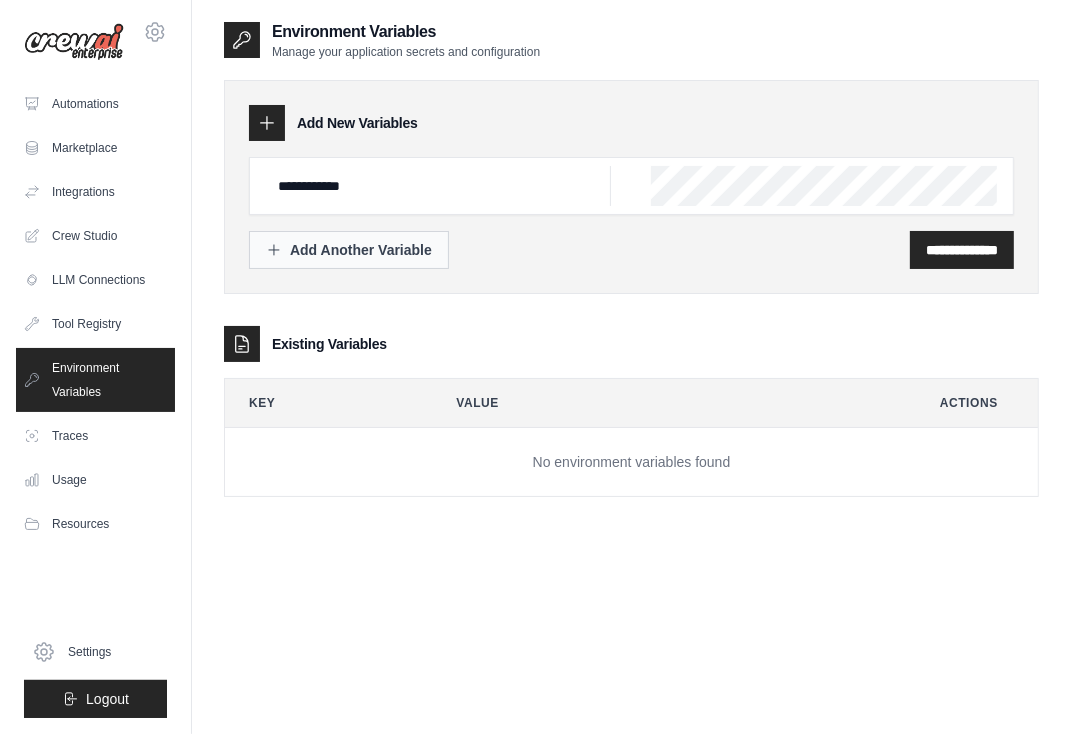 click on "Add Another Variable" at bounding box center (349, 250) 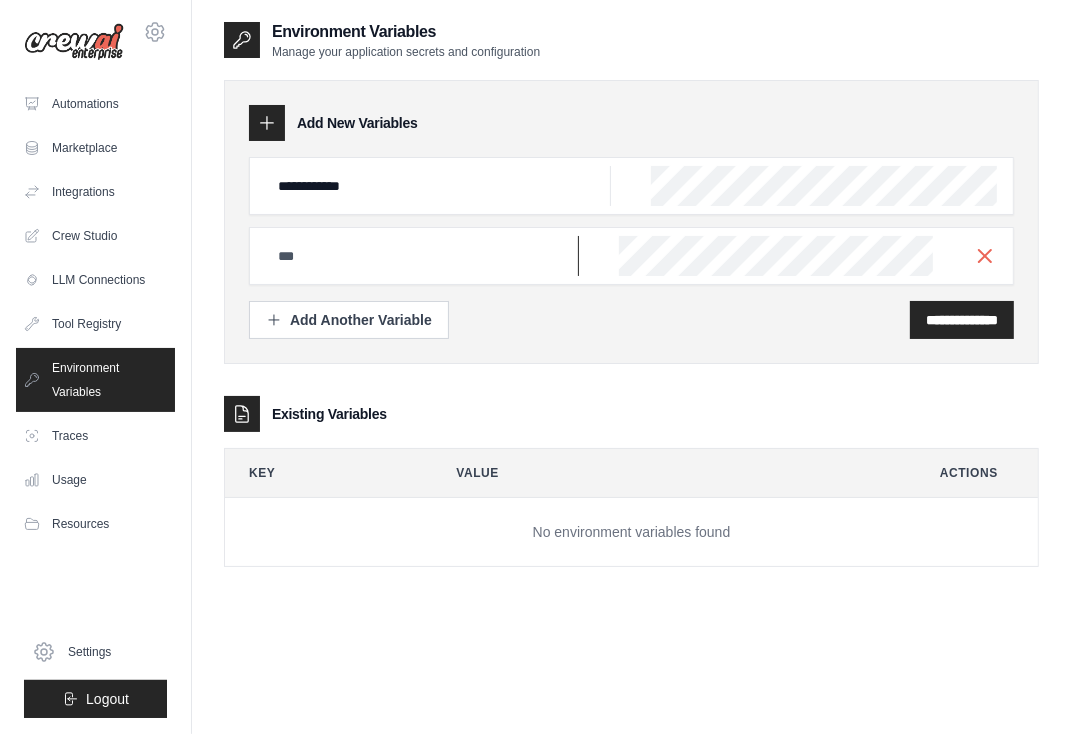 click at bounding box center (438, 186) 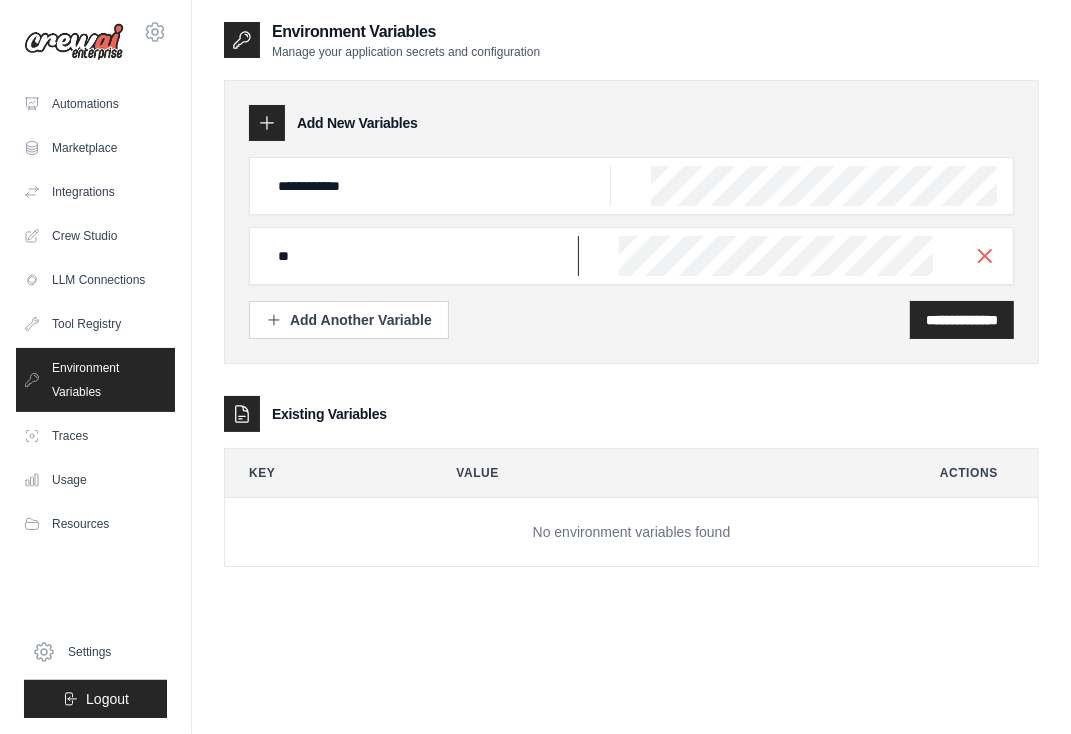 type on "*" 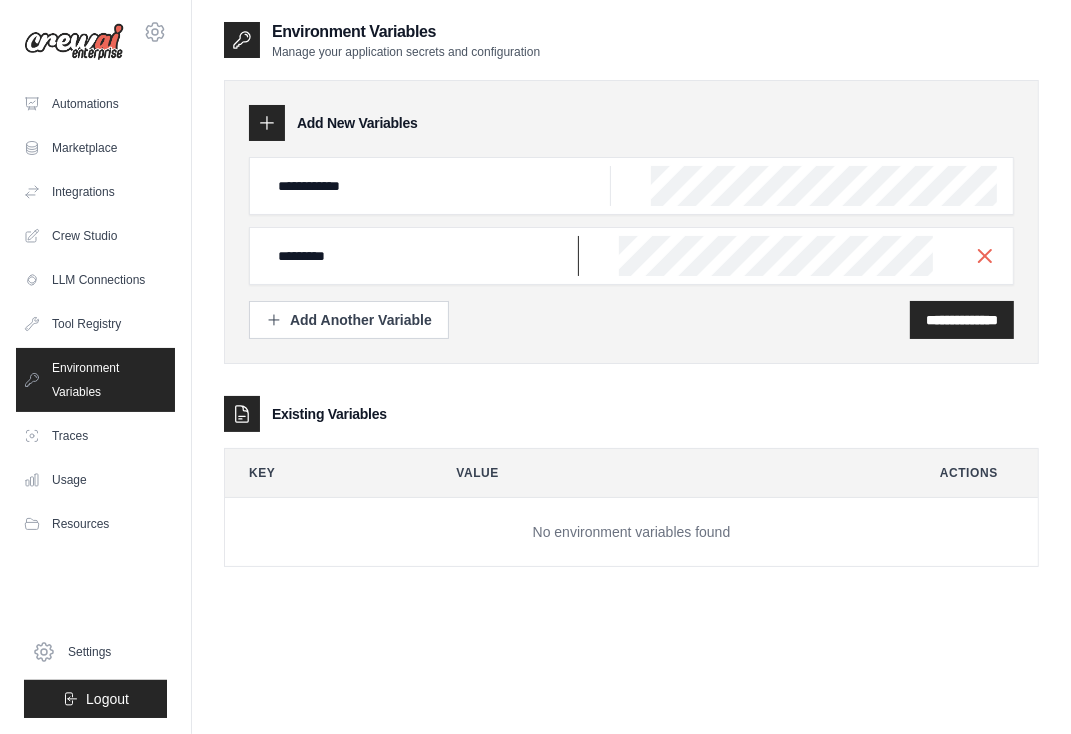 type on "*********" 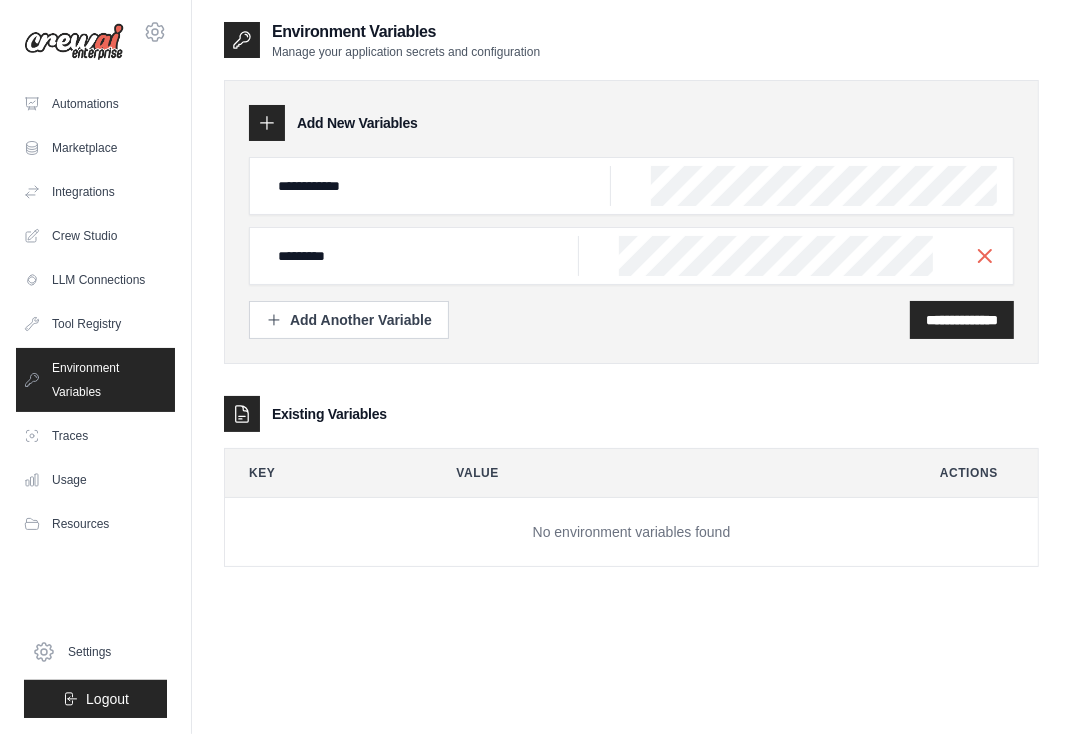 scroll, scrollTop: 0, scrollLeft: 200, axis: horizontal 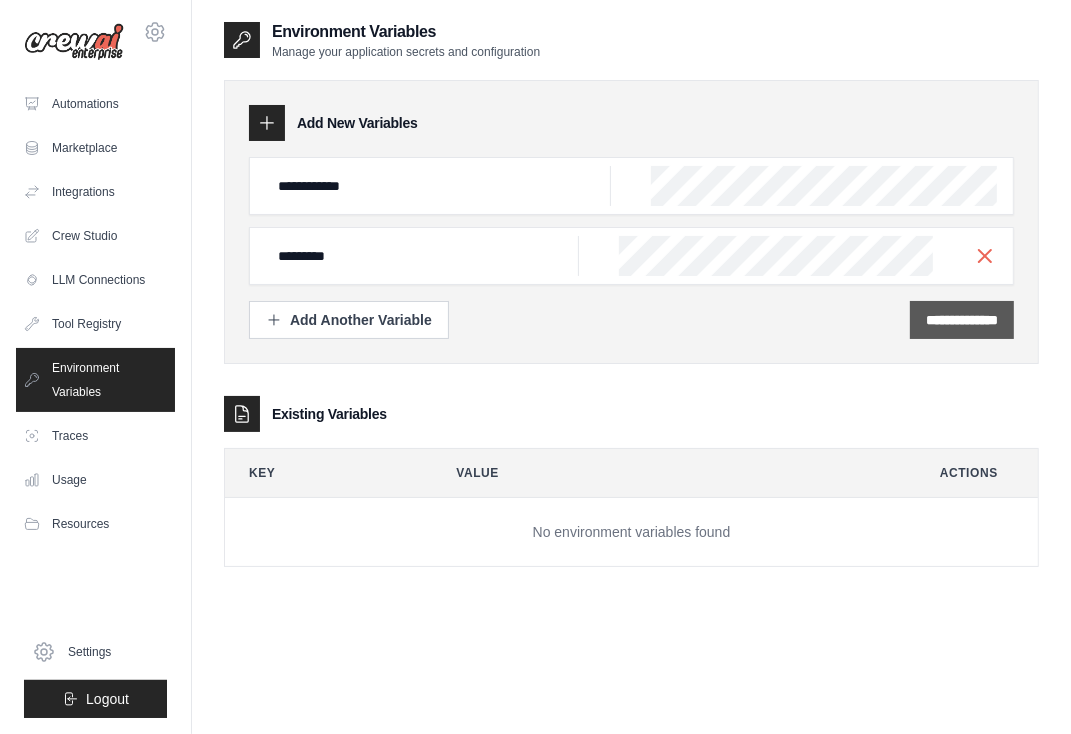 click on "**********" at bounding box center [962, 320] 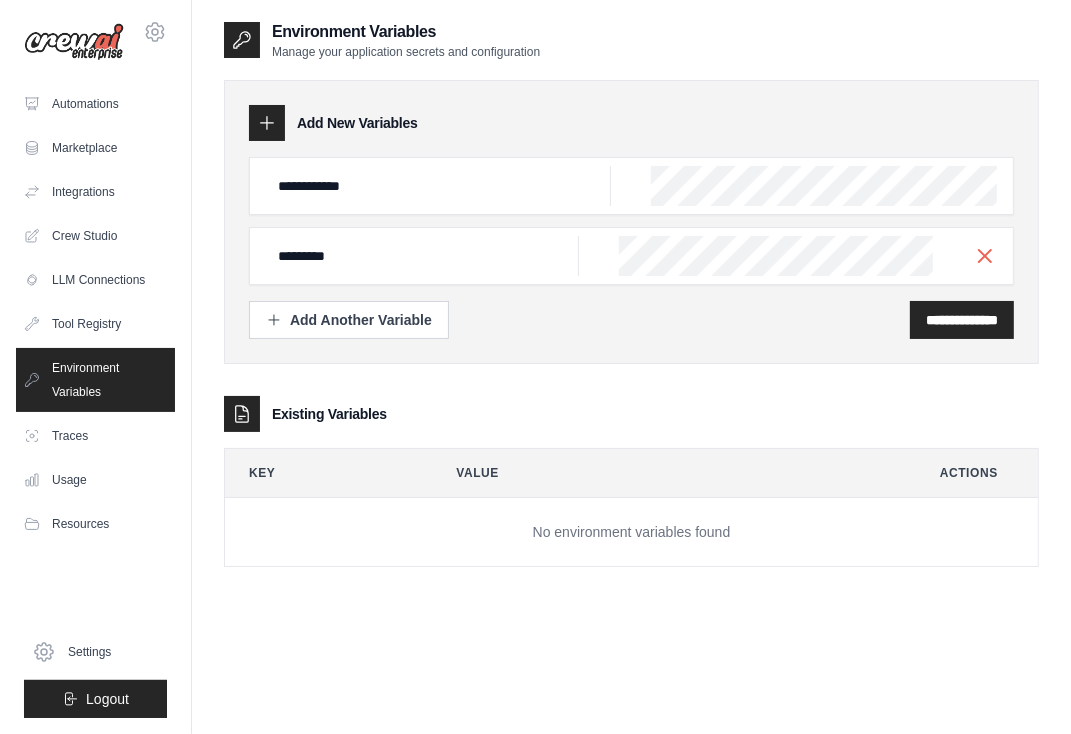 scroll, scrollTop: 40, scrollLeft: 0, axis: vertical 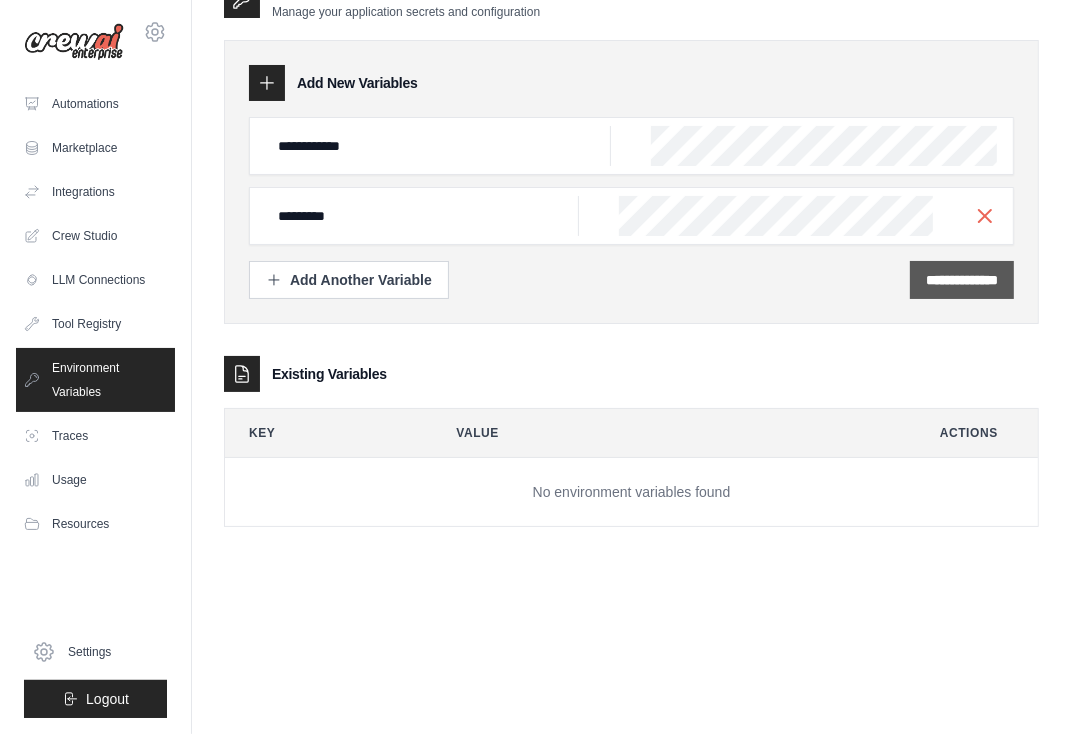 click on "**********" at bounding box center (962, 280) 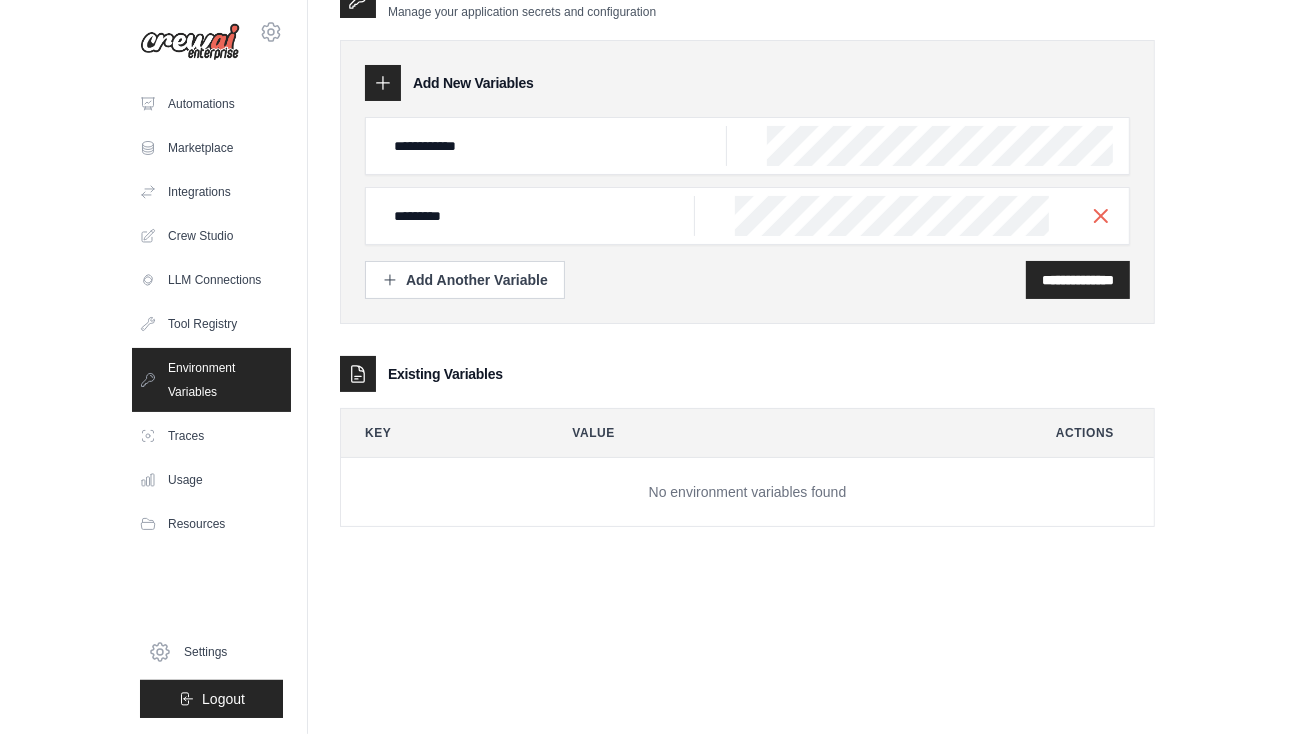 scroll, scrollTop: 0, scrollLeft: 0, axis: both 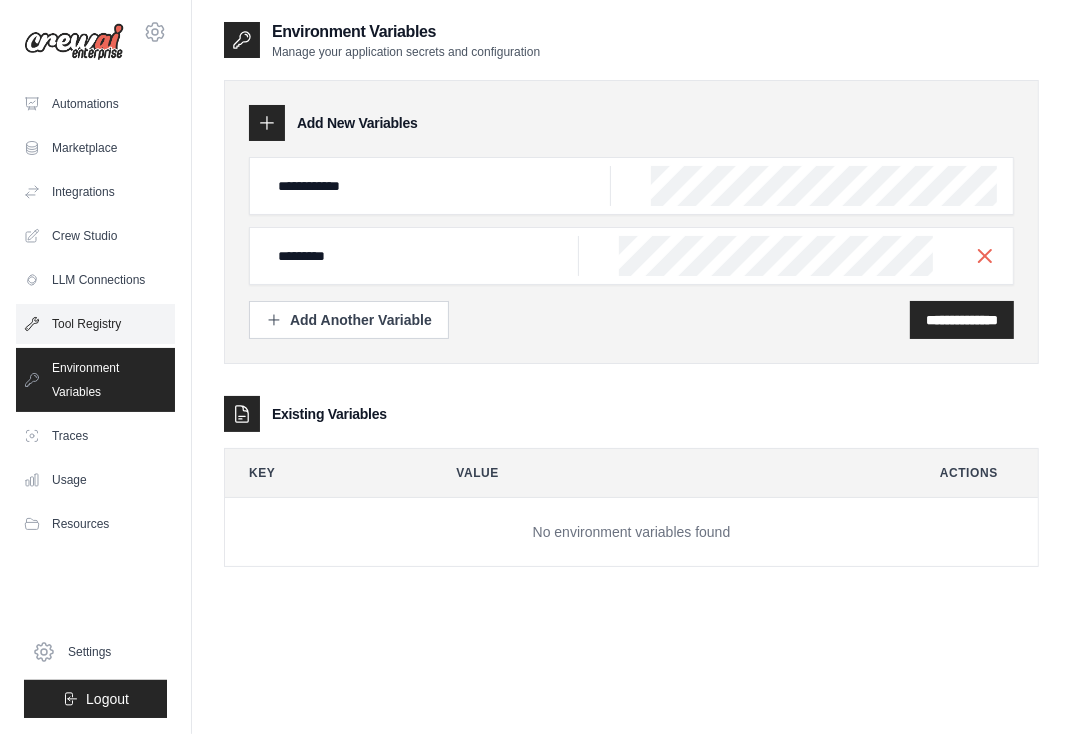 click on "Tool Registry" at bounding box center [95, 324] 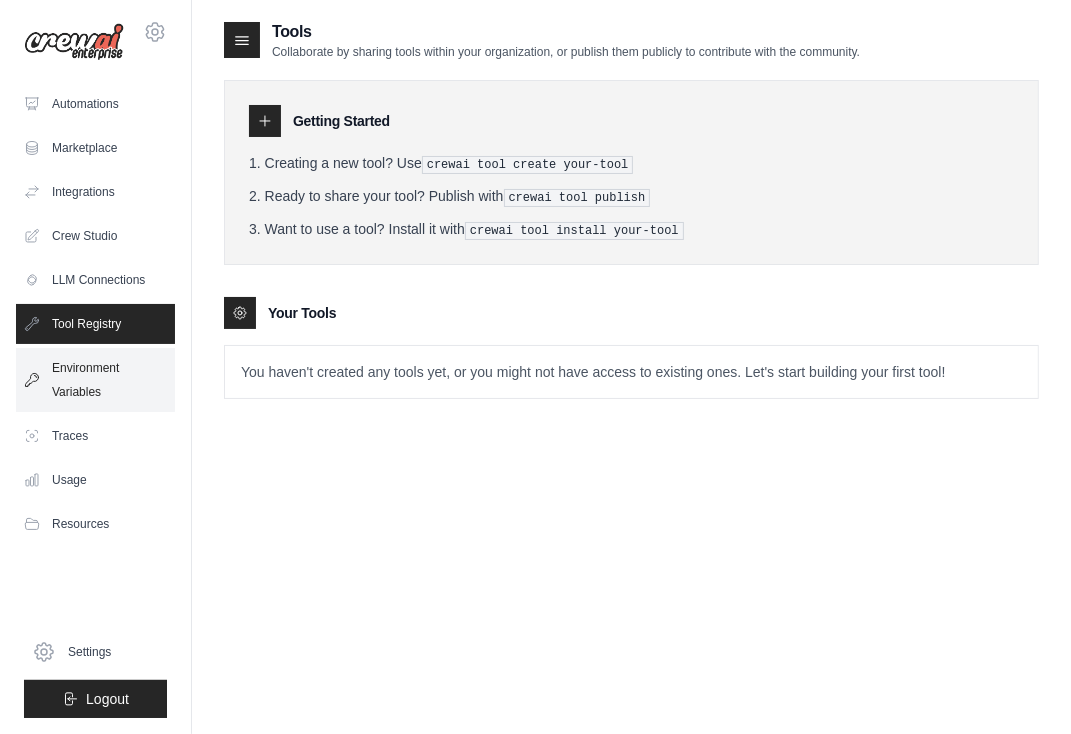 click on "Environment Variables" at bounding box center [95, 380] 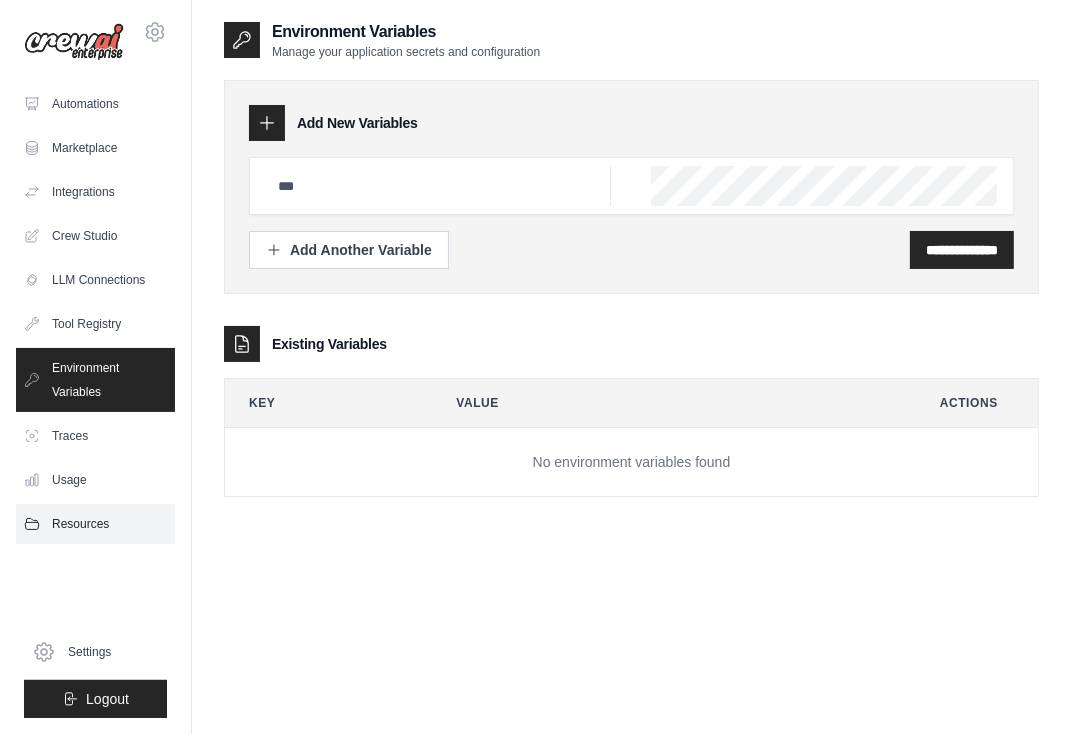 click on "Resources" at bounding box center [95, 524] 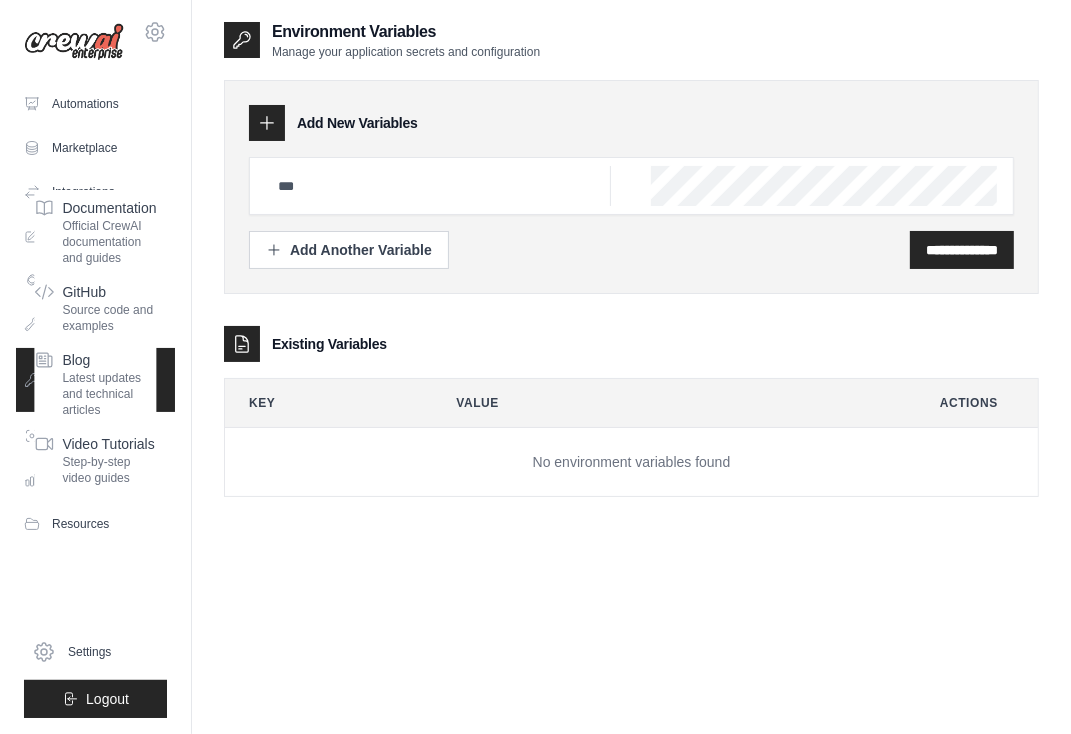 click on "No environment variables found" at bounding box center [631, 462] 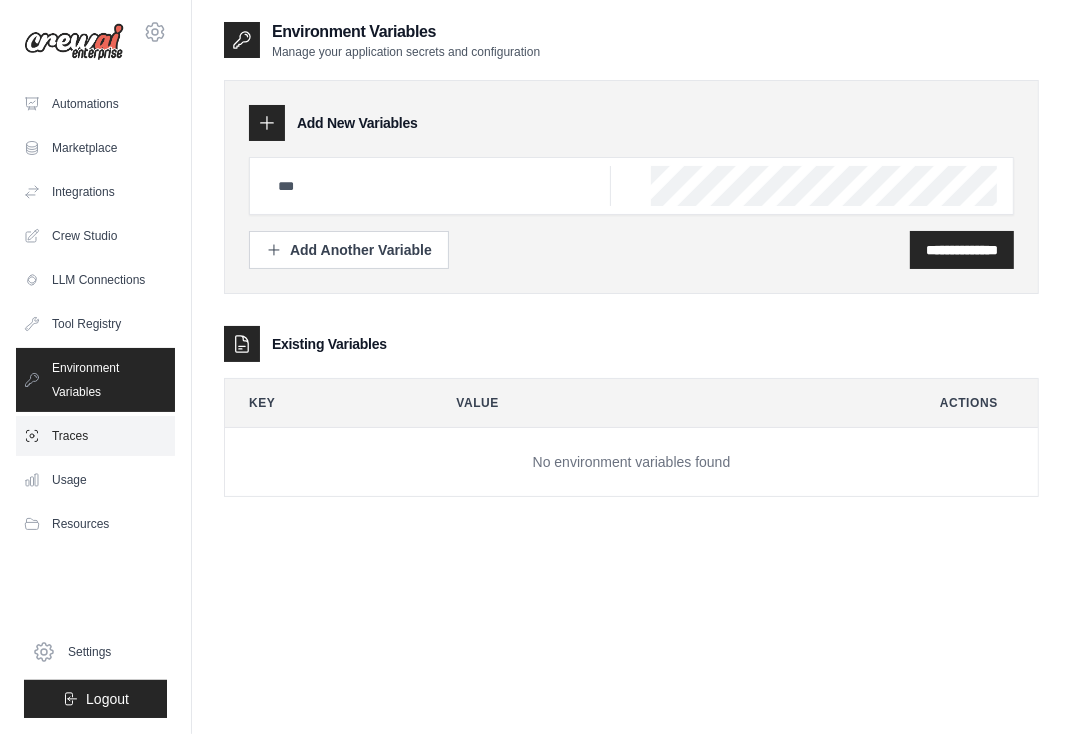 click on "Traces" at bounding box center [95, 436] 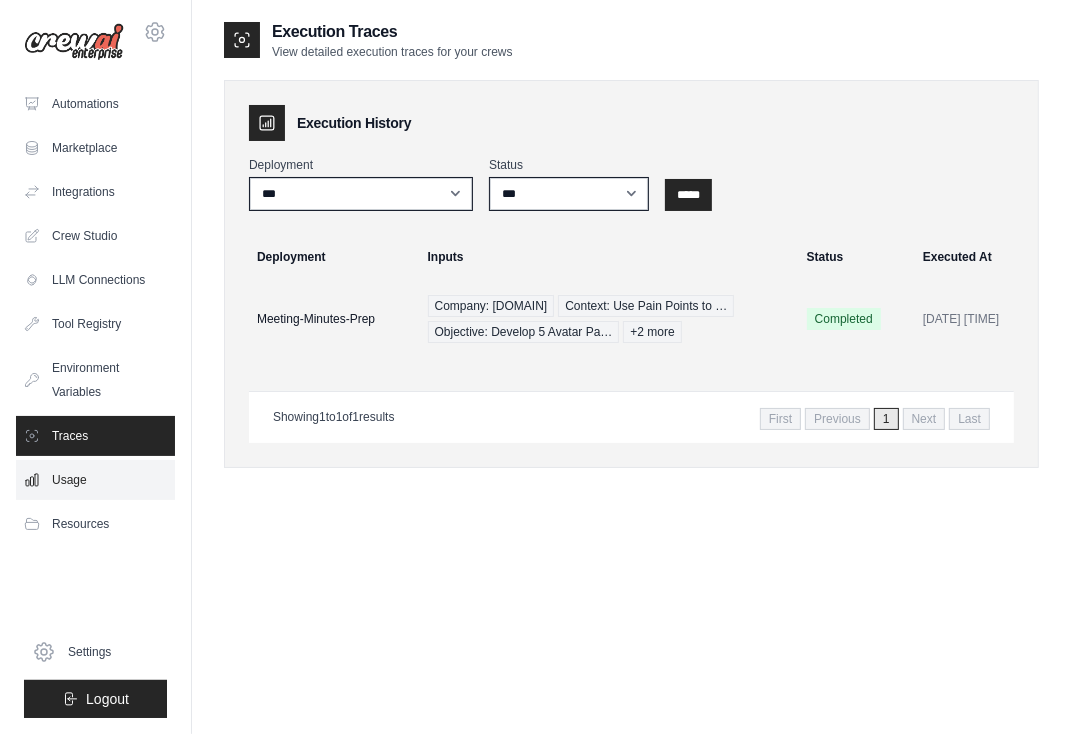 click on "Usage" at bounding box center (95, 480) 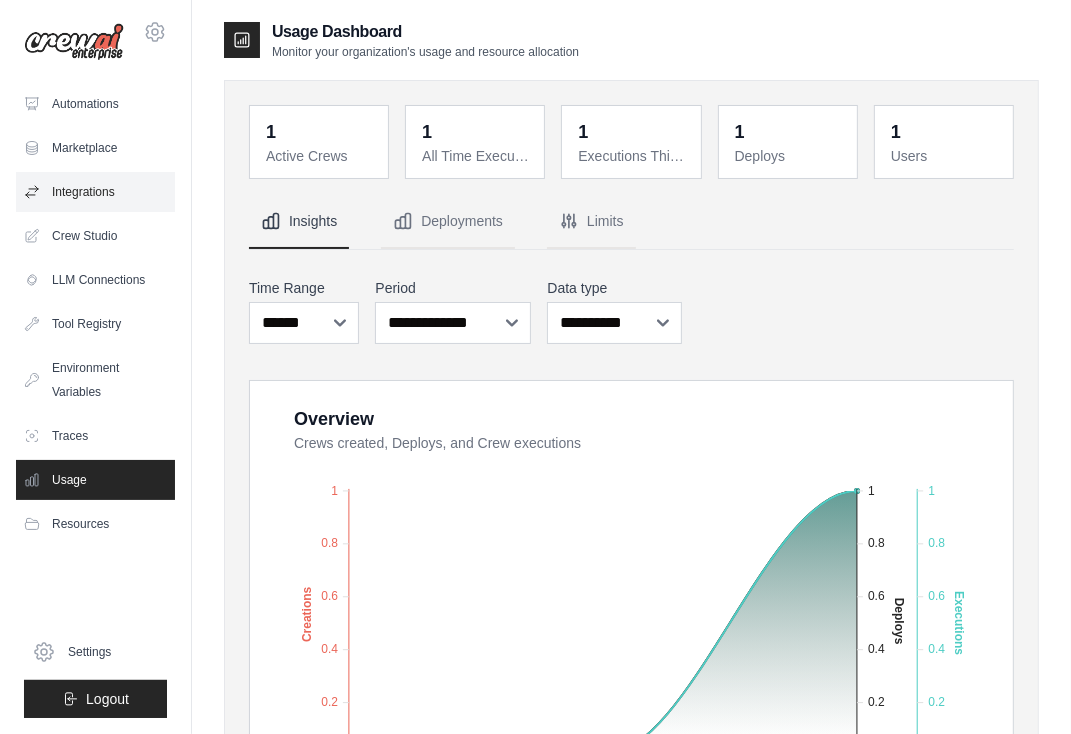 click on "Integrations" at bounding box center [95, 192] 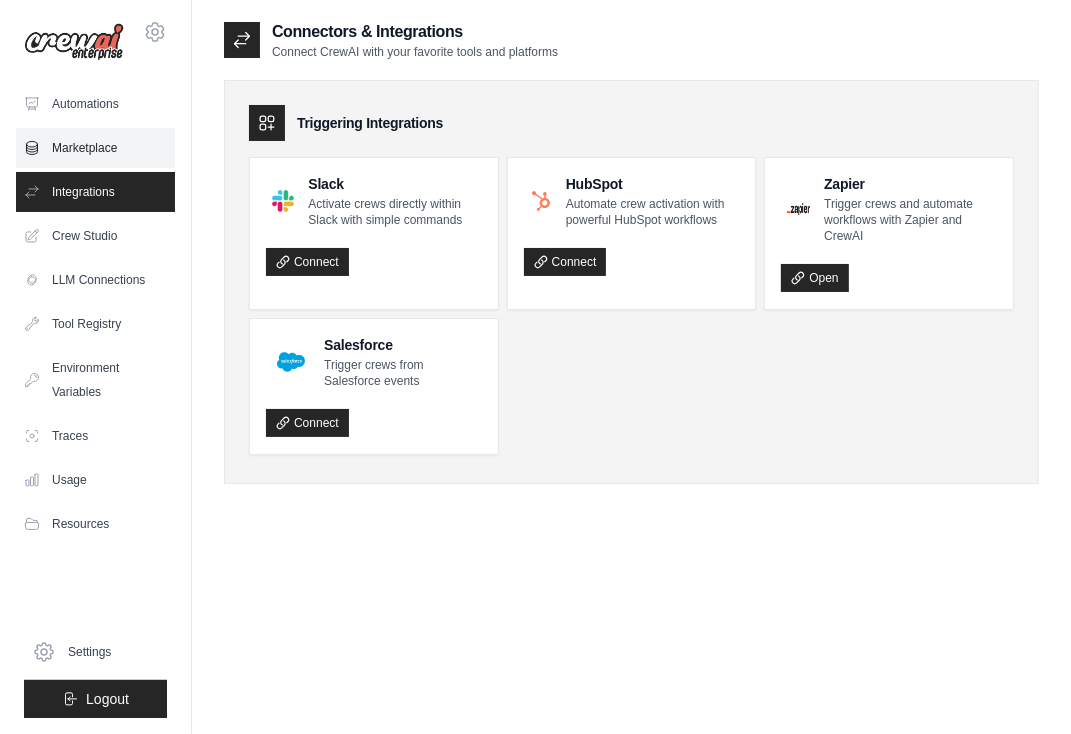 click on "Marketplace" at bounding box center [95, 148] 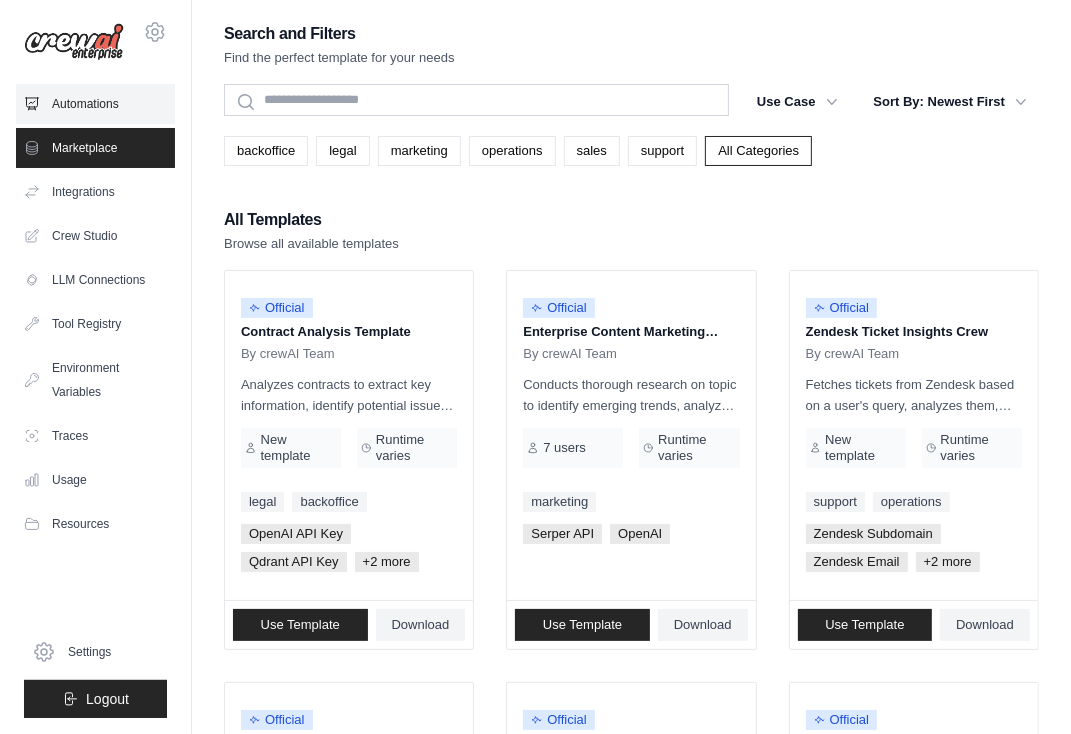click on "Automations" at bounding box center [95, 104] 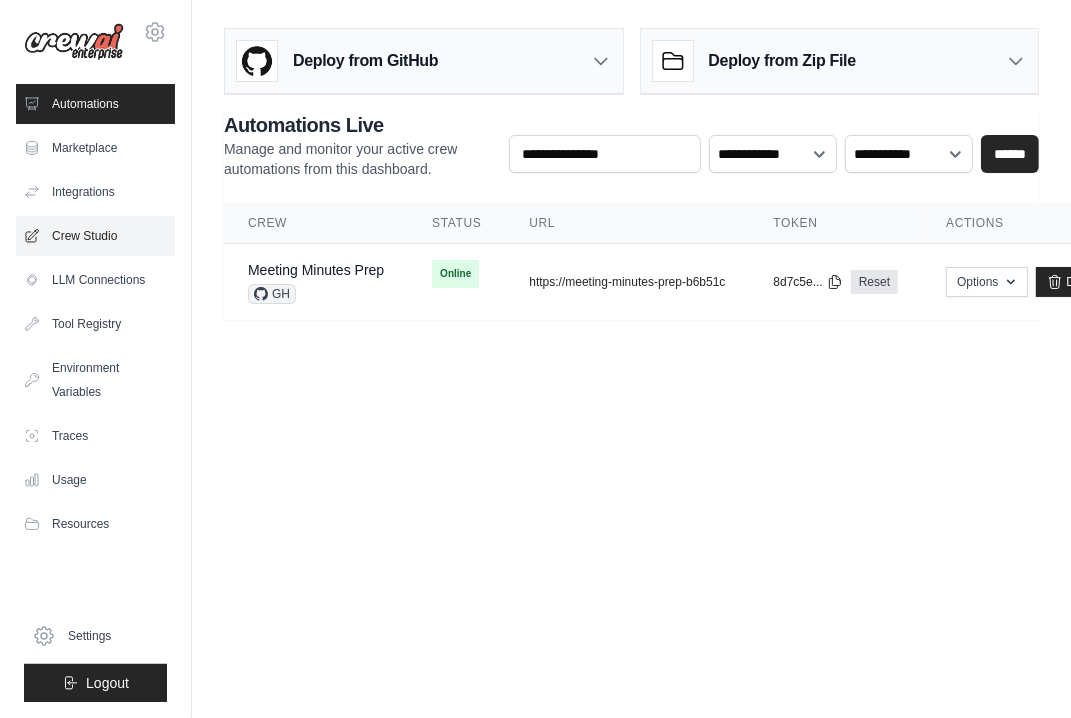 click on "Crew Studio" at bounding box center (95, 236) 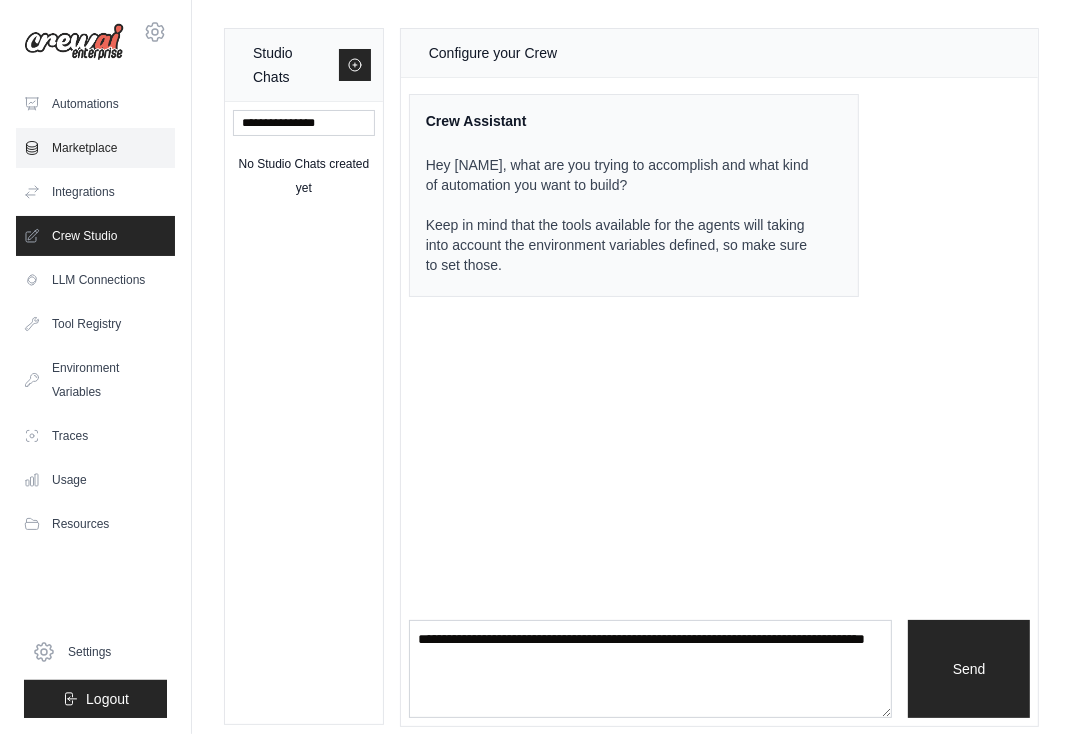 click on "Marketplace" at bounding box center [95, 148] 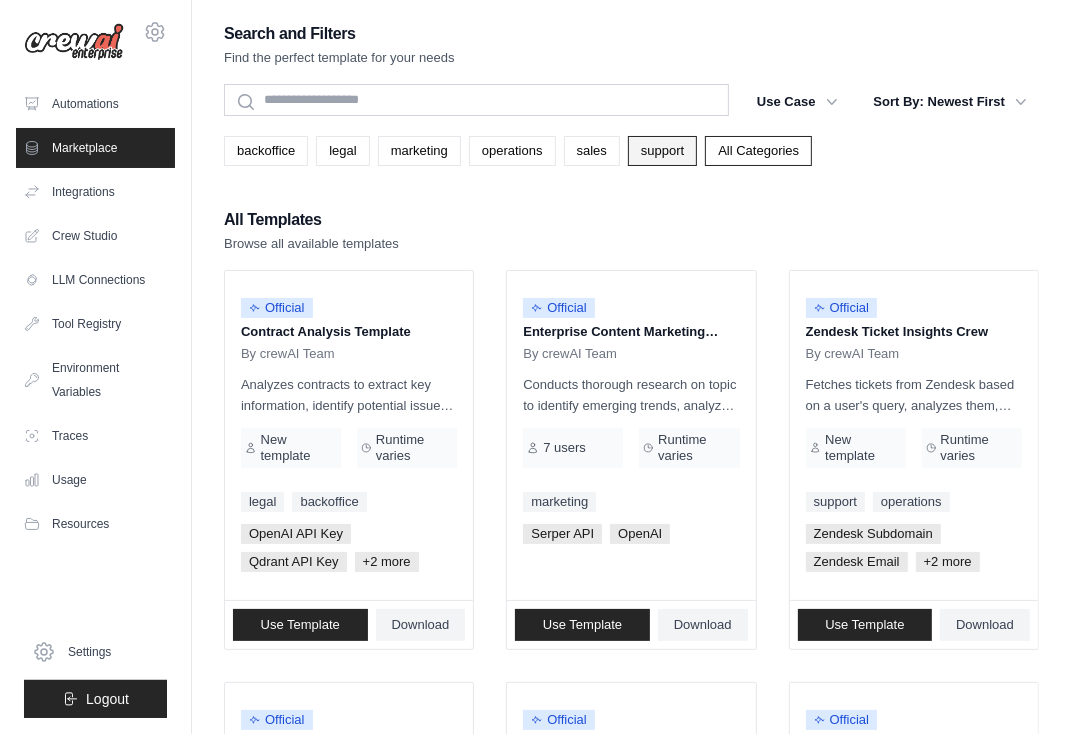 click on "support" at bounding box center (662, 151) 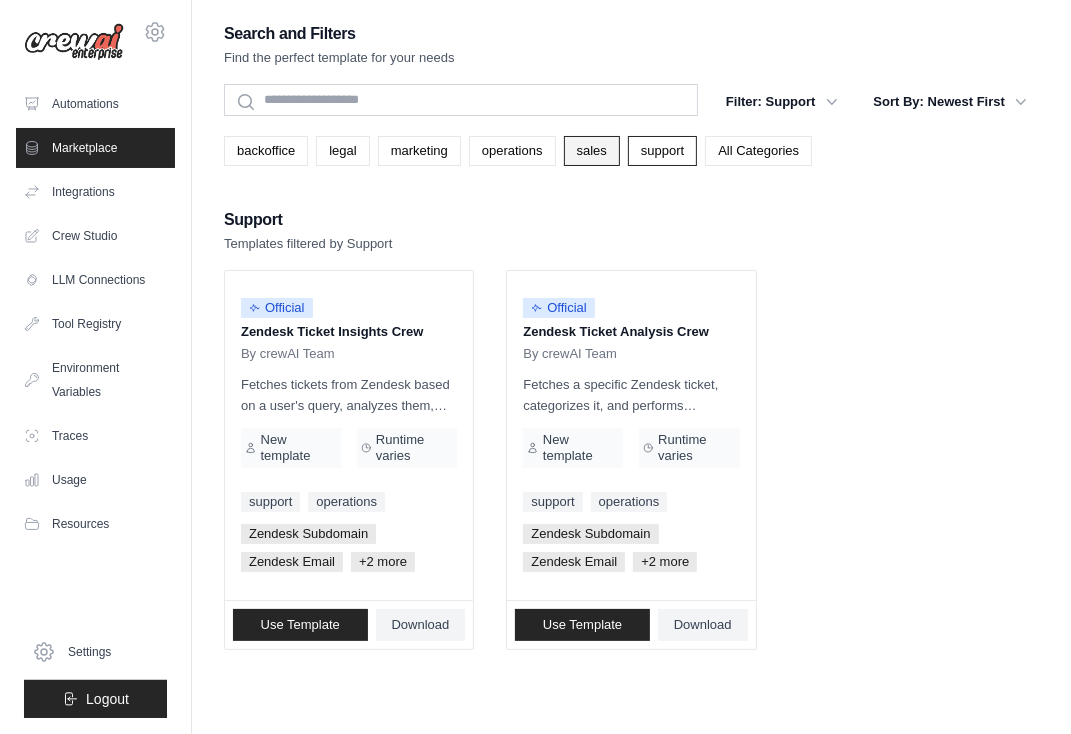 click on "sales" at bounding box center (592, 151) 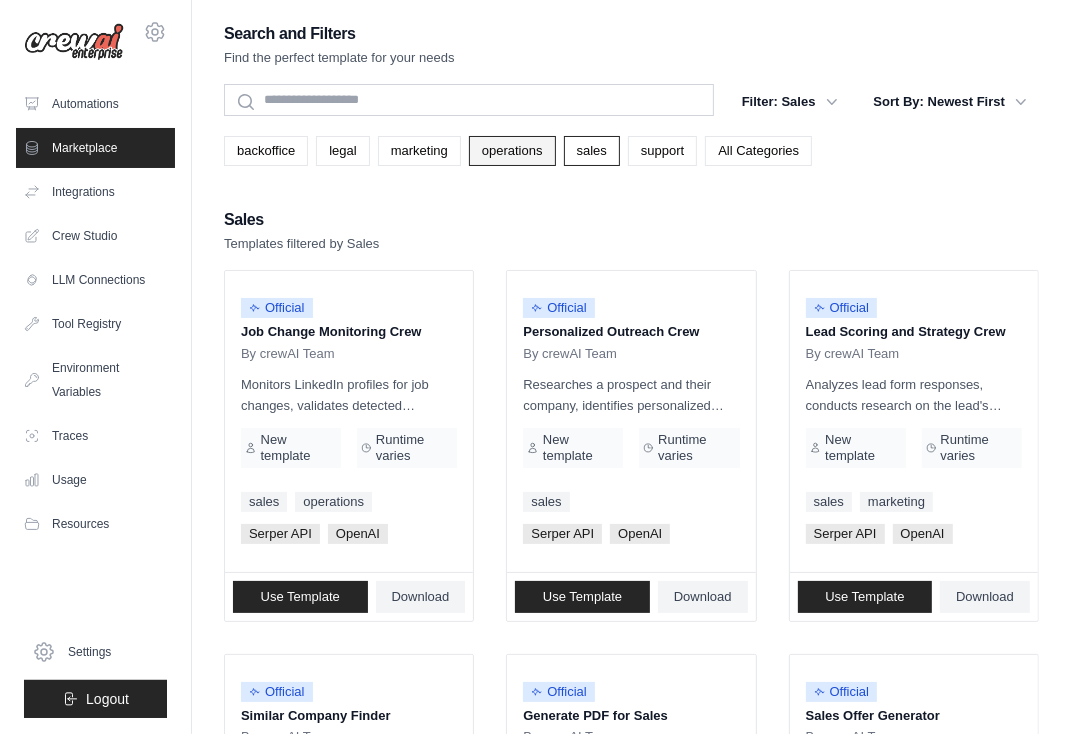 click on "operations" at bounding box center [512, 151] 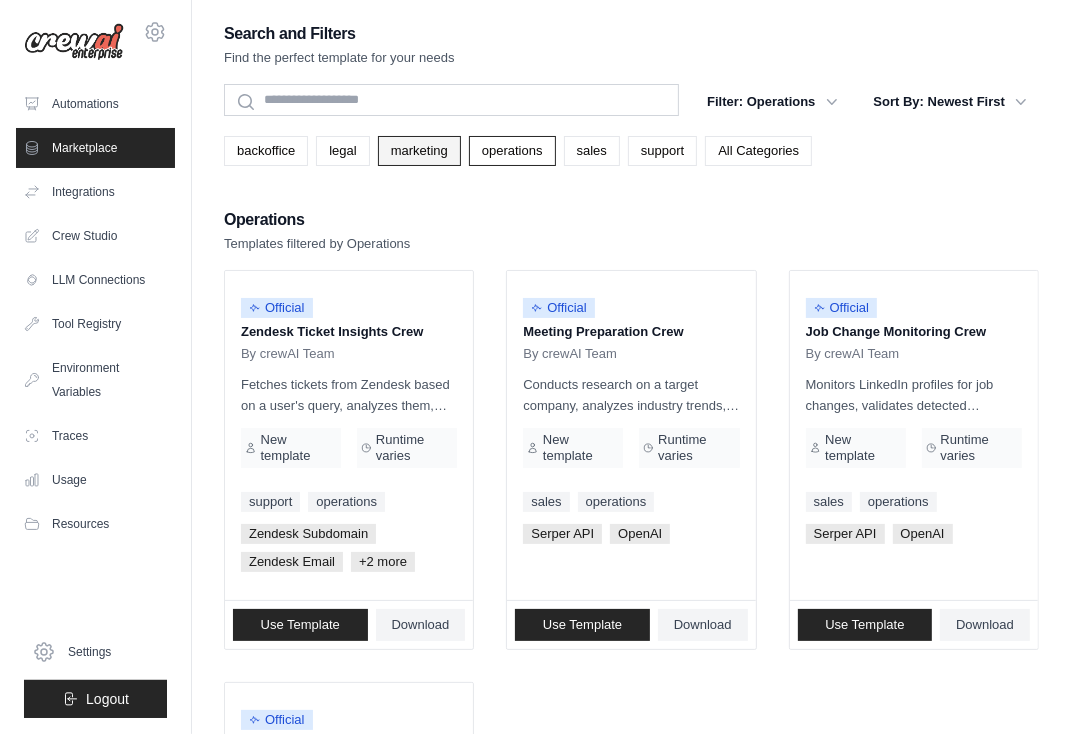 click on "marketing" at bounding box center (419, 151) 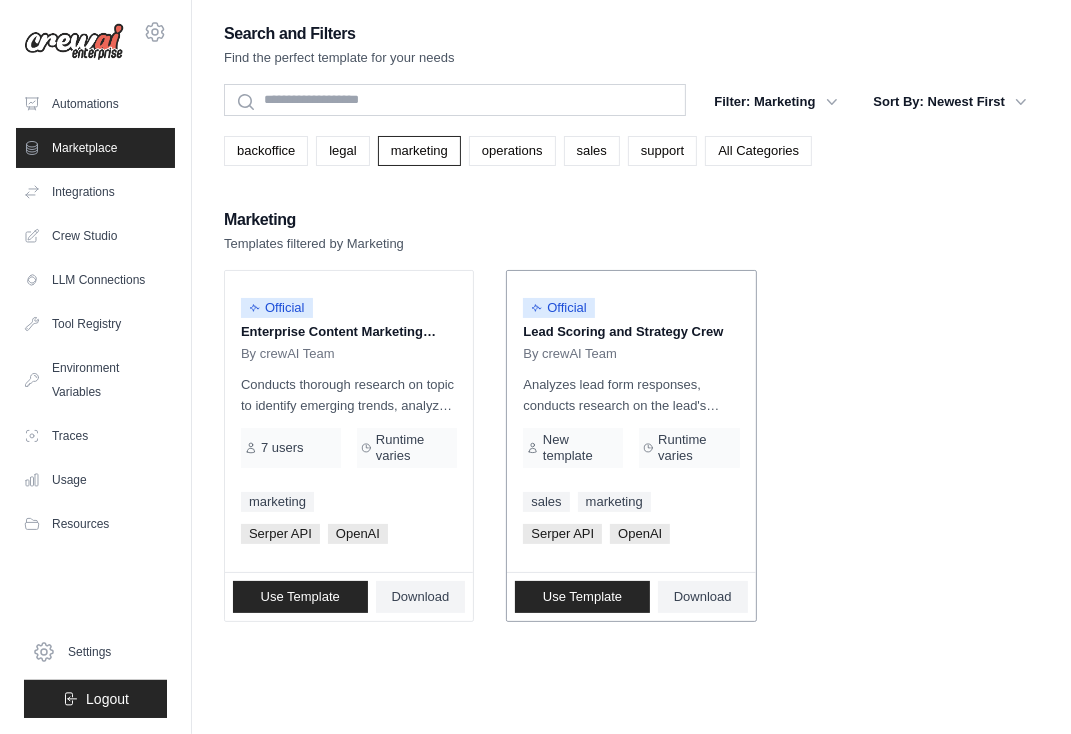 click on "Analyzes lead form responses, conducts research on the lead's industry and company, and scores the lead based on relevance and fit. Outputs include key insights from the form, a concise research report, a lead score, and a tailored strategy, including talking points and engagement ideas to effectively pitch the product." at bounding box center (631, 395) 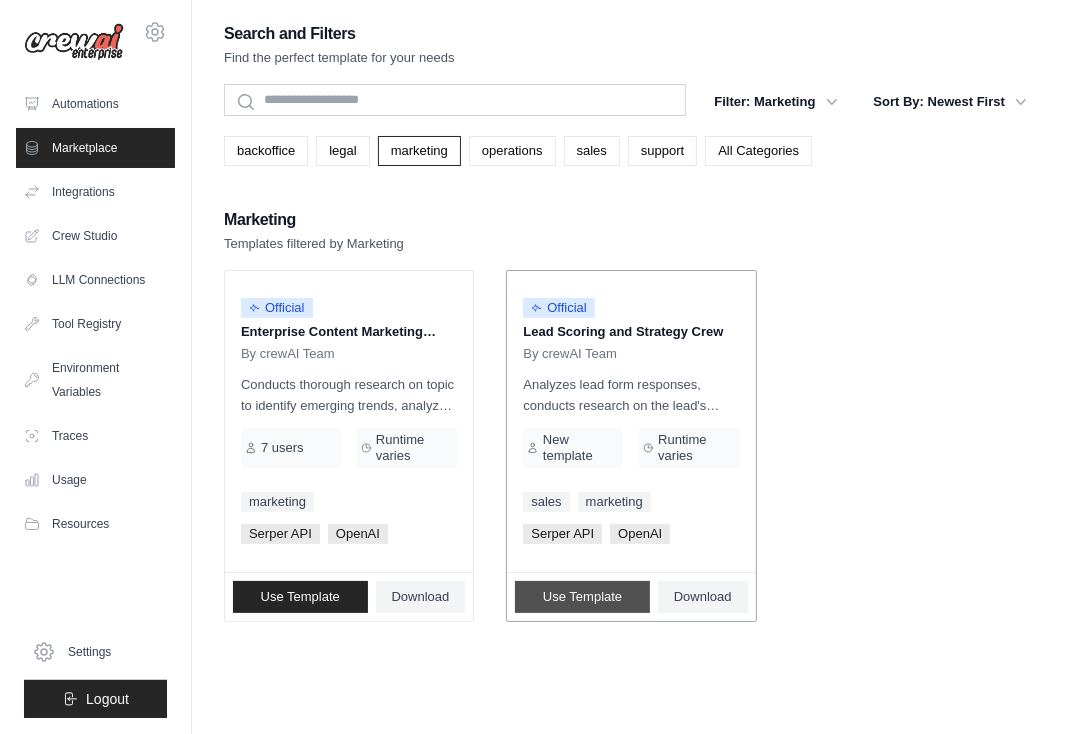 click on "Use Template" at bounding box center [582, 597] 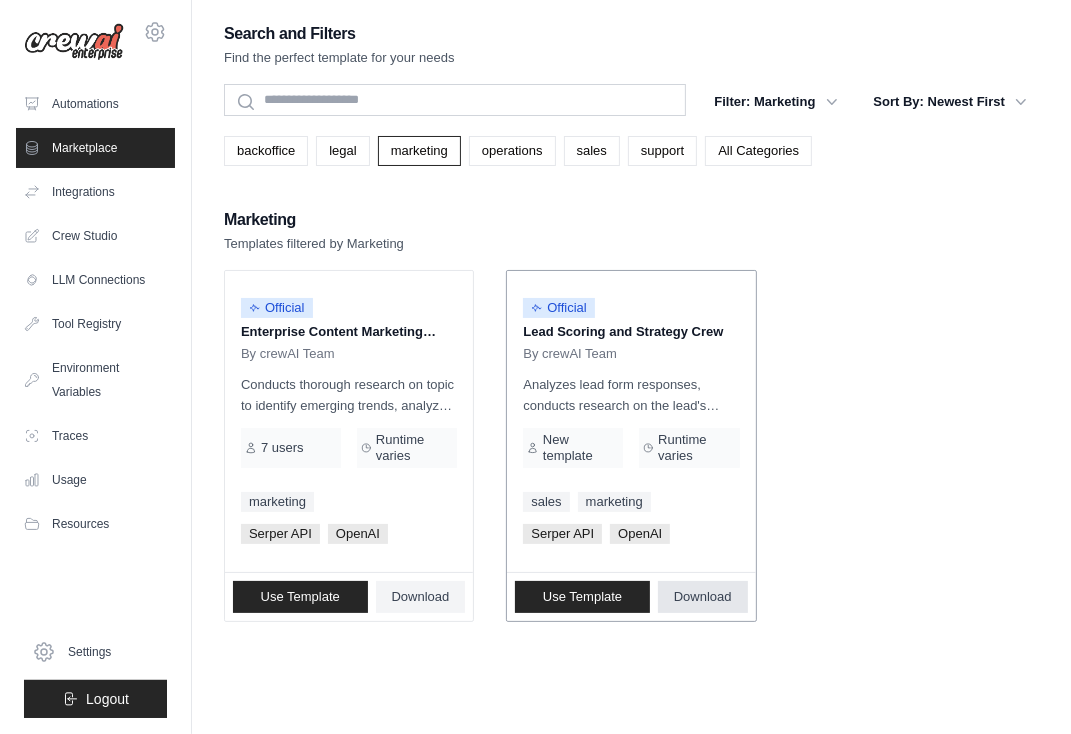click on "Download" at bounding box center (703, 597) 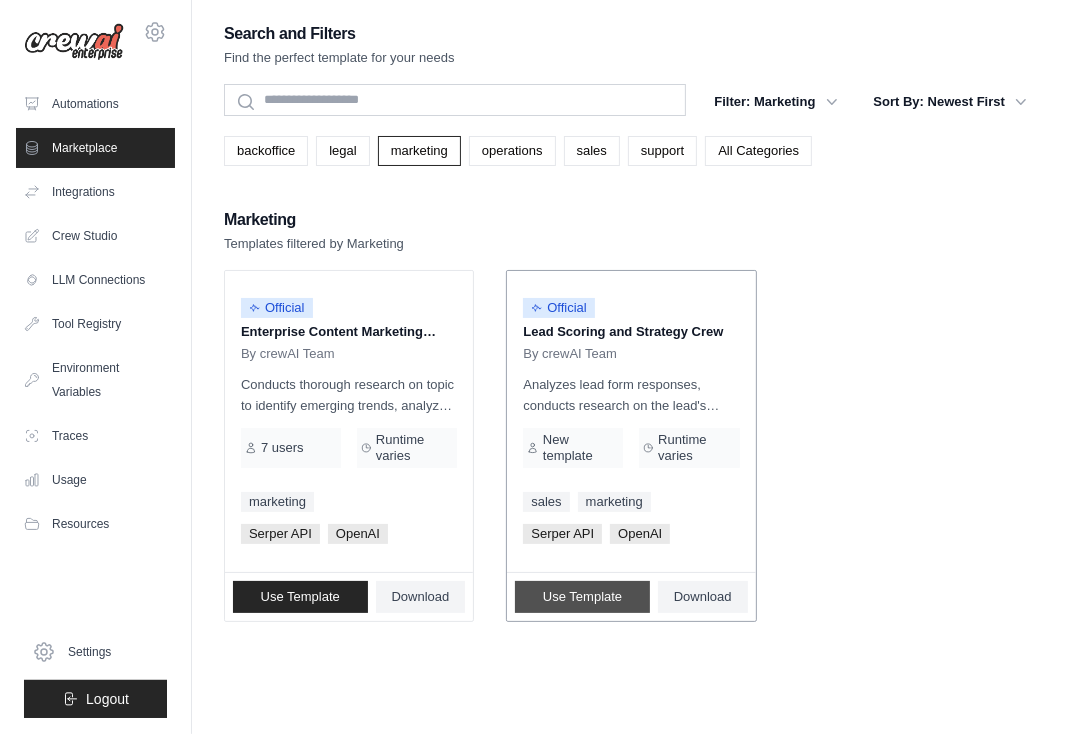 click on "Use Template" at bounding box center [582, 597] 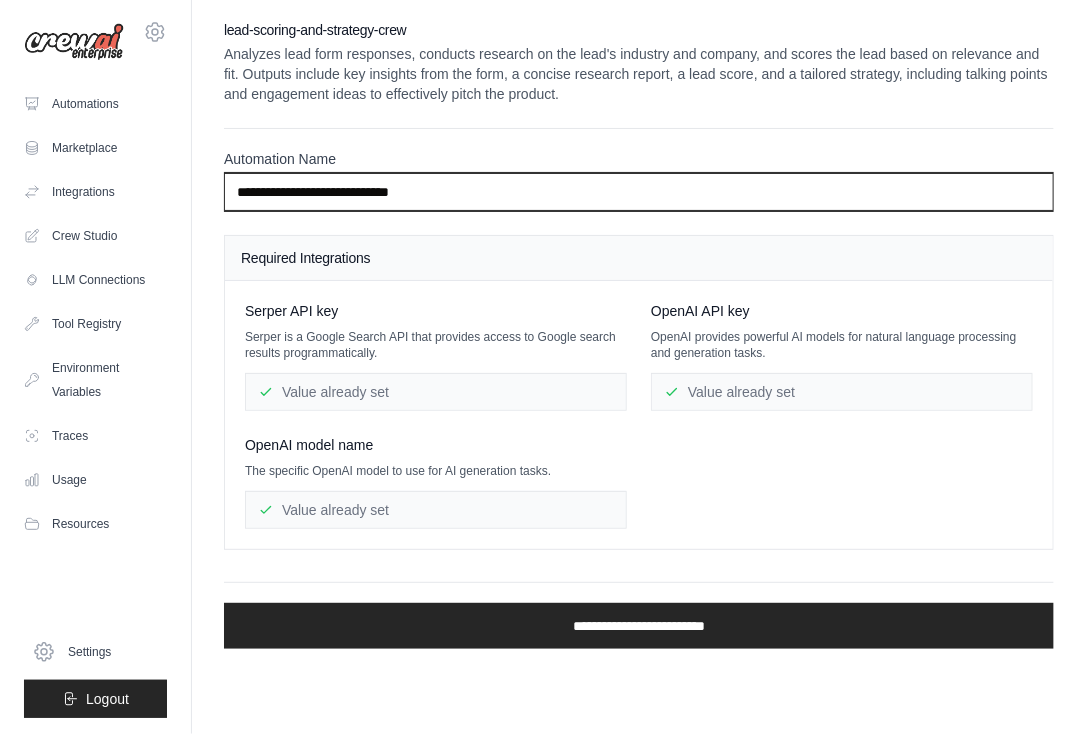 click on "**********" at bounding box center [639, 192] 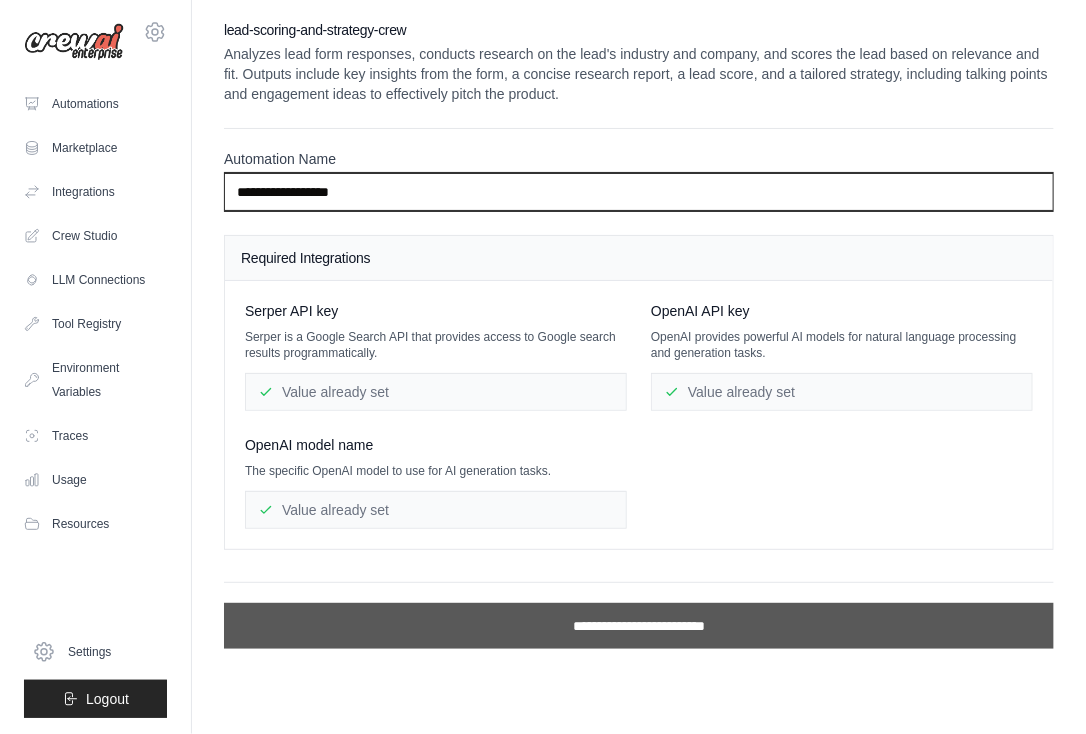 type on "**********" 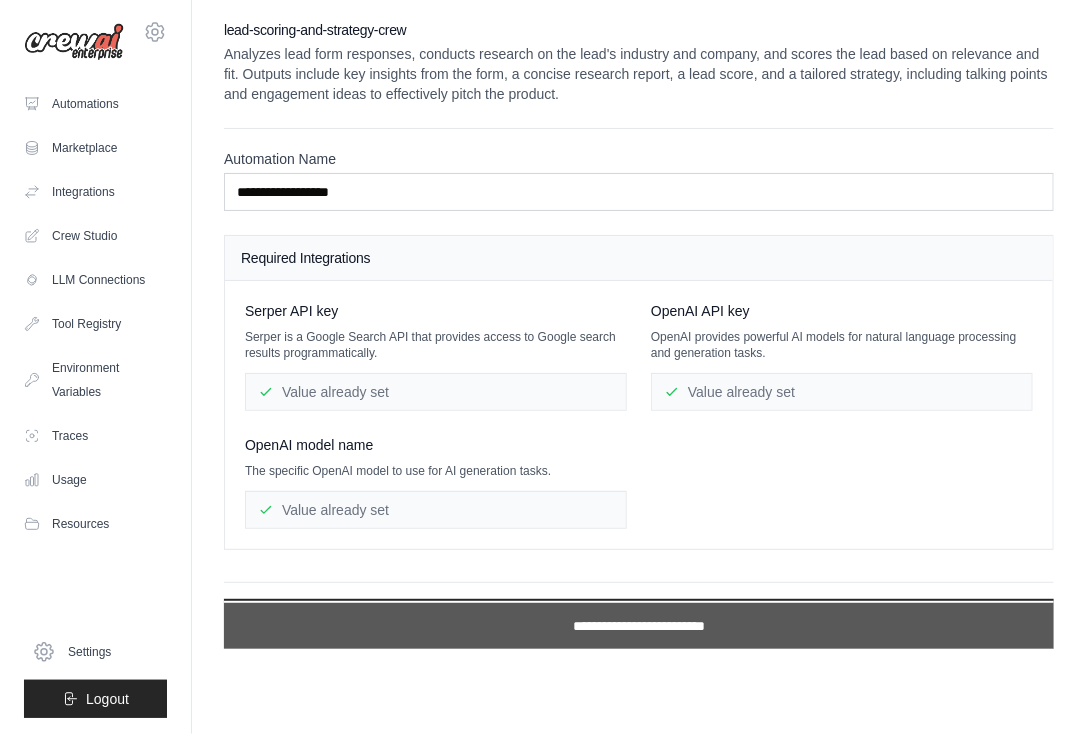 click on "**********" at bounding box center (639, 626) 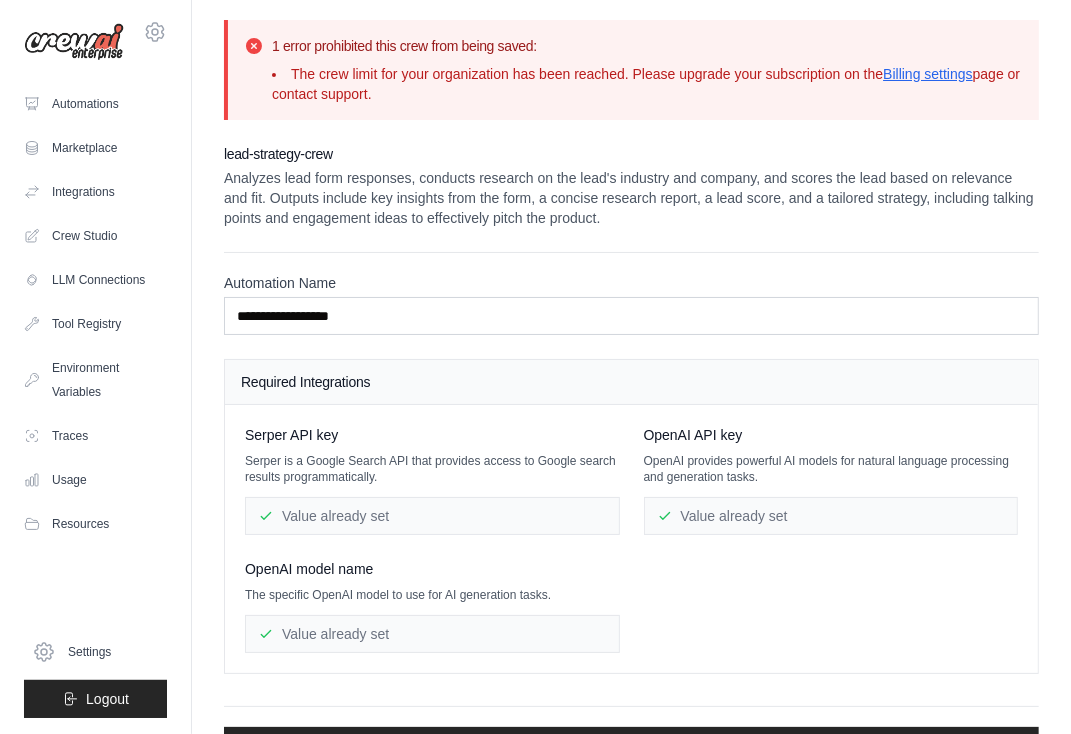 click on "Required Integrations" at bounding box center (631, 382) 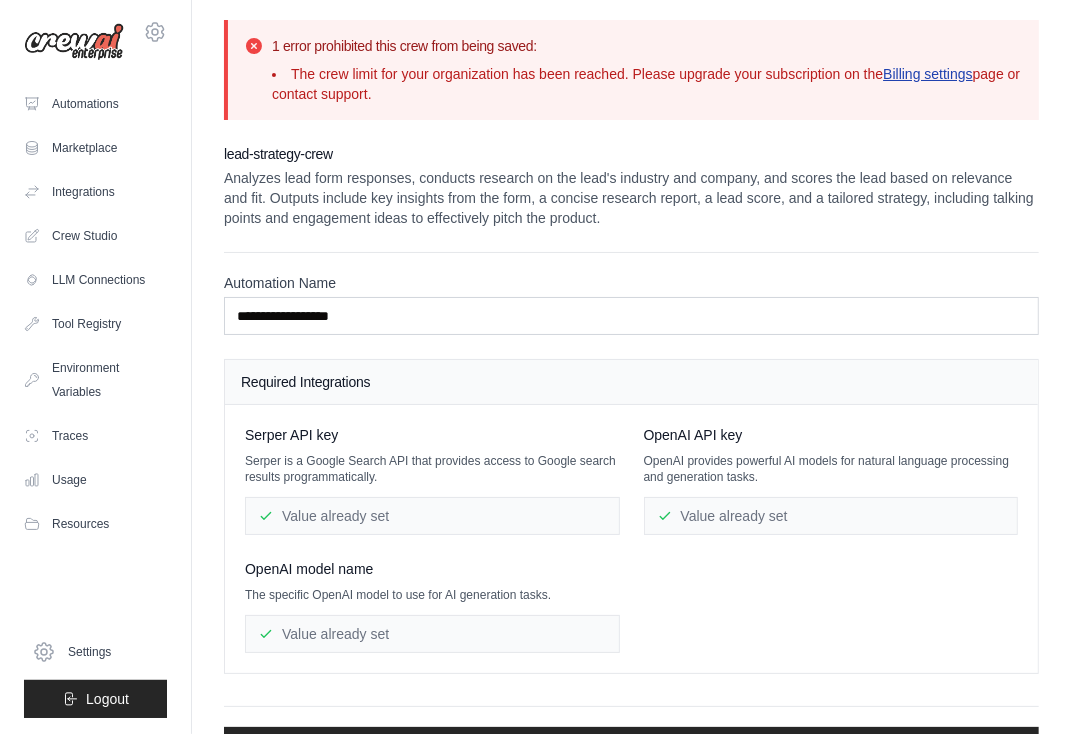 click on "Billing settings" at bounding box center (928, 74) 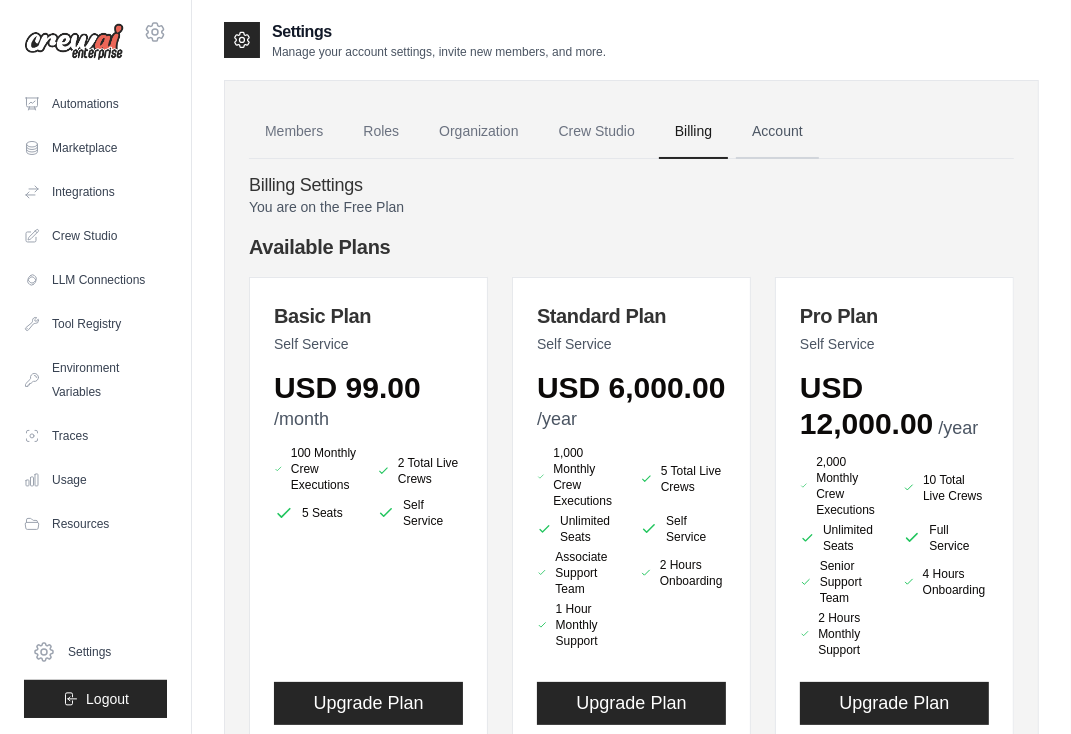 click on "Account" at bounding box center [777, 132] 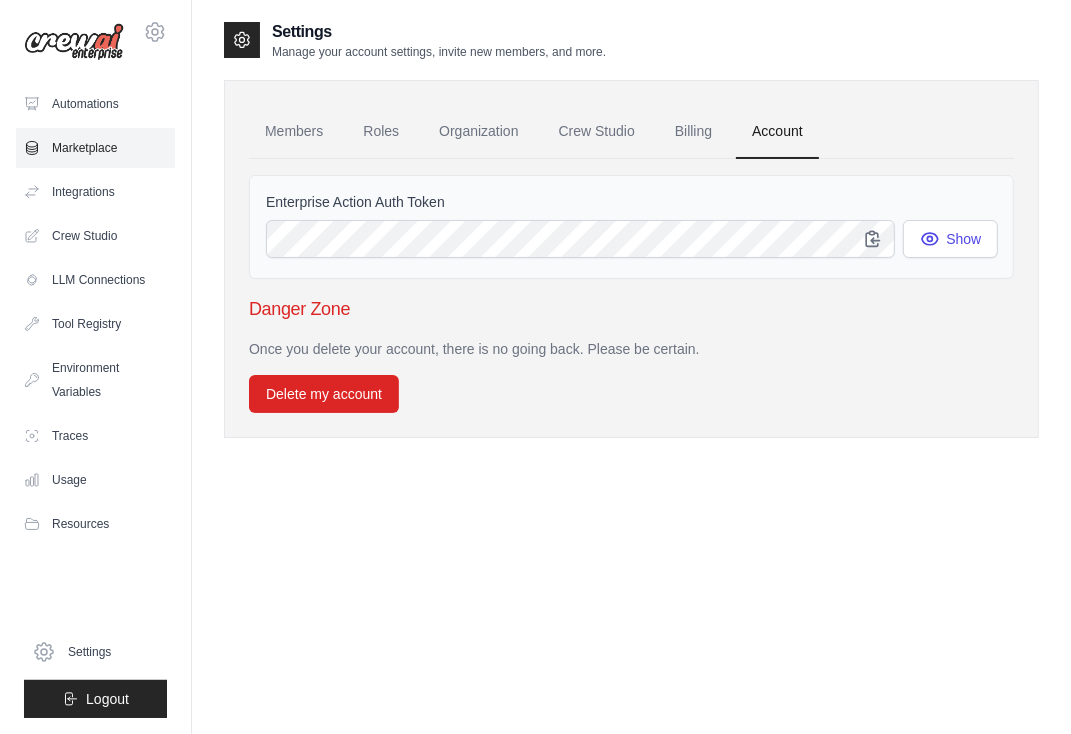 click on "Marketplace" at bounding box center (95, 148) 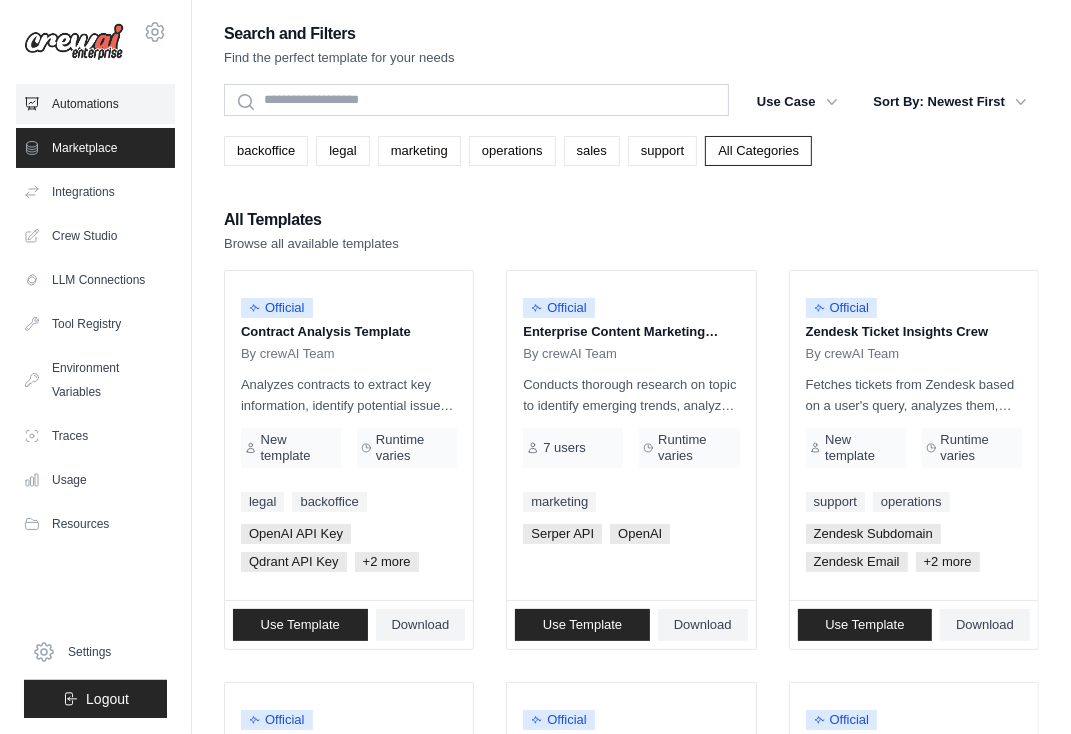click on "Automations" at bounding box center (95, 104) 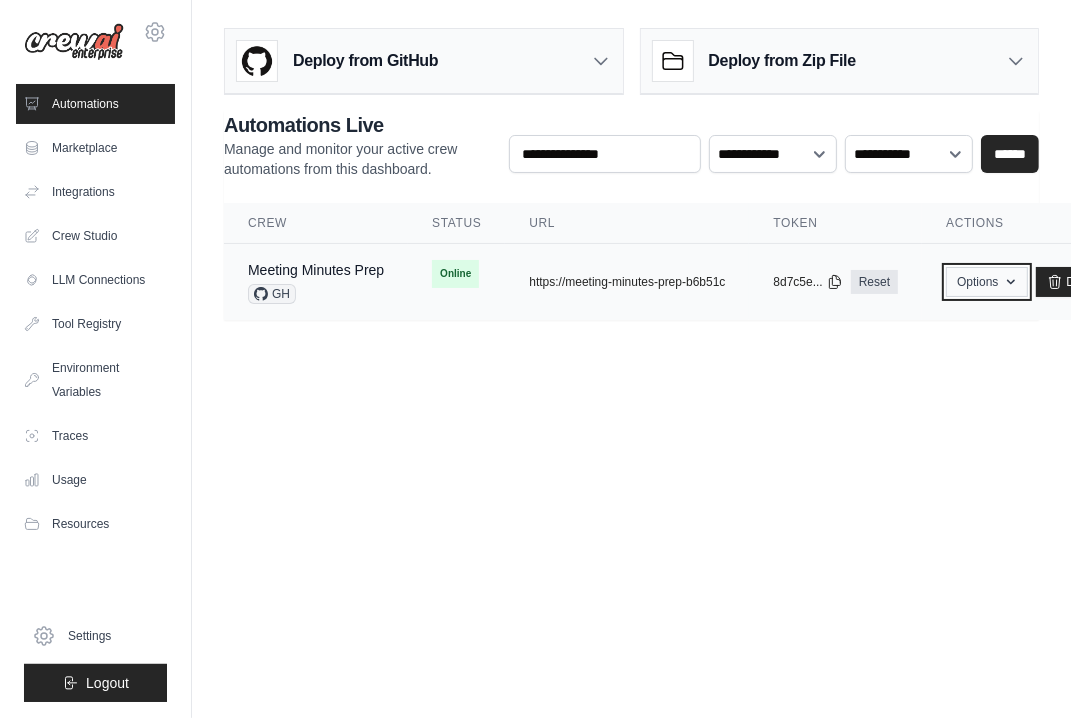 click 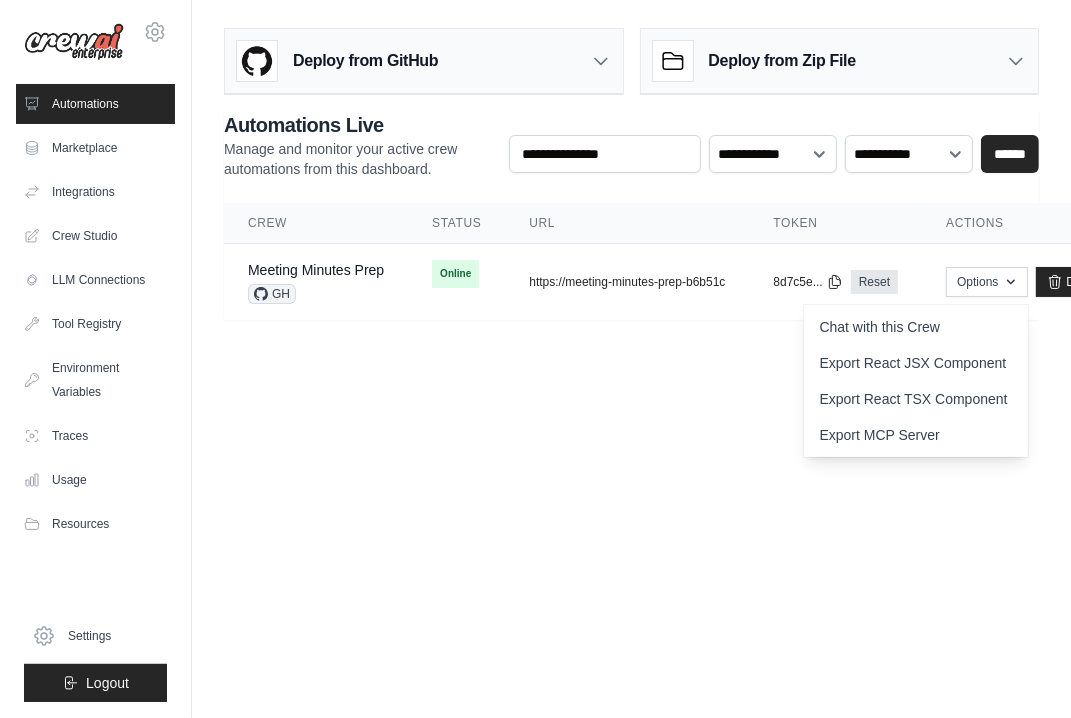 click on "Deploy from GitHub
Deploy your project directly from GitHub. Select a repository and
branch to get started.
Changes will be automatically synchronized with your deployment.
Configure GitHub
Deploy from Zip File
Choose file" at bounding box center (631, 182) 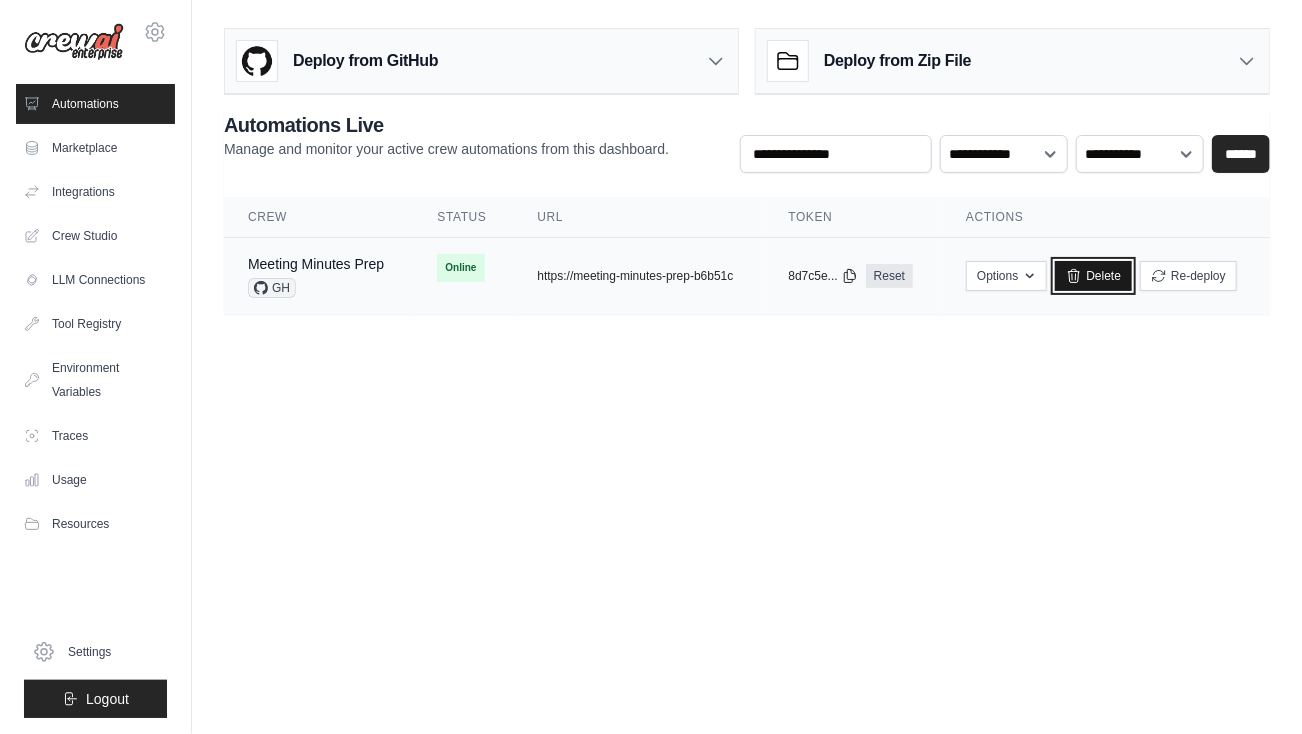 click on "Delete" at bounding box center (1093, 276) 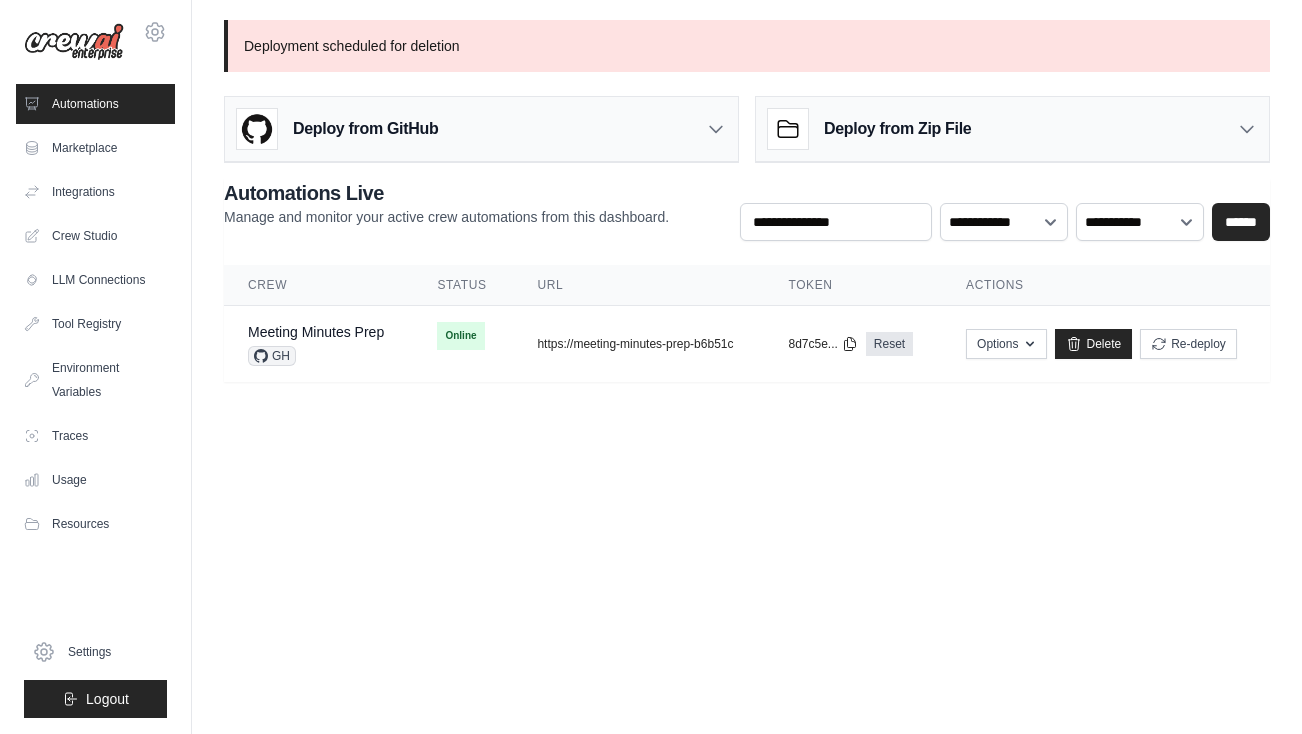 scroll, scrollTop: 0, scrollLeft: 0, axis: both 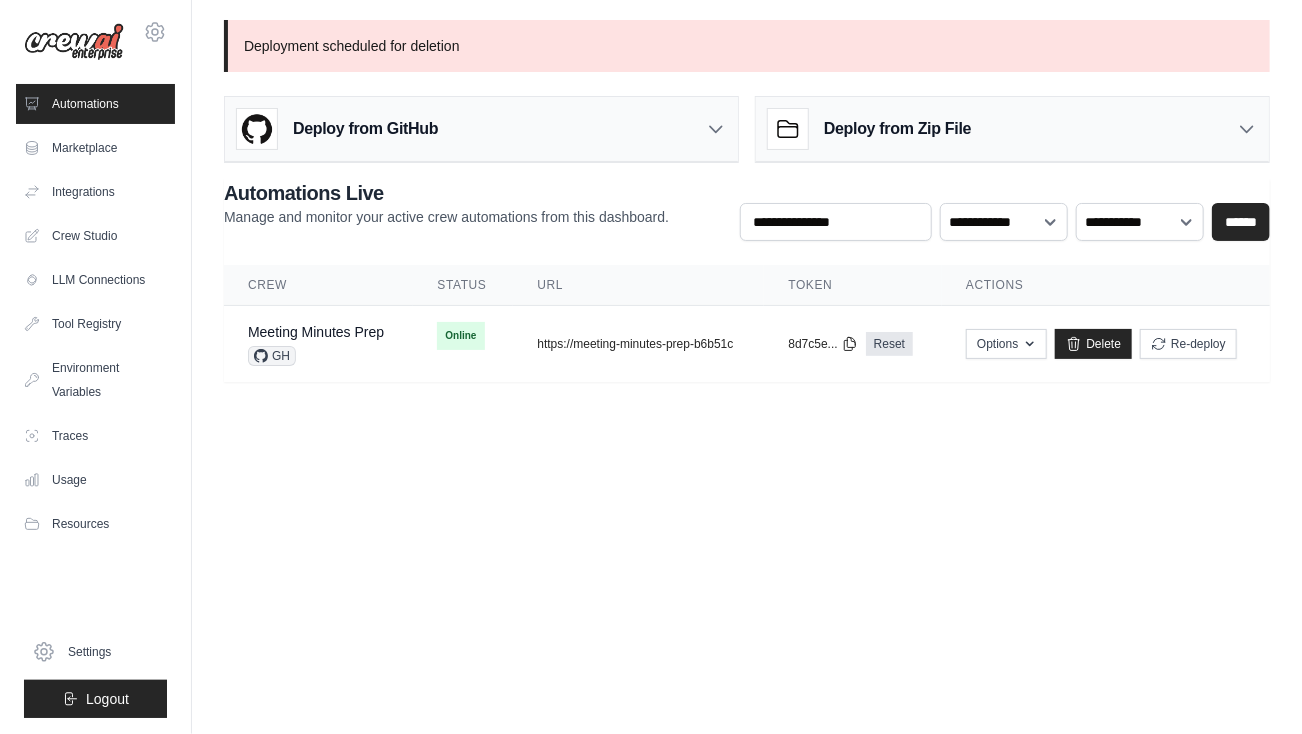 click on "Automations" at bounding box center [95, 104] 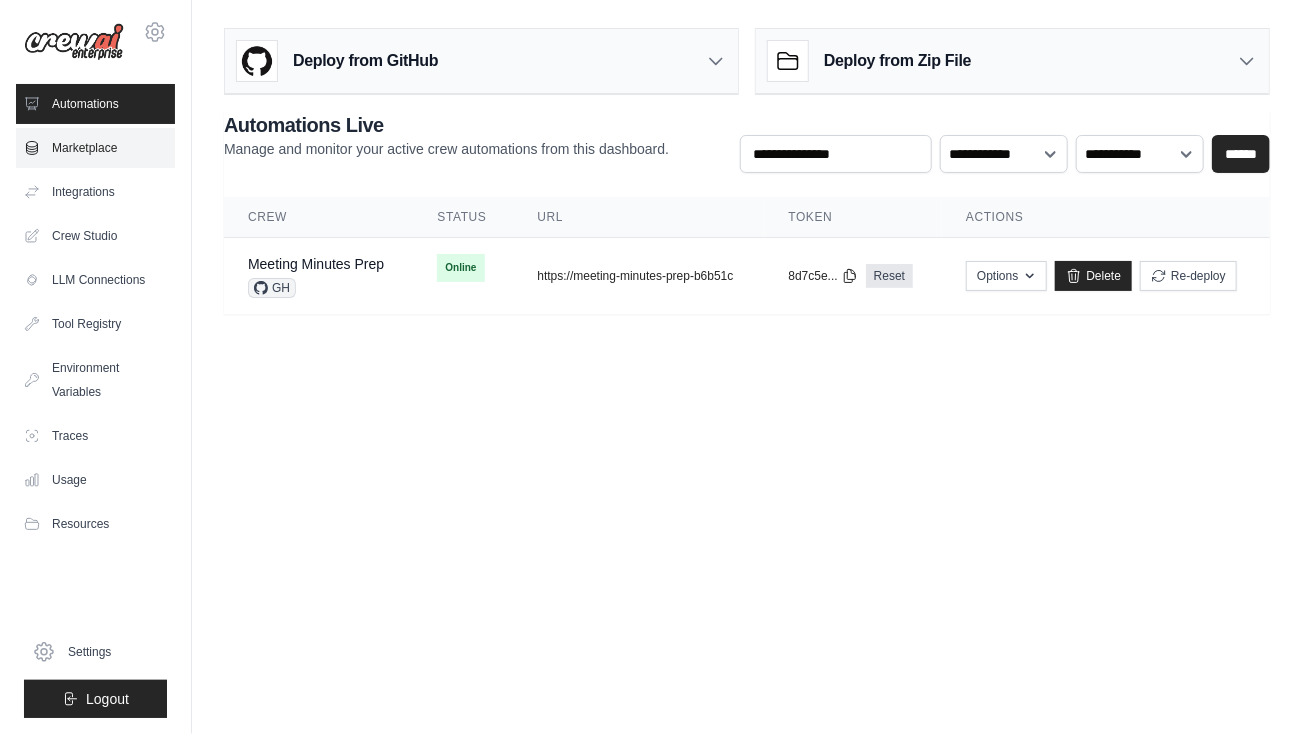 click on "Marketplace" at bounding box center [95, 148] 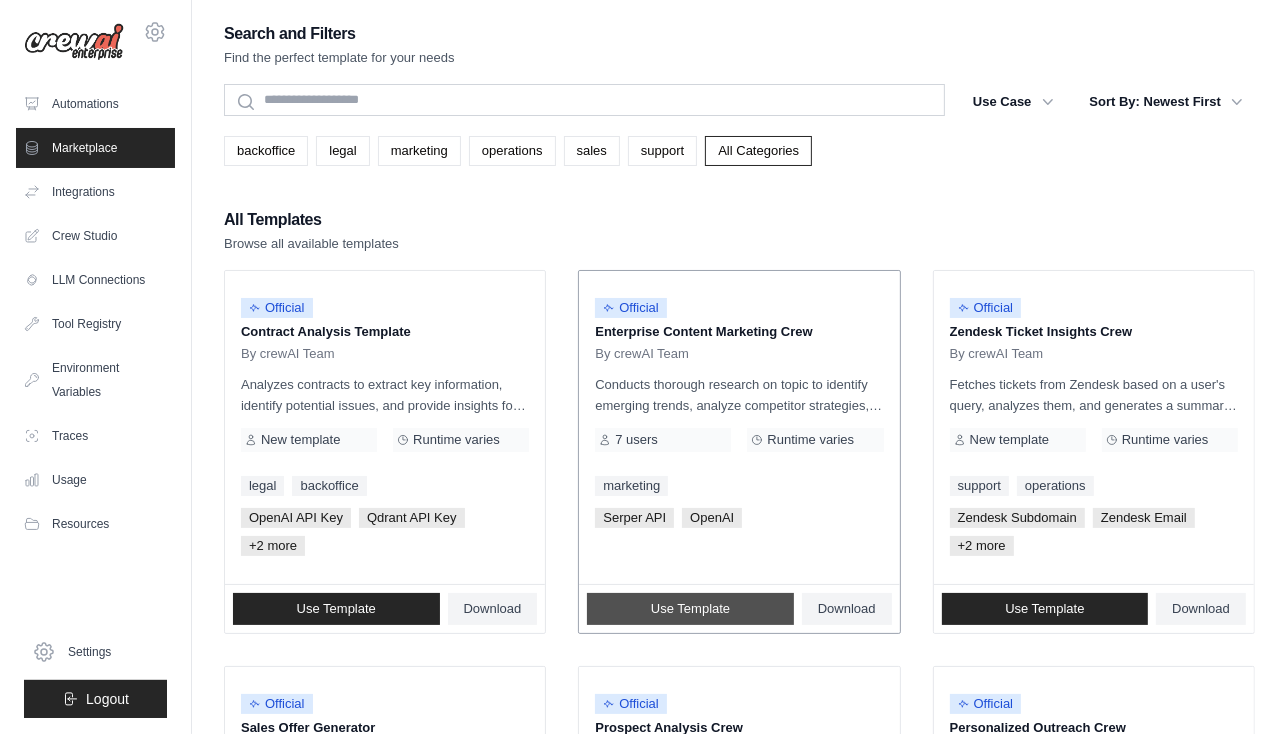 click on "Use Template" at bounding box center (690, 609) 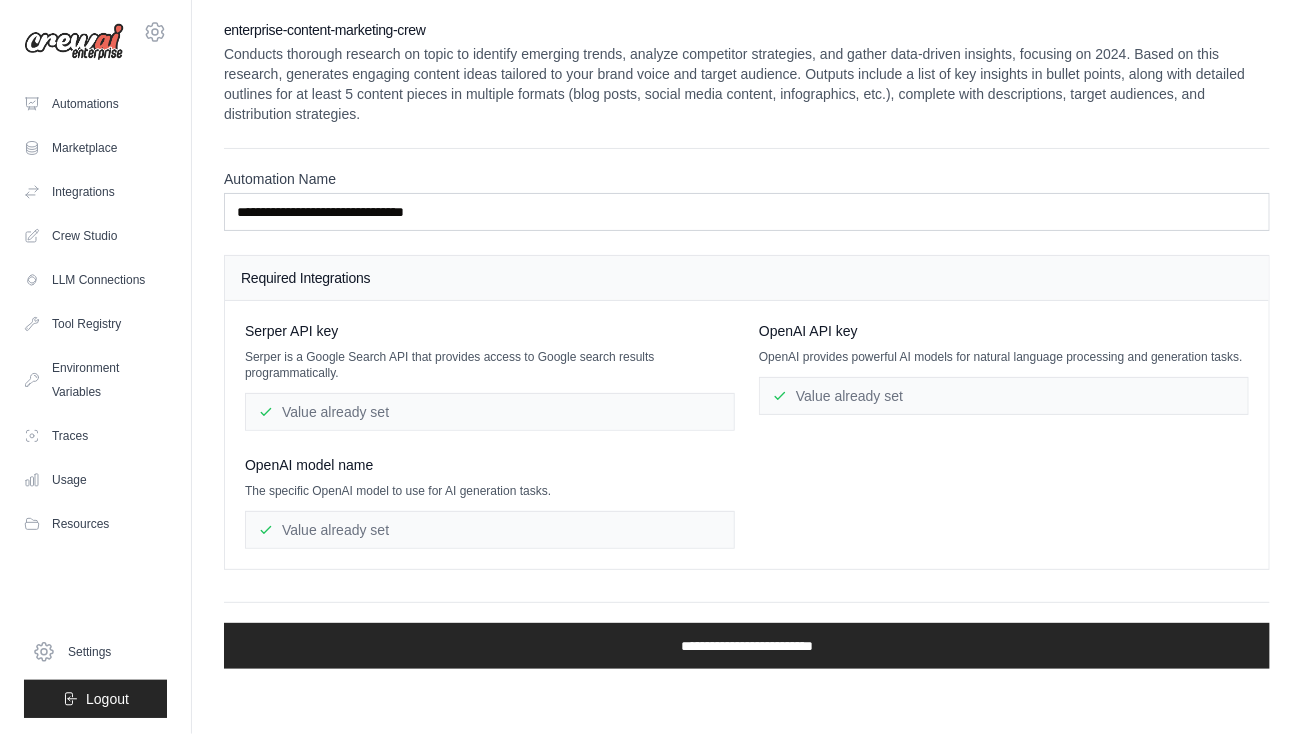 click on "Value already set" at bounding box center (490, 412) 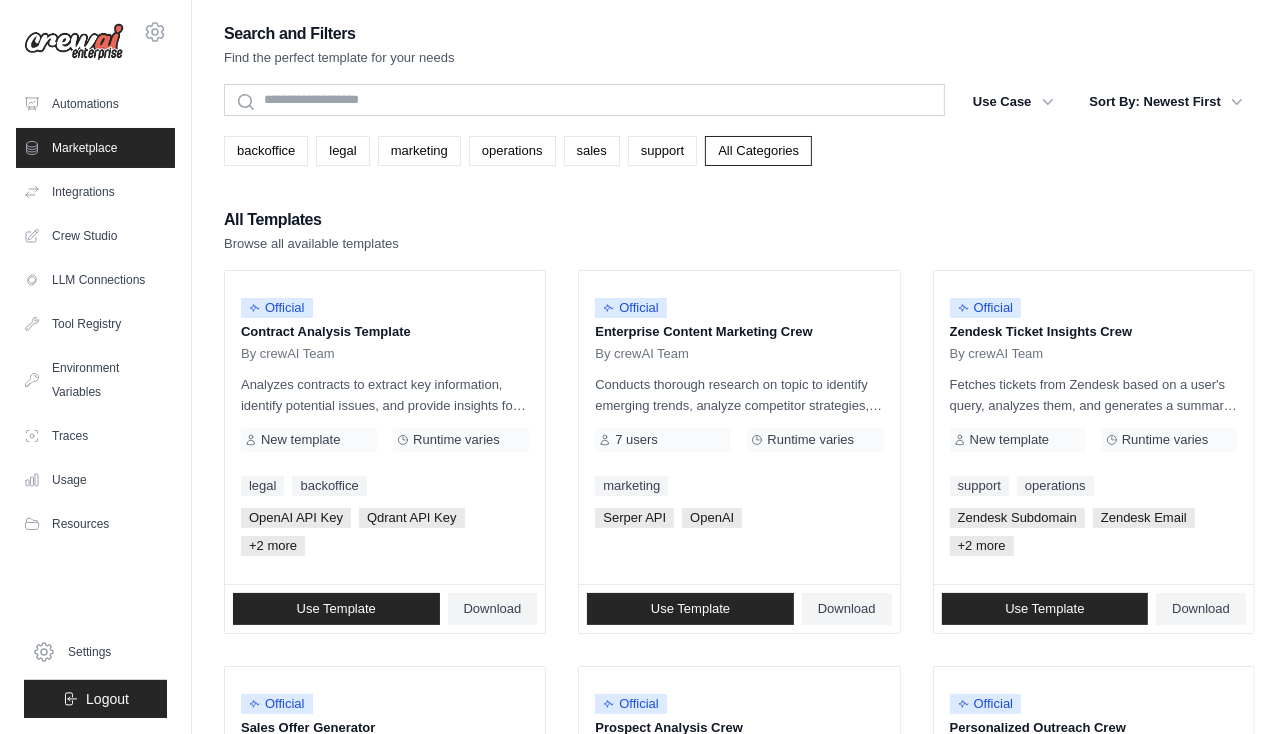 scroll, scrollTop: 1172, scrollLeft: 0, axis: vertical 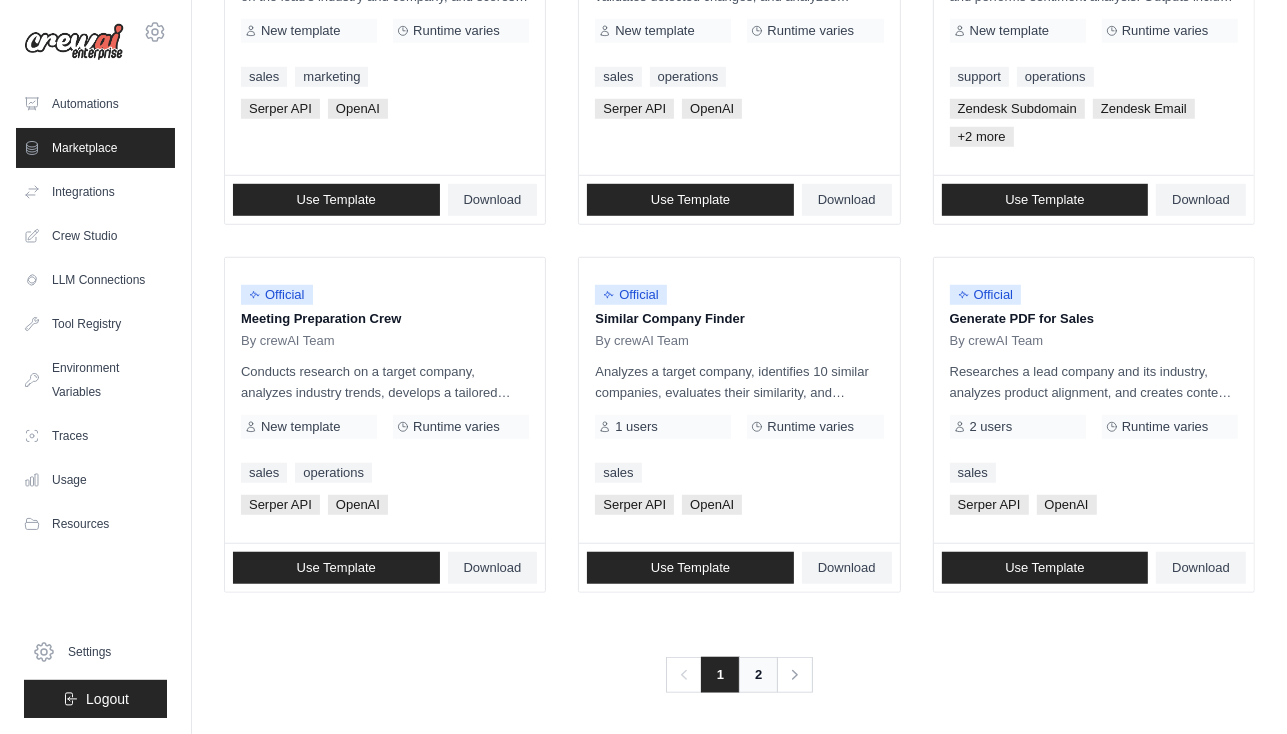 click on "2" at bounding box center (758, 675) 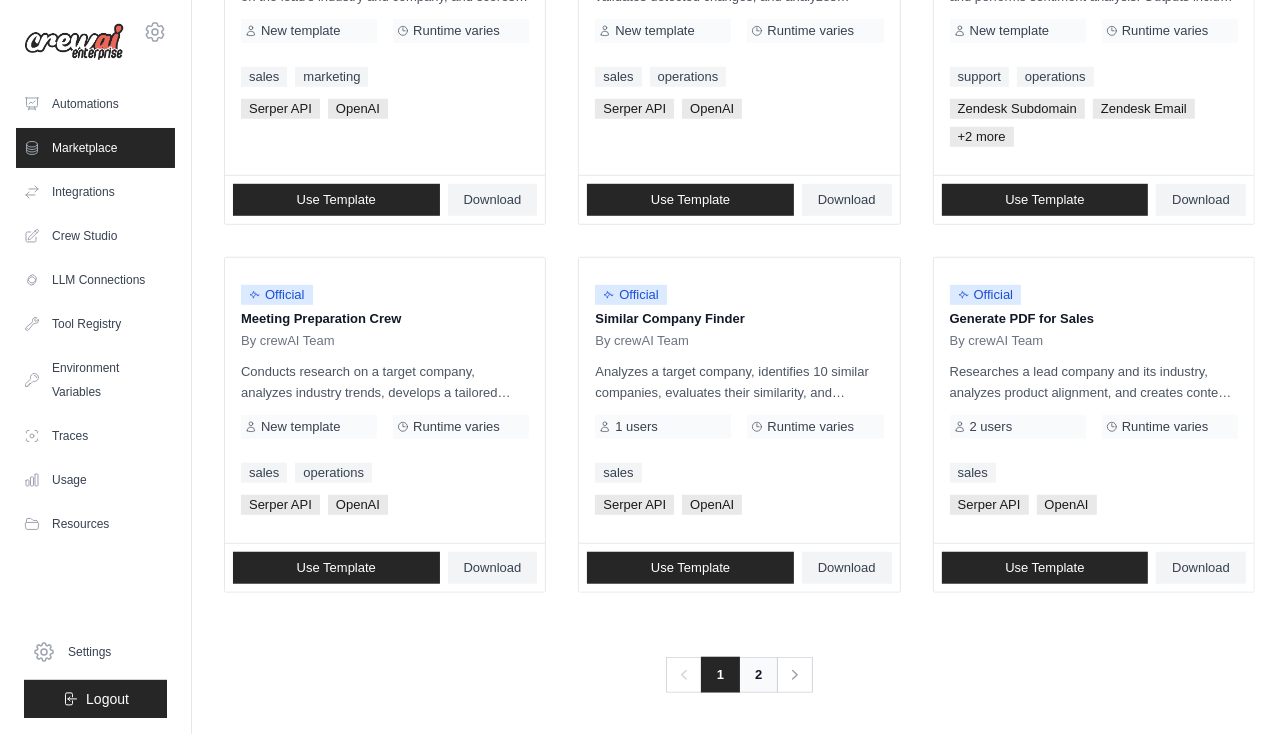 scroll, scrollTop: 0, scrollLeft: 0, axis: both 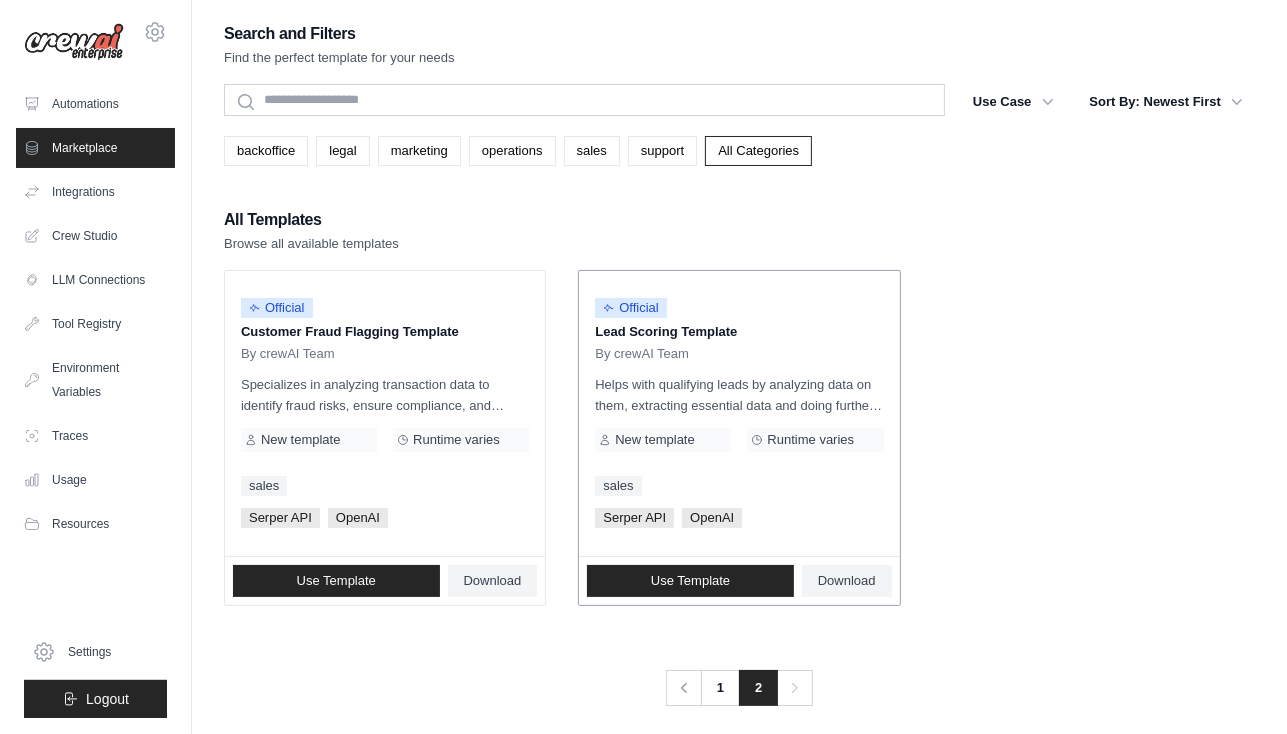 click on "Helps with qualifying leads by analyzing data on them, extracting essential data and doing further research, scoring and planning a strategy to pitch them." at bounding box center [739, 395] 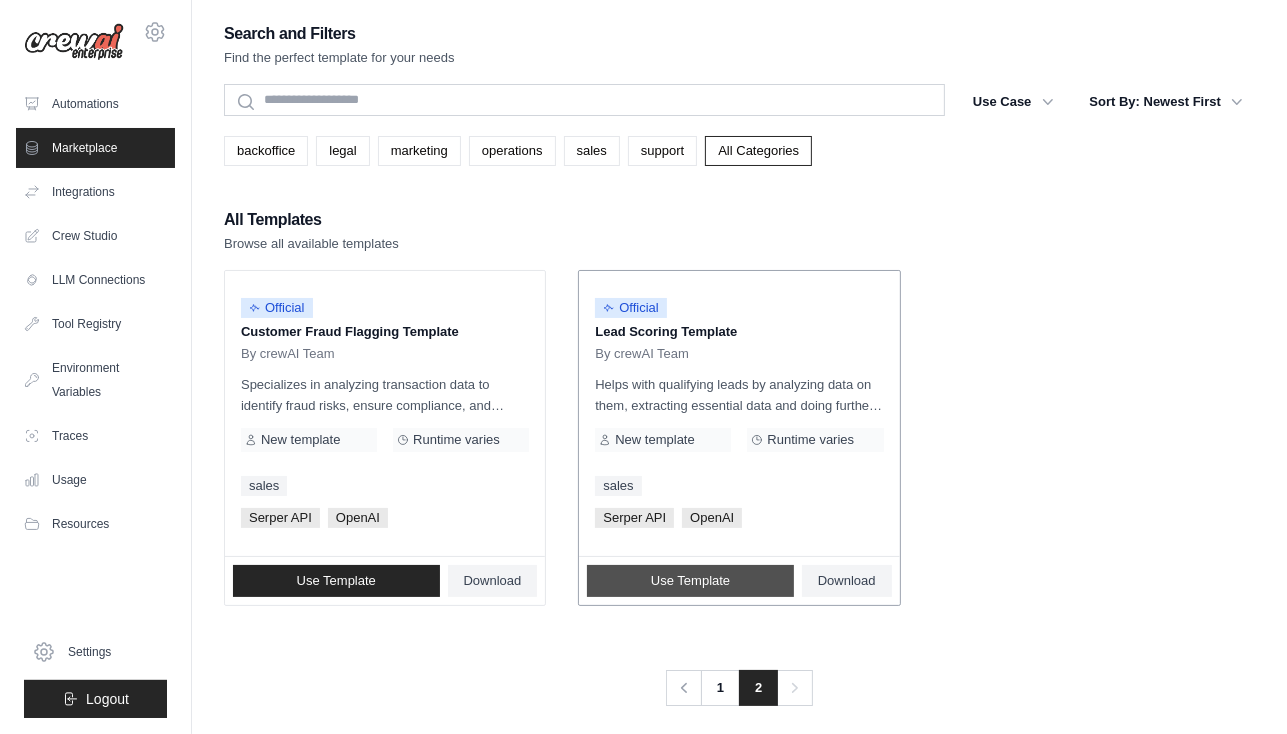 click on "Use Template" at bounding box center (690, 581) 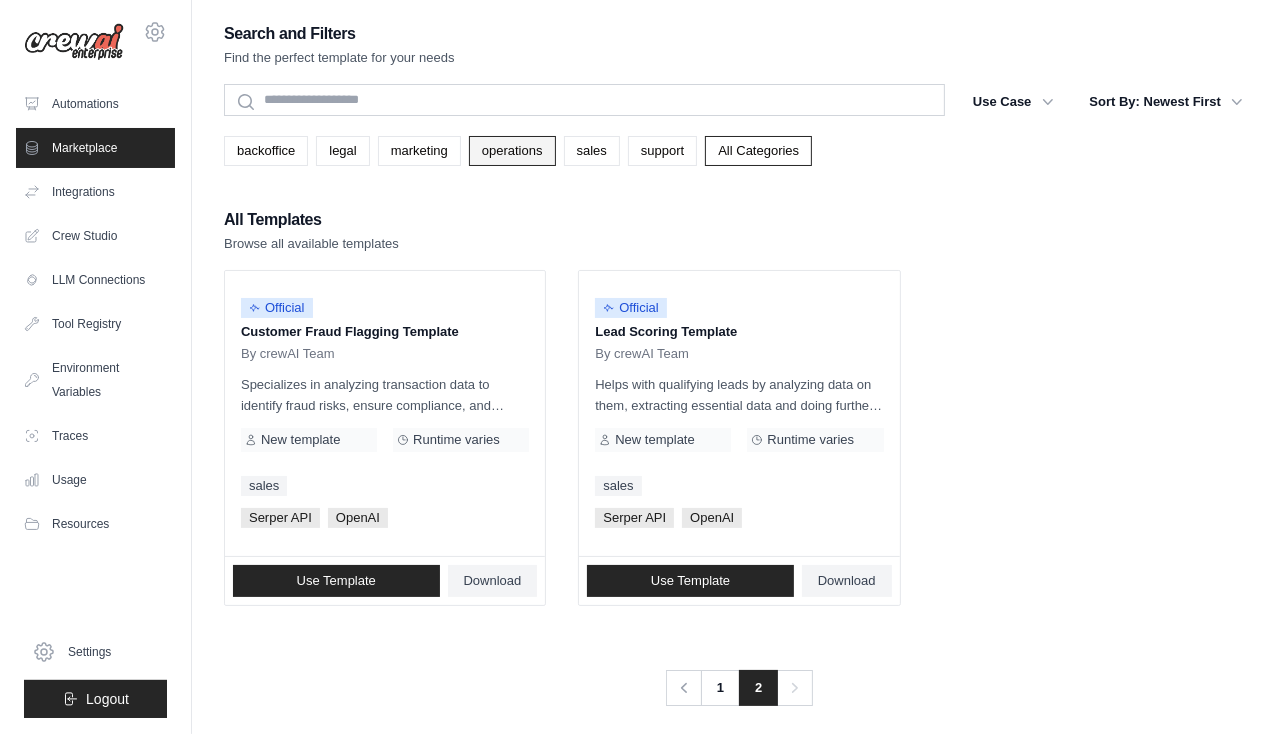 click on "operations" at bounding box center [512, 151] 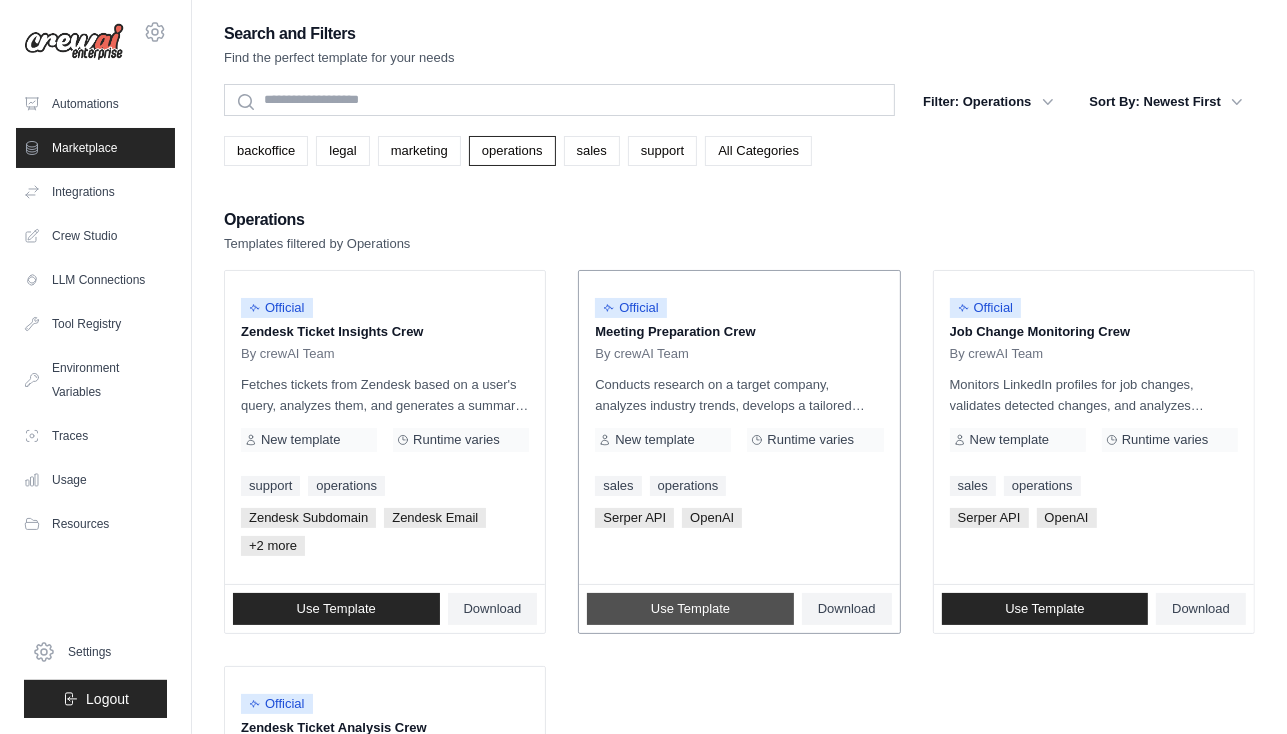 click on "Use Template" at bounding box center (690, 609) 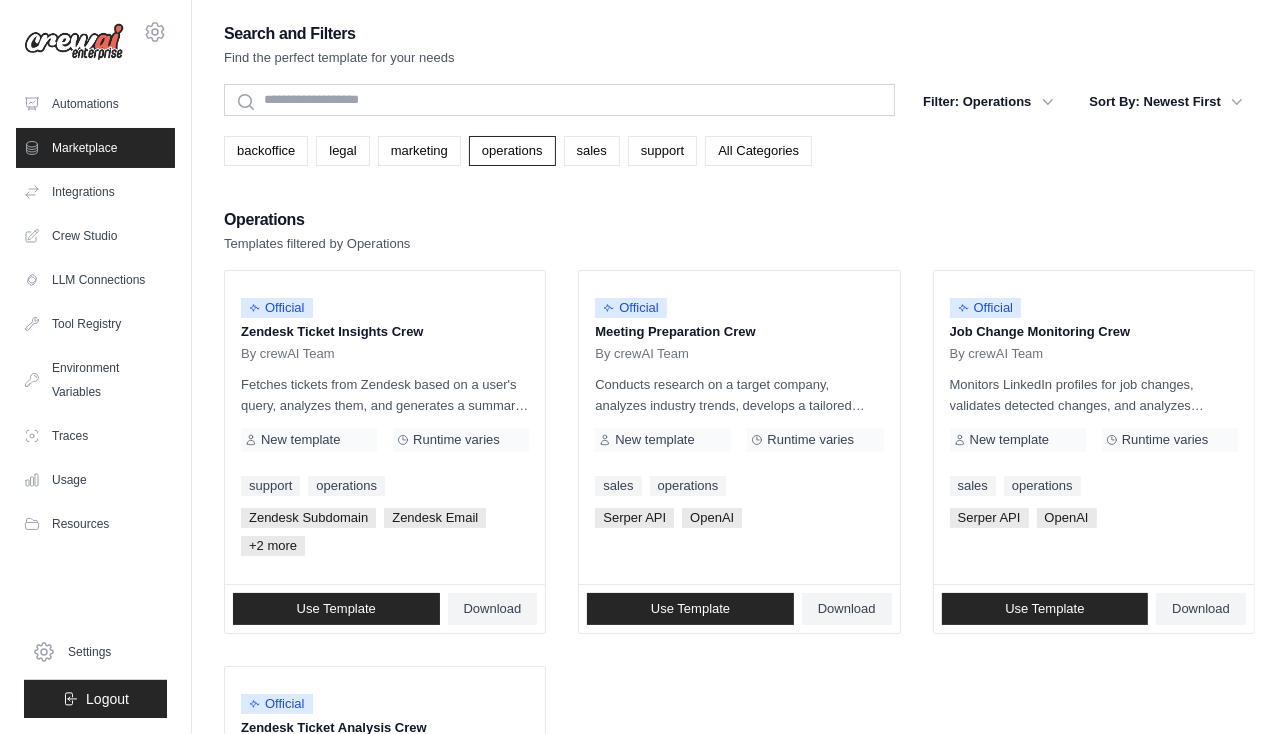 drag, startPoint x: 1286, startPoint y: 271, endPoint x: 1300, endPoint y: 288, distance: 22.022715 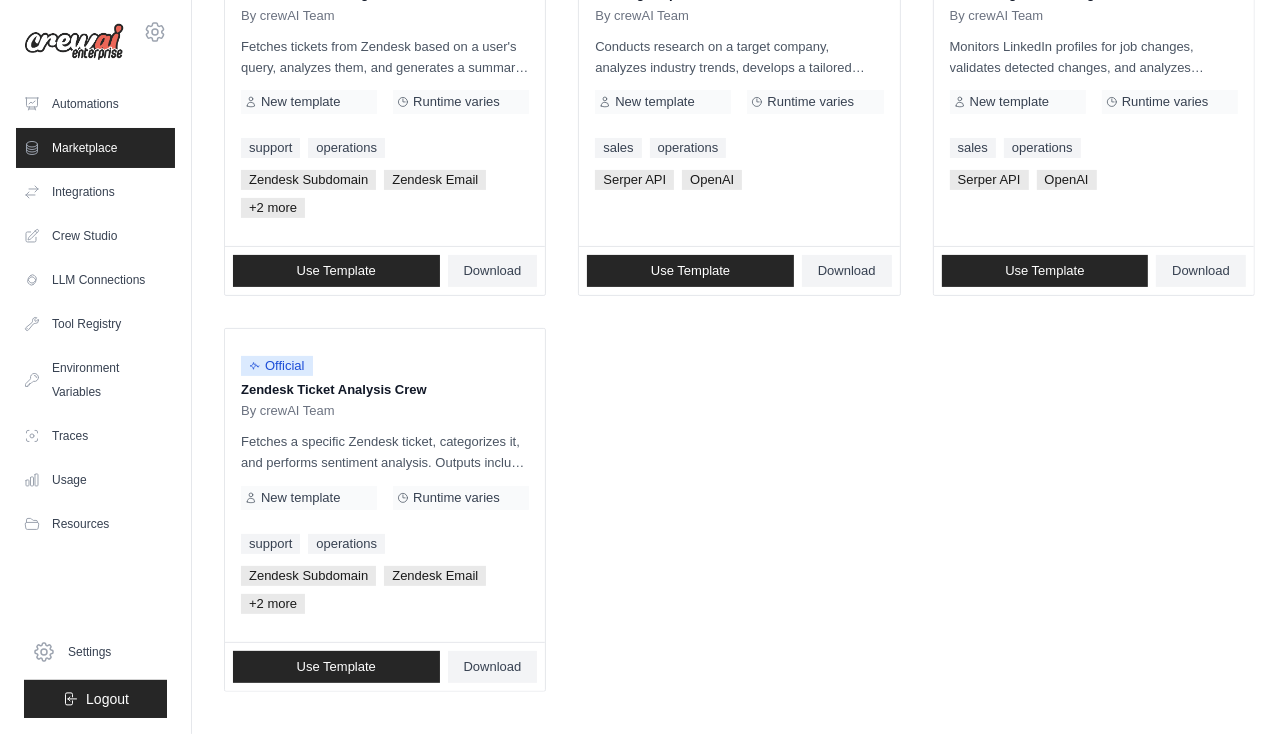 scroll, scrollTop: 0, scrollLeft: 0, axis: both 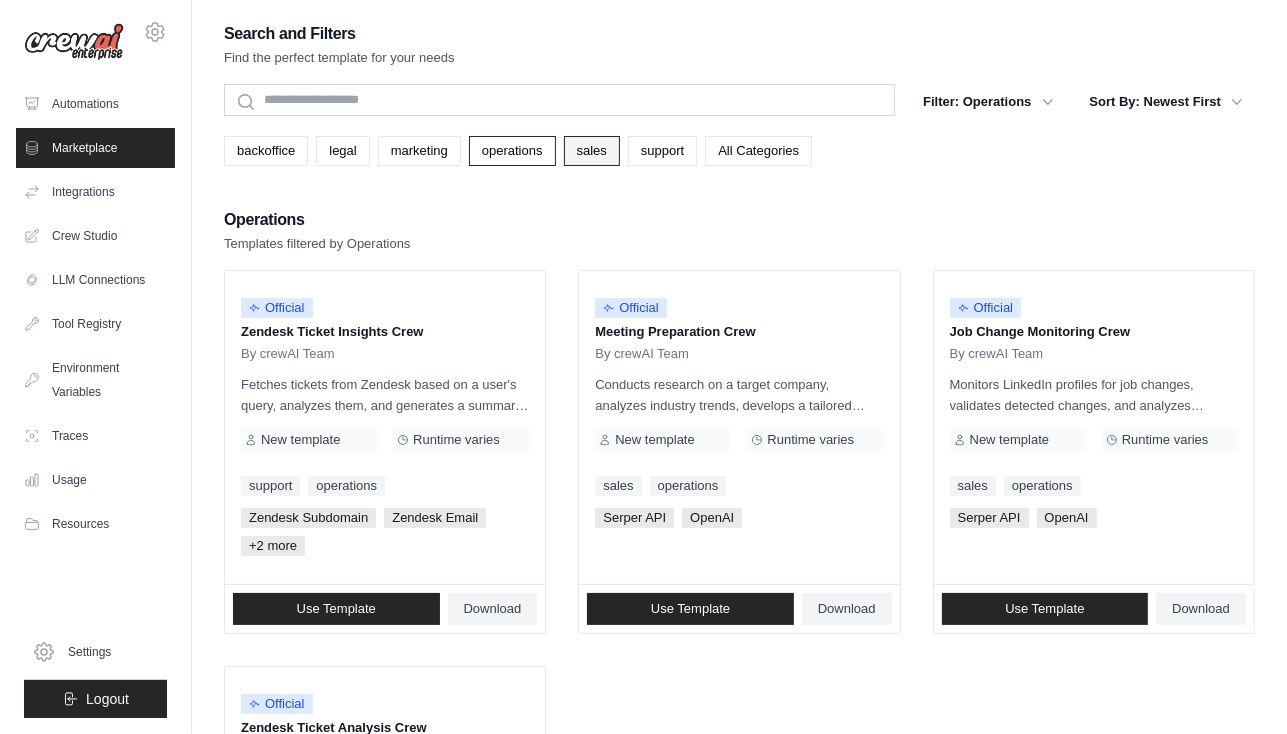 click on "sales" at bounding box center [592, 151] 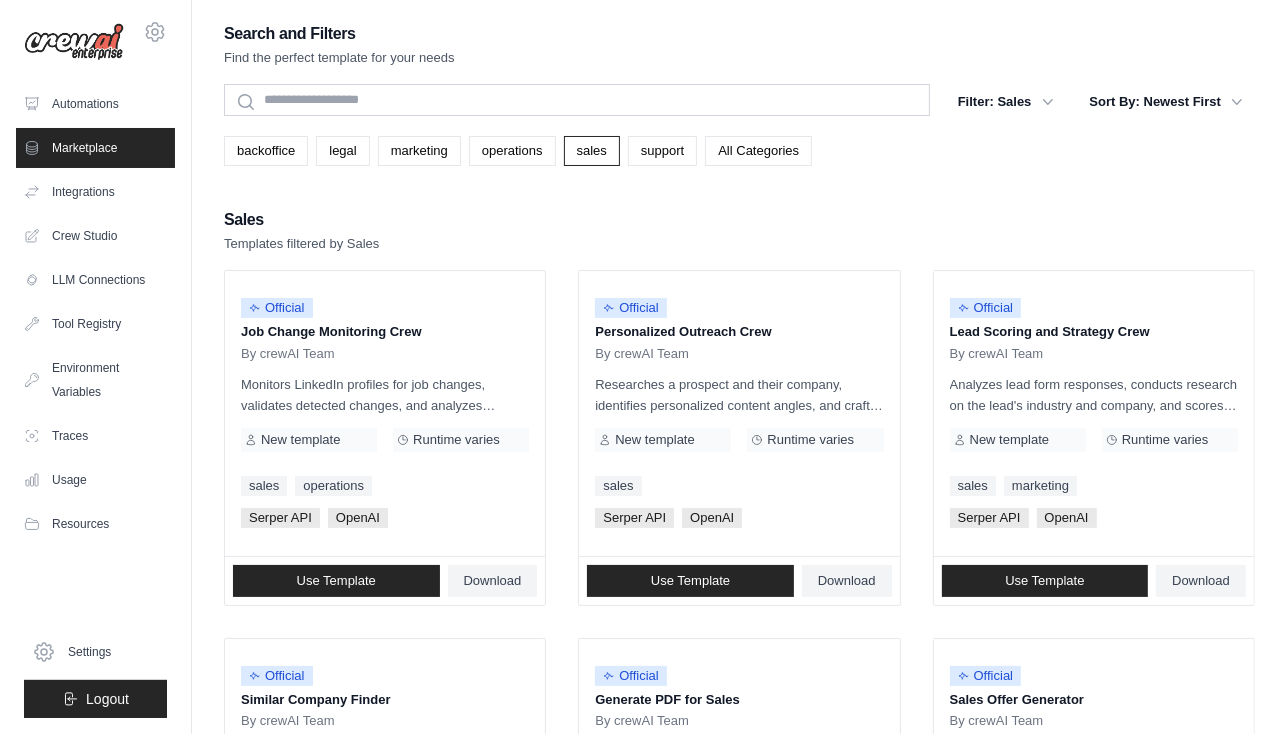 drag, startPoint x: 1286, startPoint y: 163, endPoint x: 1297, endPoint y: 170, distance: 13.038404 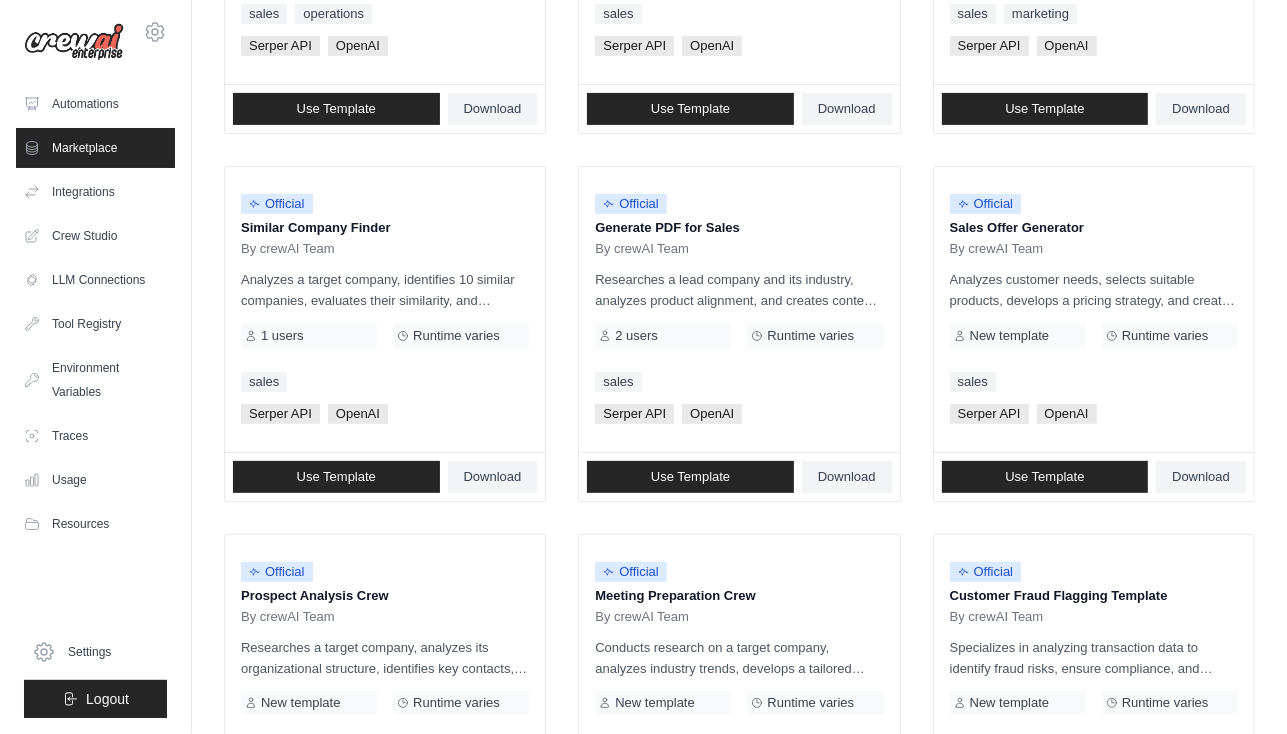 scroll, scrollTop: 441, scrollLeft: 0, axis: vertical 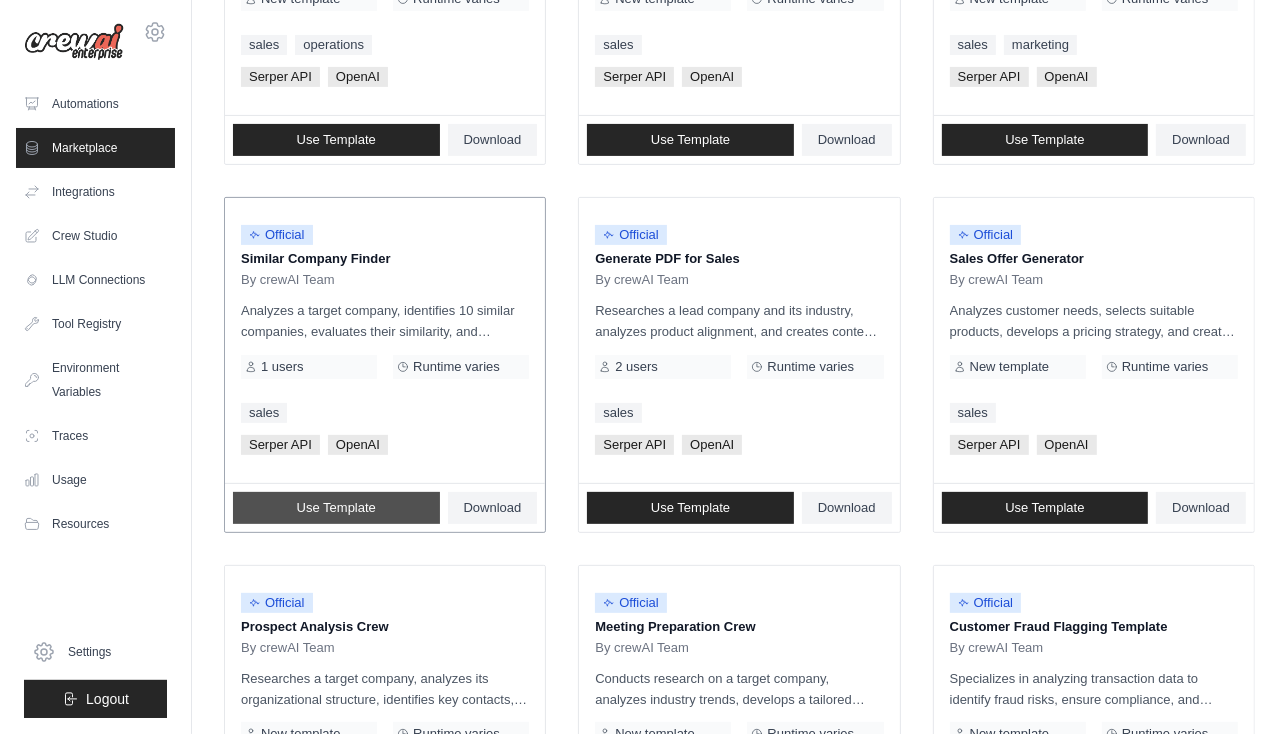 click on "Use Template" at bounding box center (336, 508) 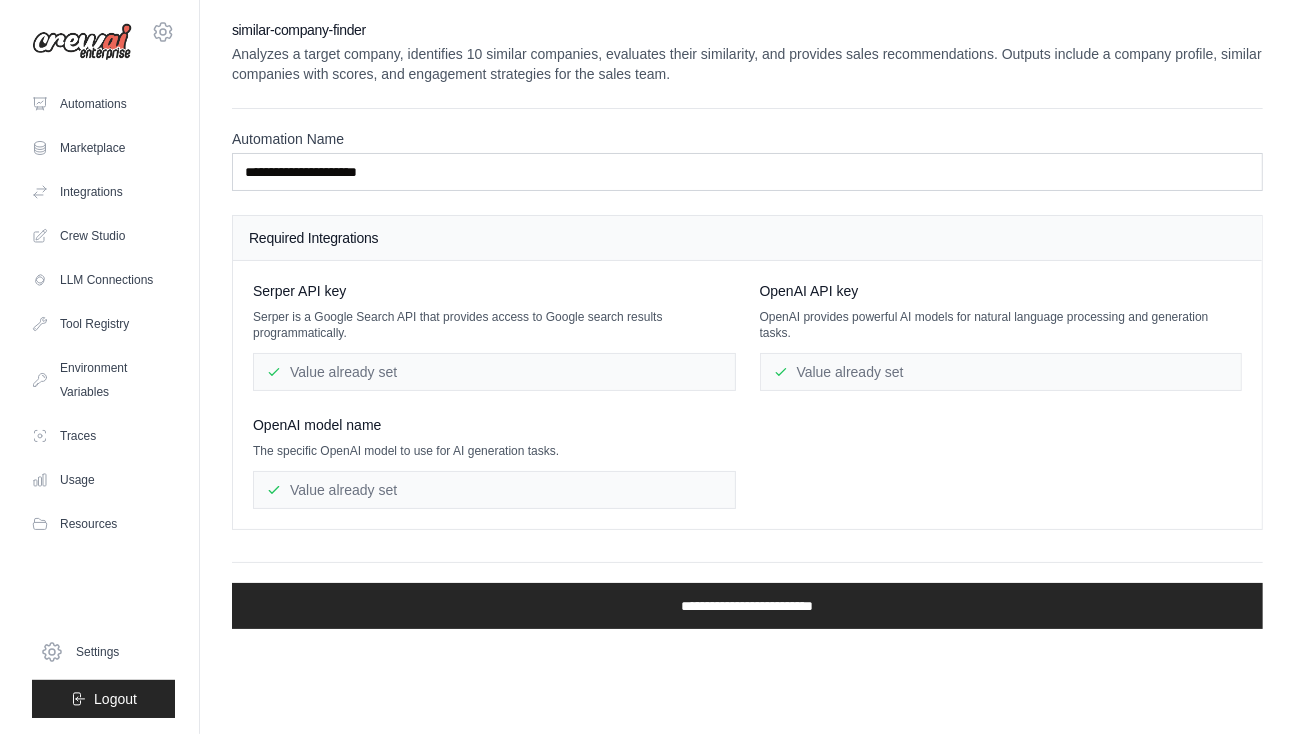 scroll, scrollTop: 0, scrollLeft: 0, axis: both 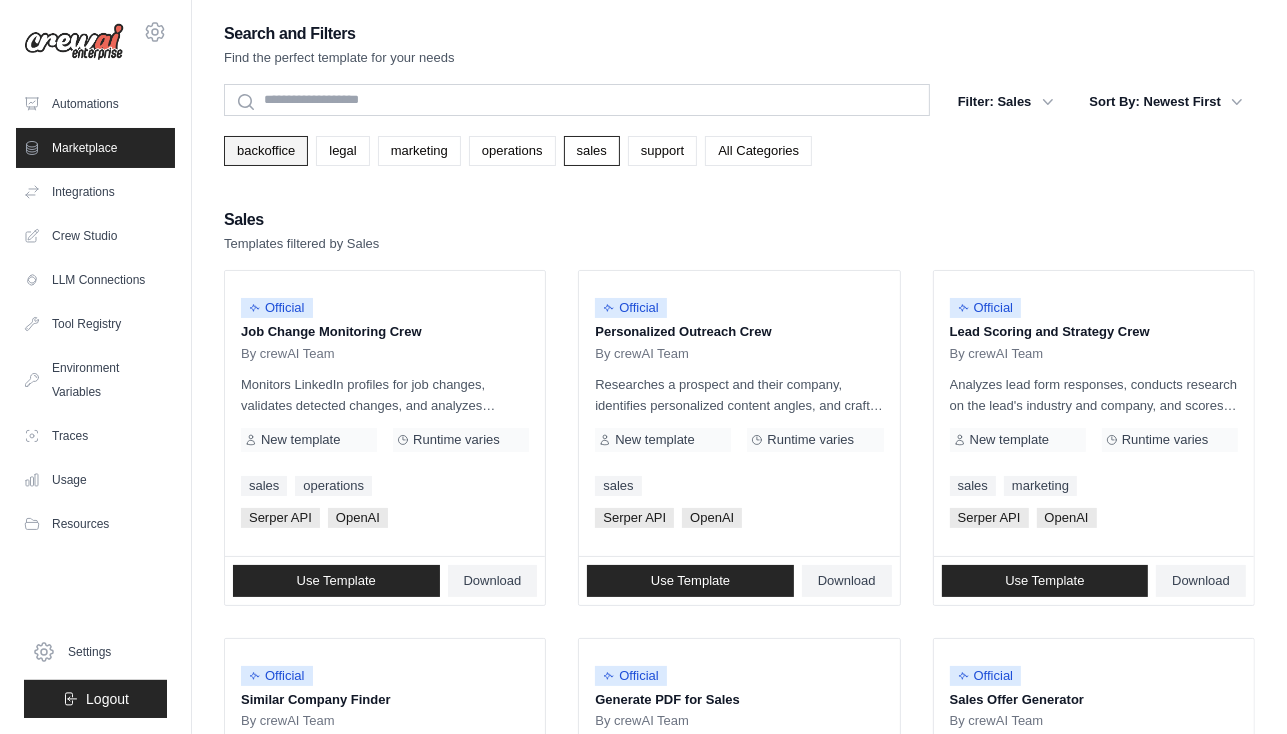 click on "backoffice" at bounding box center (266, 151) 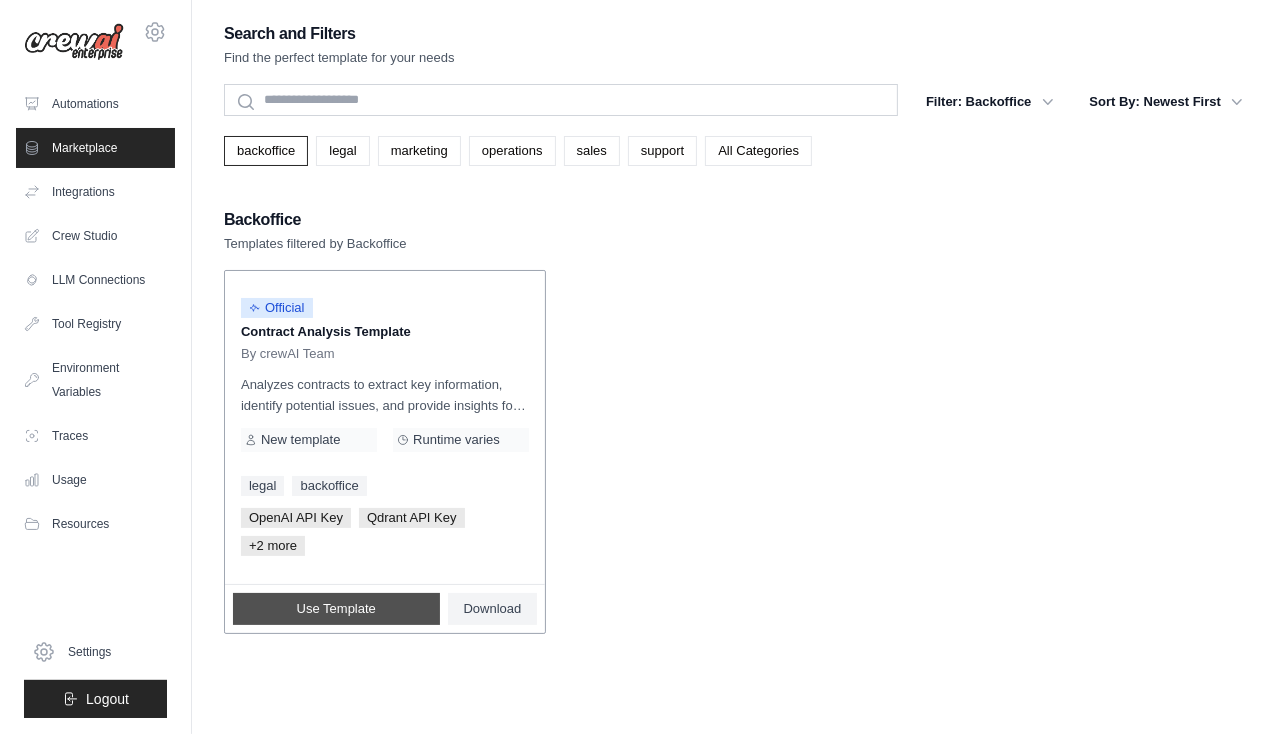 click on "Use Template" at bounding box center [336, 609] 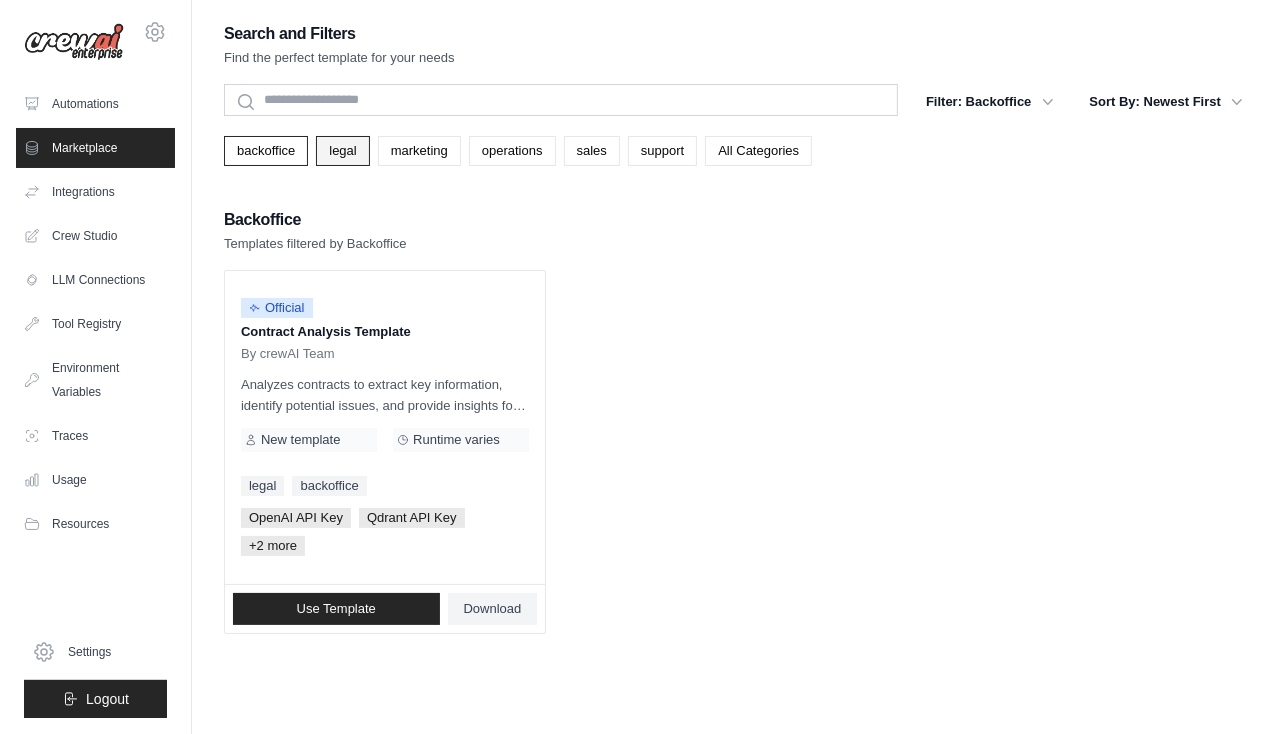 click on "legal" at bounding box center [342, 151] 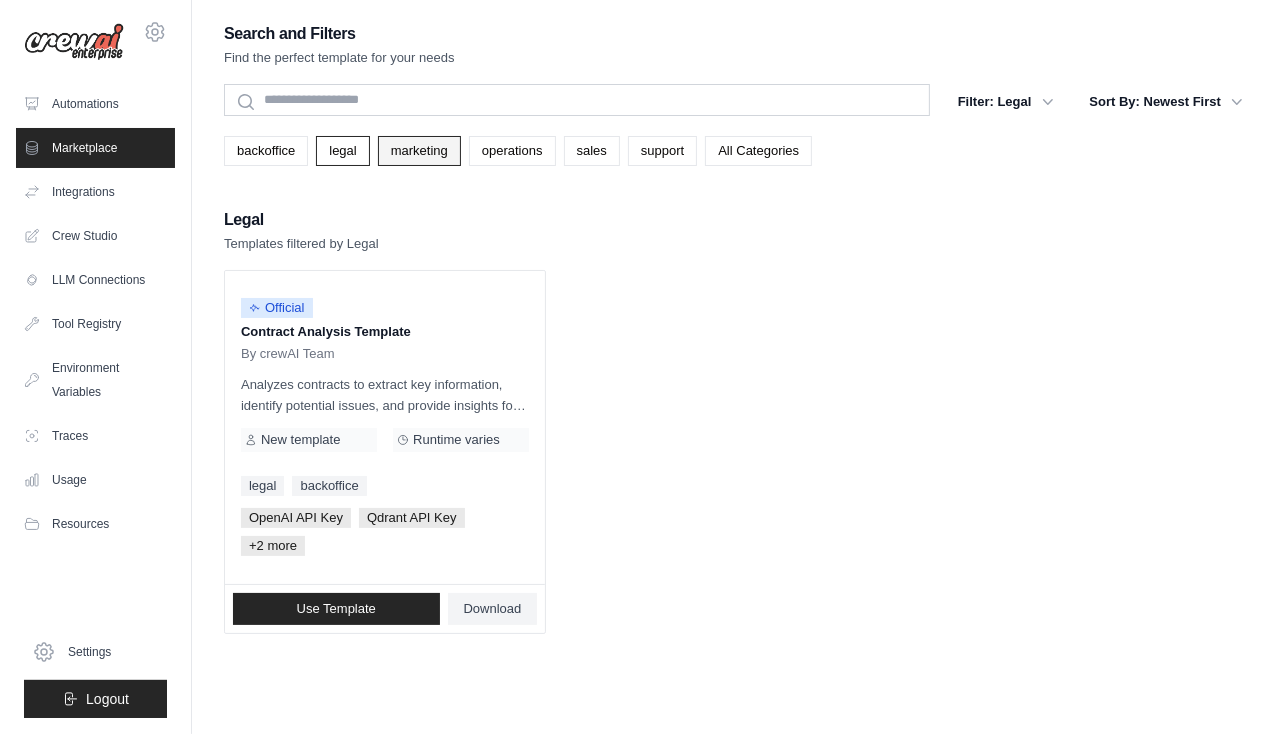 click on "marketing" at bounding box center (419, 151) 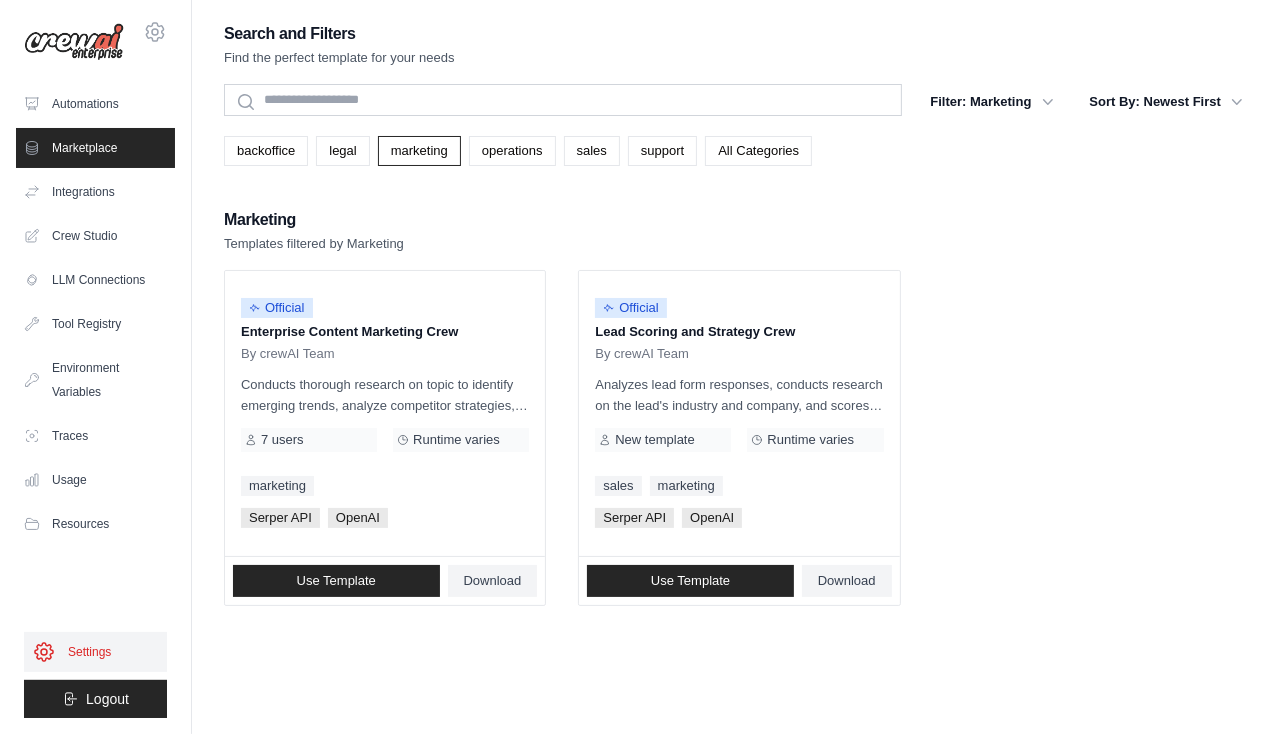 click on "Settings" at bounding box center [95, 652] 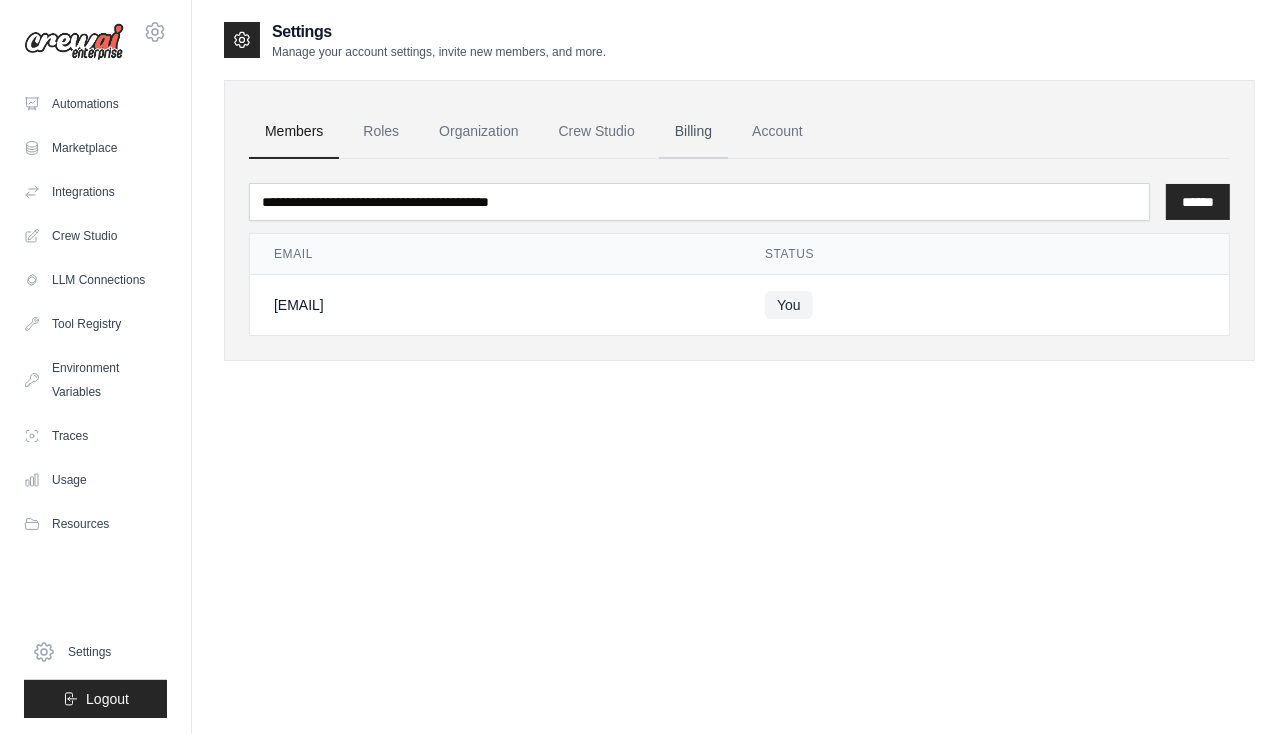 click on "Billing" at bounding box center (693, 132) 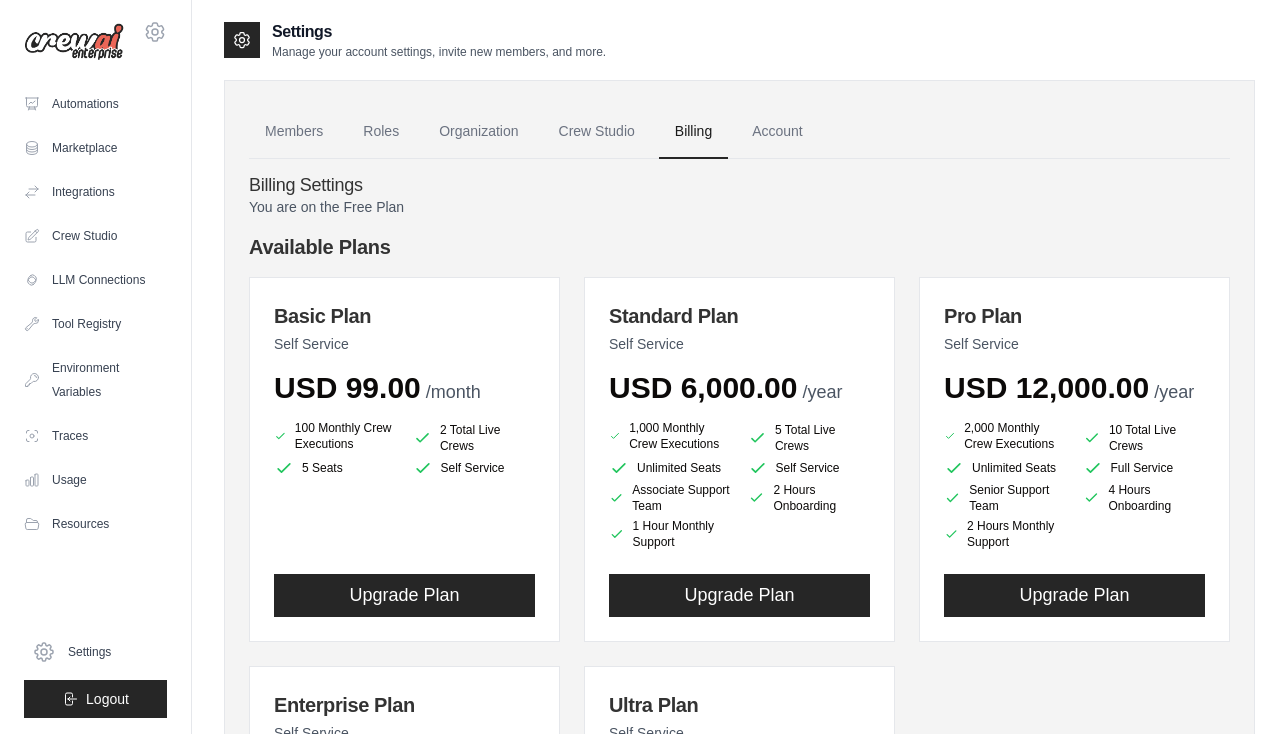 scroll, scrollTop: 0, scrollLeft: 0, axis: both 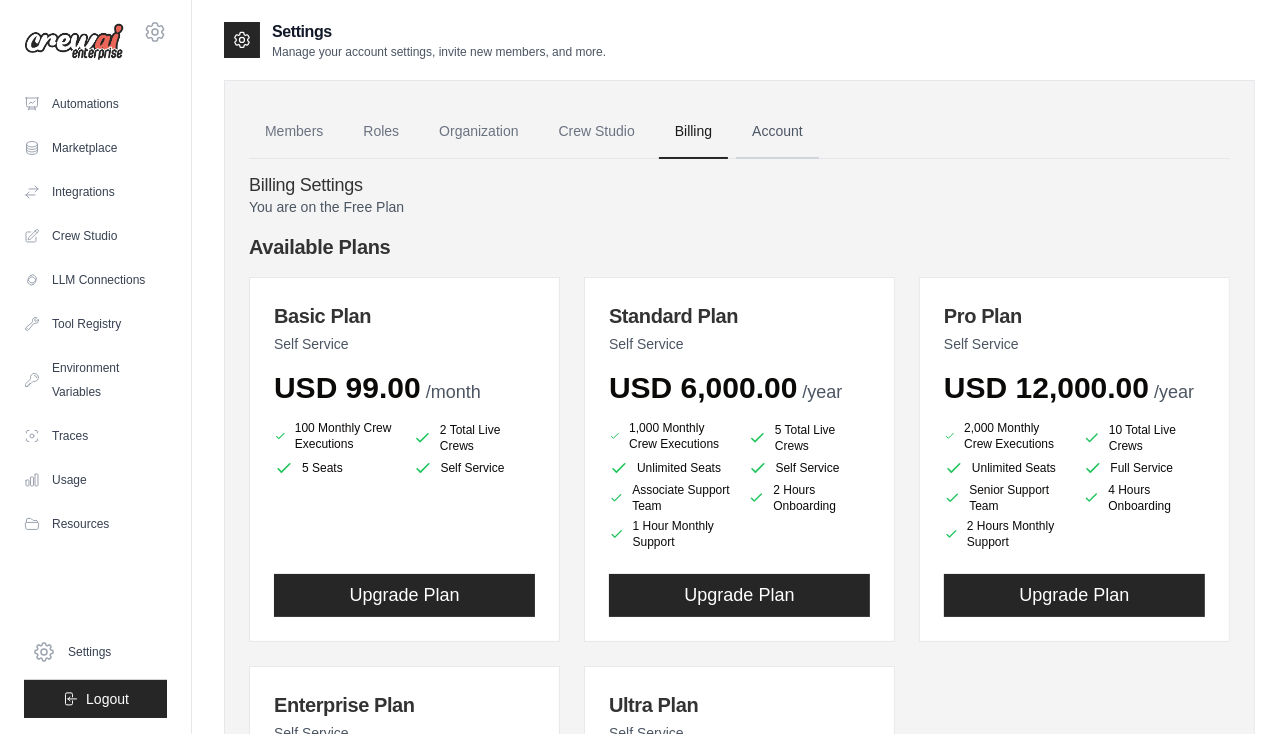 click on "Account" at bounding box center [777, 132] 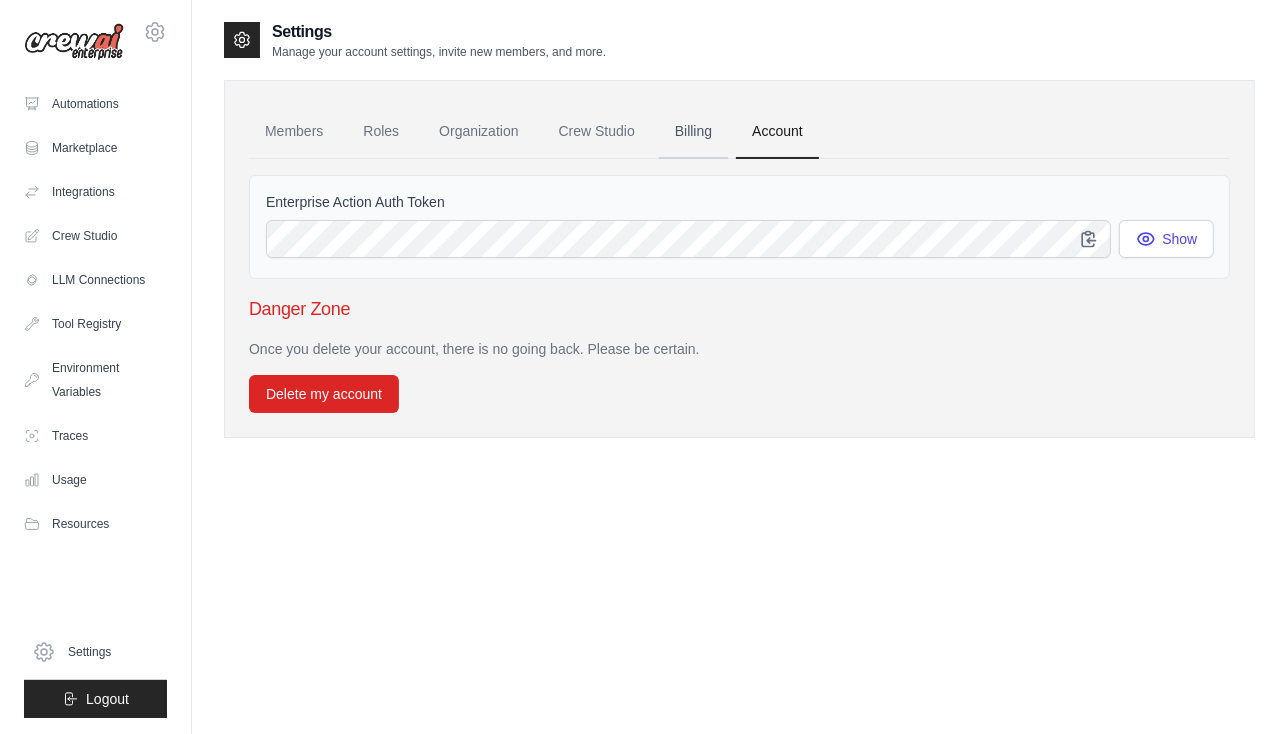 click on "Billing" at bounding box center [693, 132] 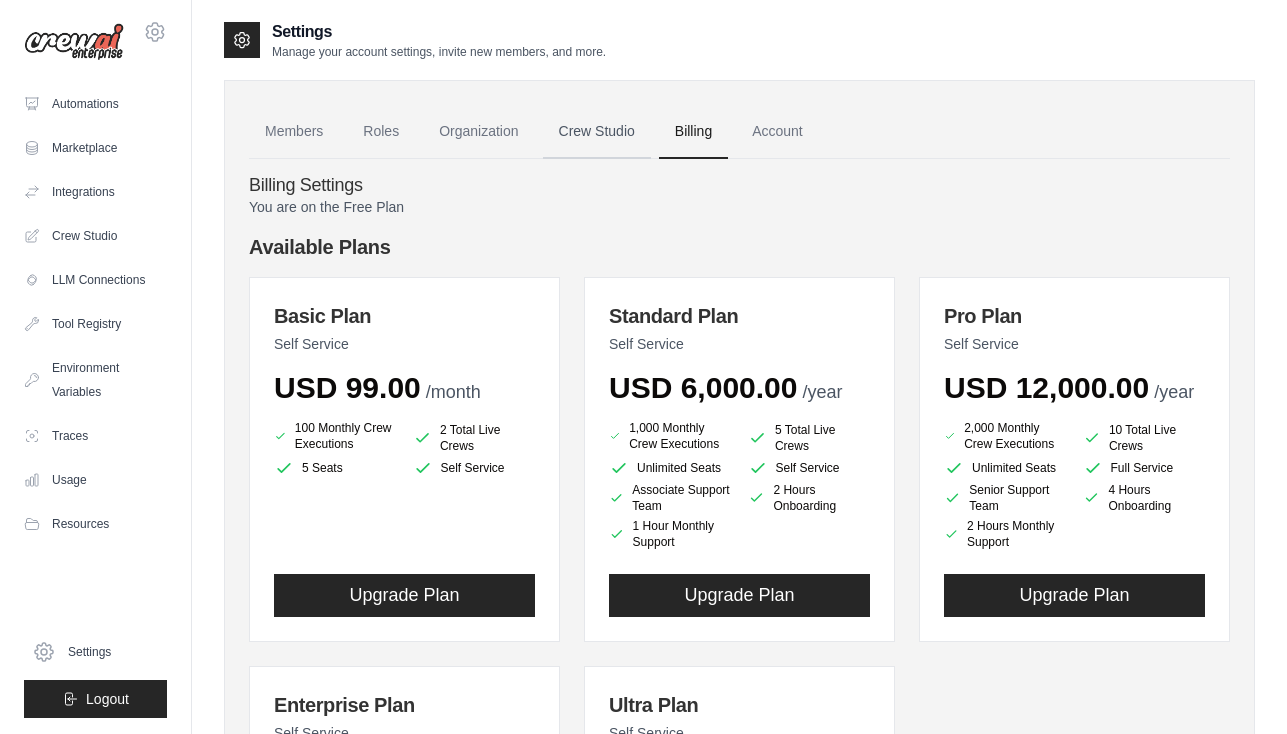 scroll, scrollTop: 0, scrollLeft: 0, axis: both 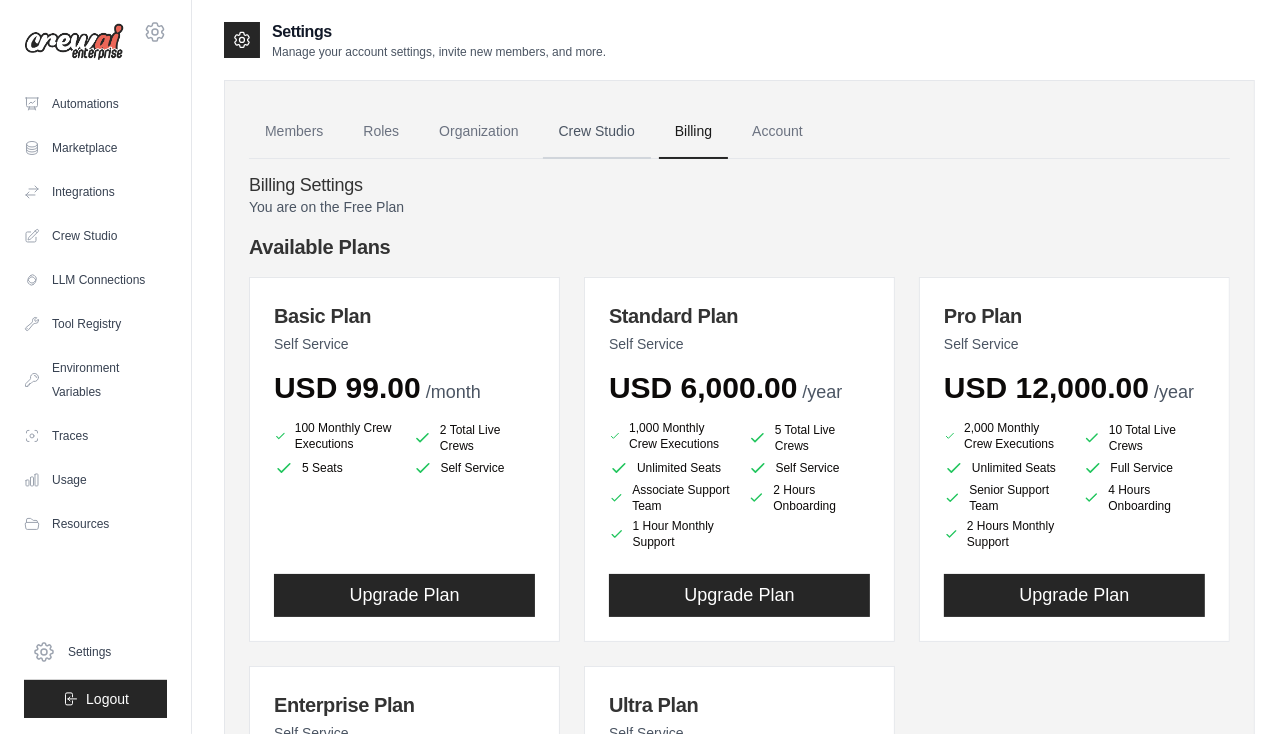 click on "Crew Studio" at bounding box center [597, 132] 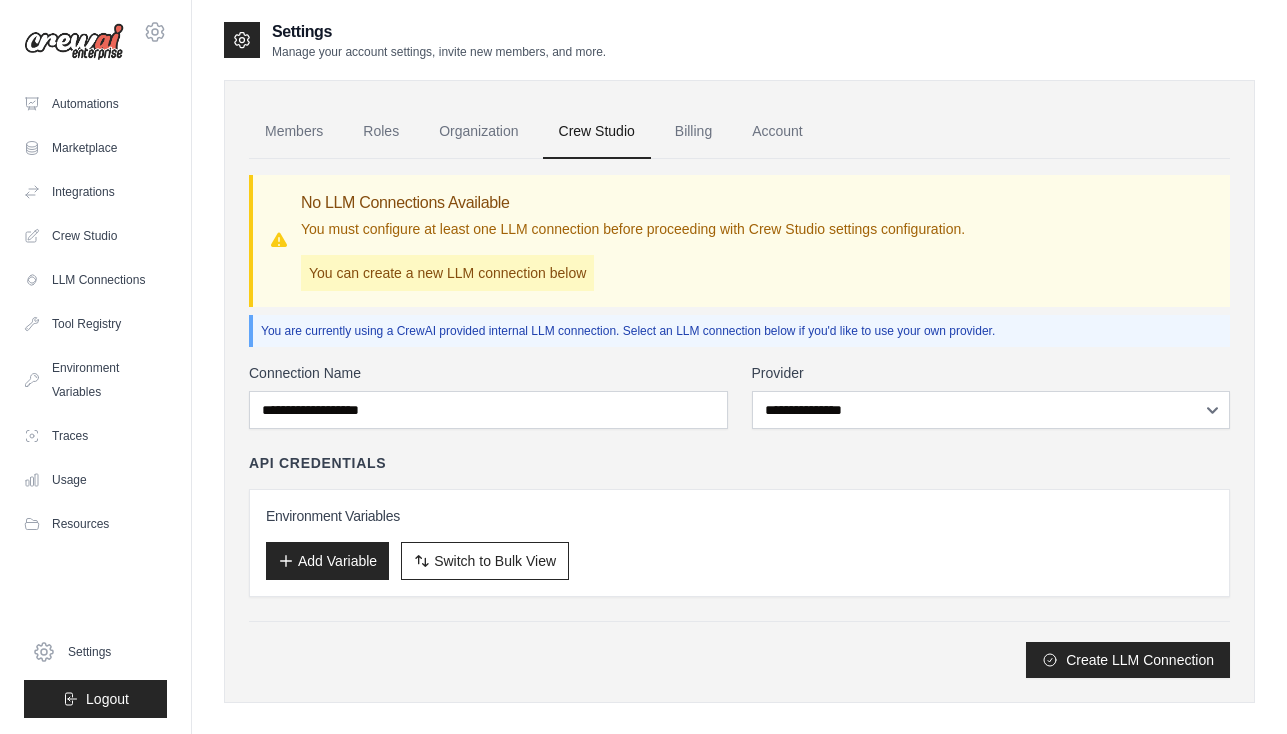 scroll, scrollTop: 0, scrollLeft: 0, axis: both 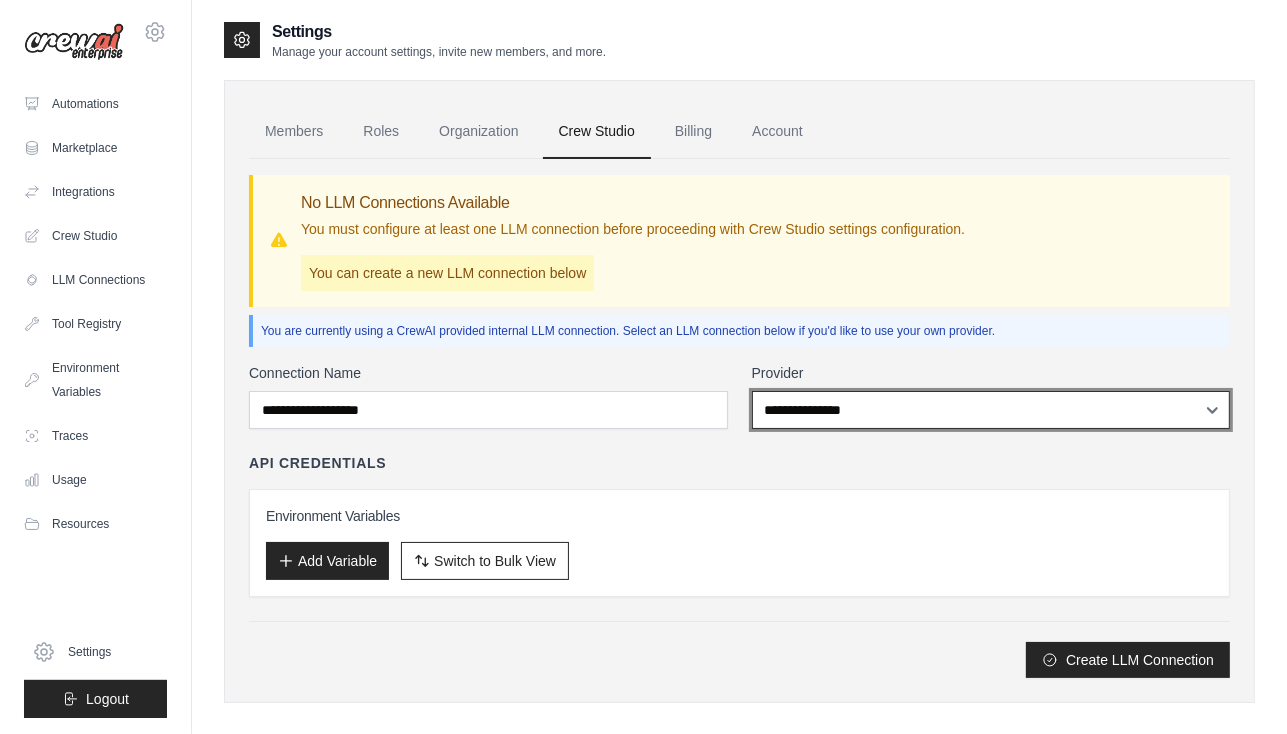 click on "**********" at bounding box center (991, 410) 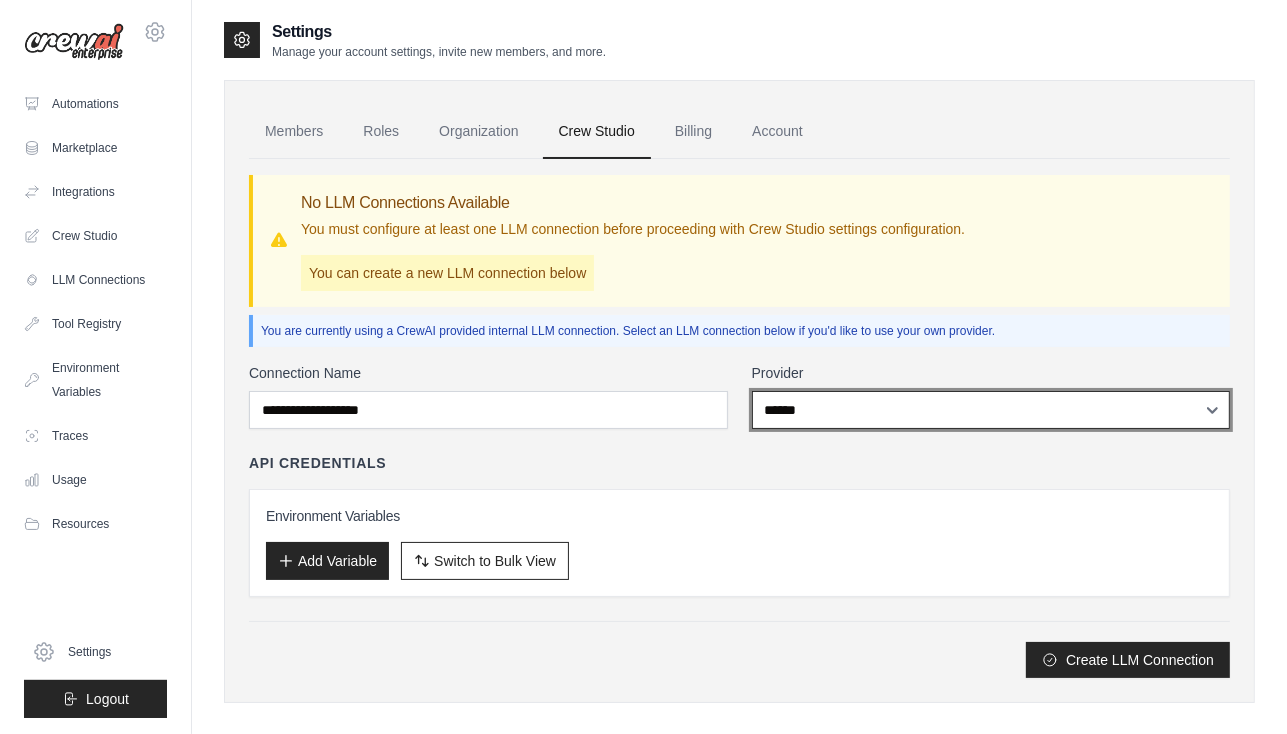 click on "**********" at bounding box center [991, 410] 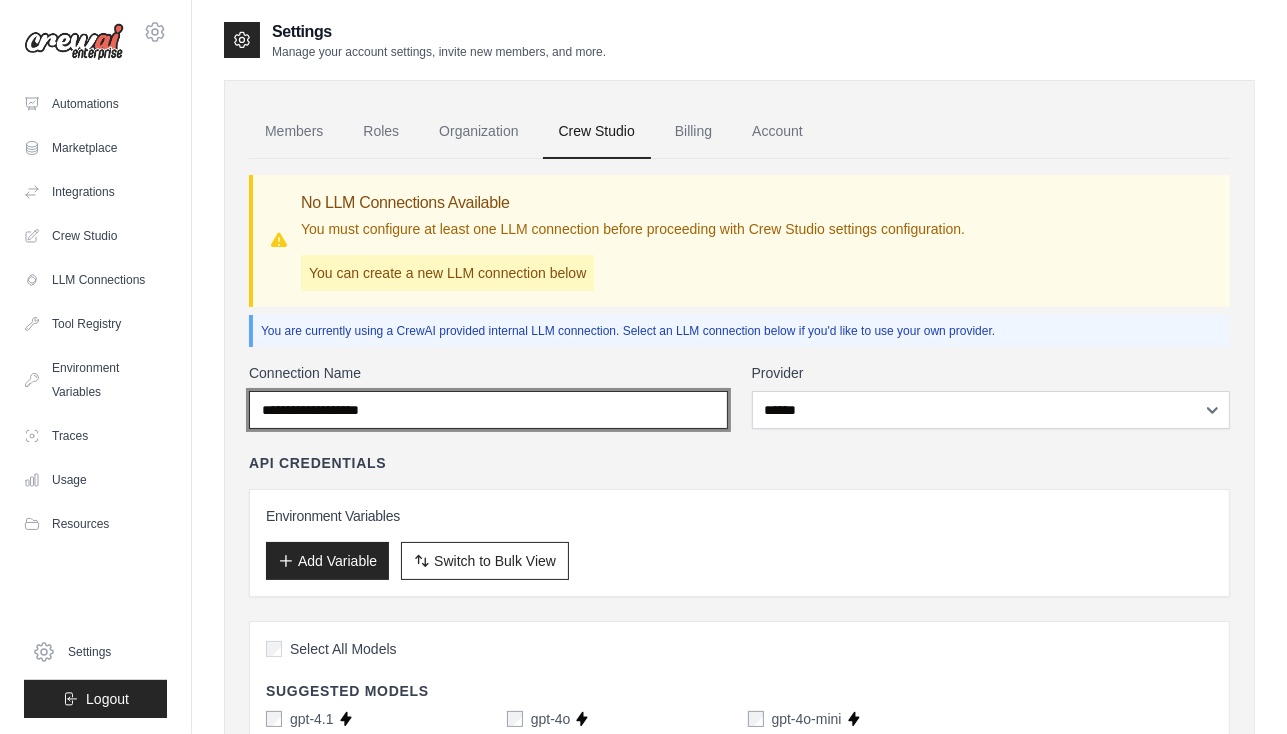 click on "Connection Name" at bounding box center (488, 410) 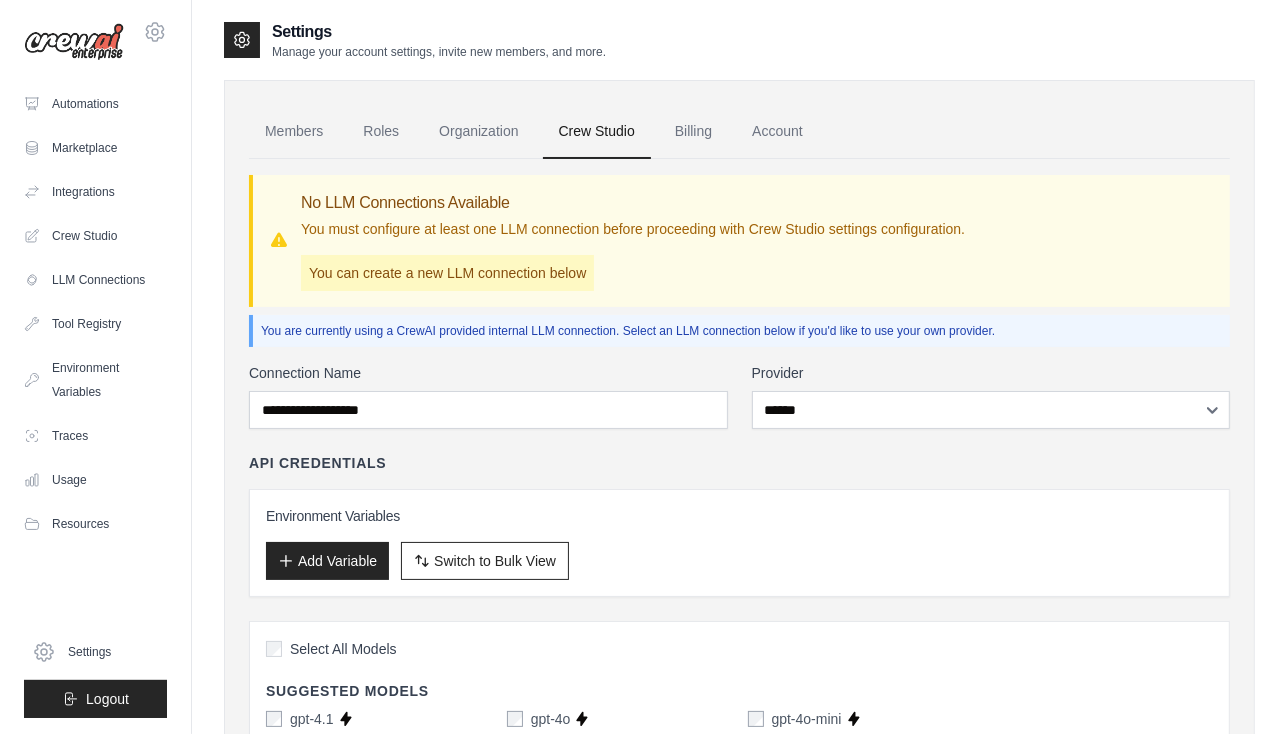 click on "API Credentials" at bounding box center [739, 463] 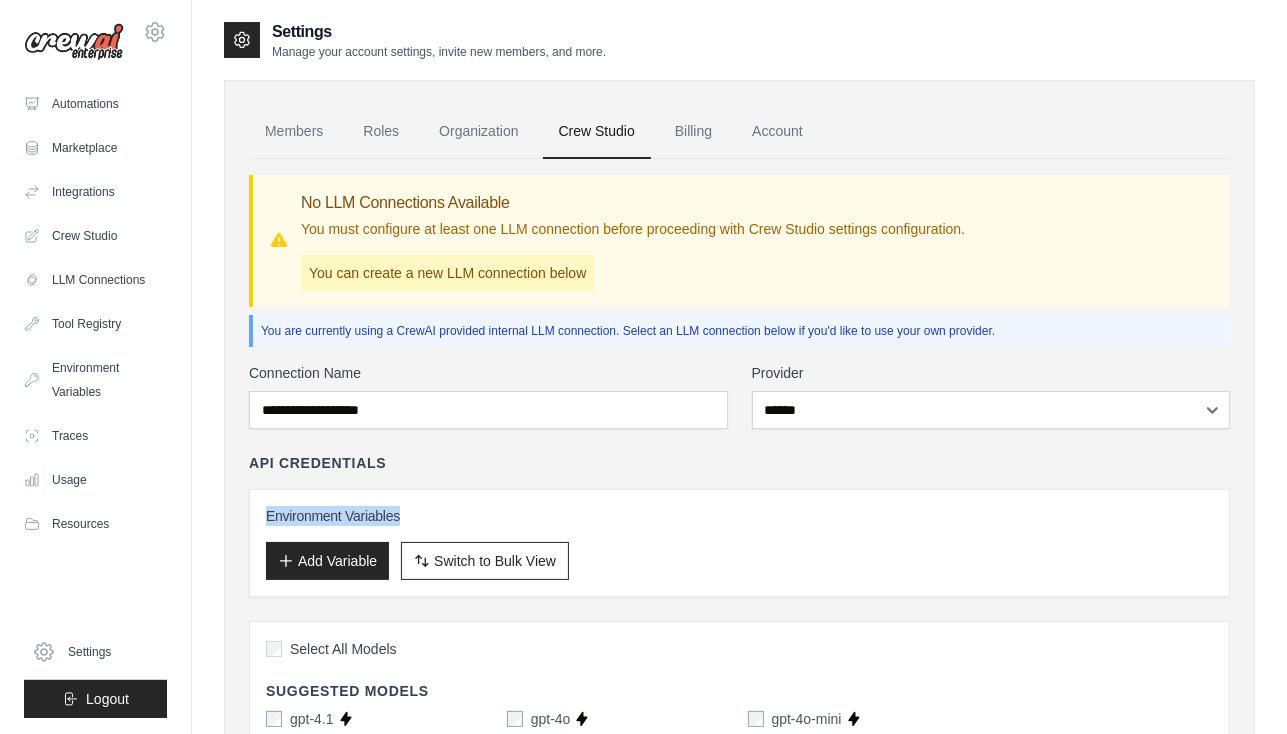 drag, startPoint x: 726, startPoint y: 463, endPoint x: 760, endPoint y: 476, distance: 36.40055 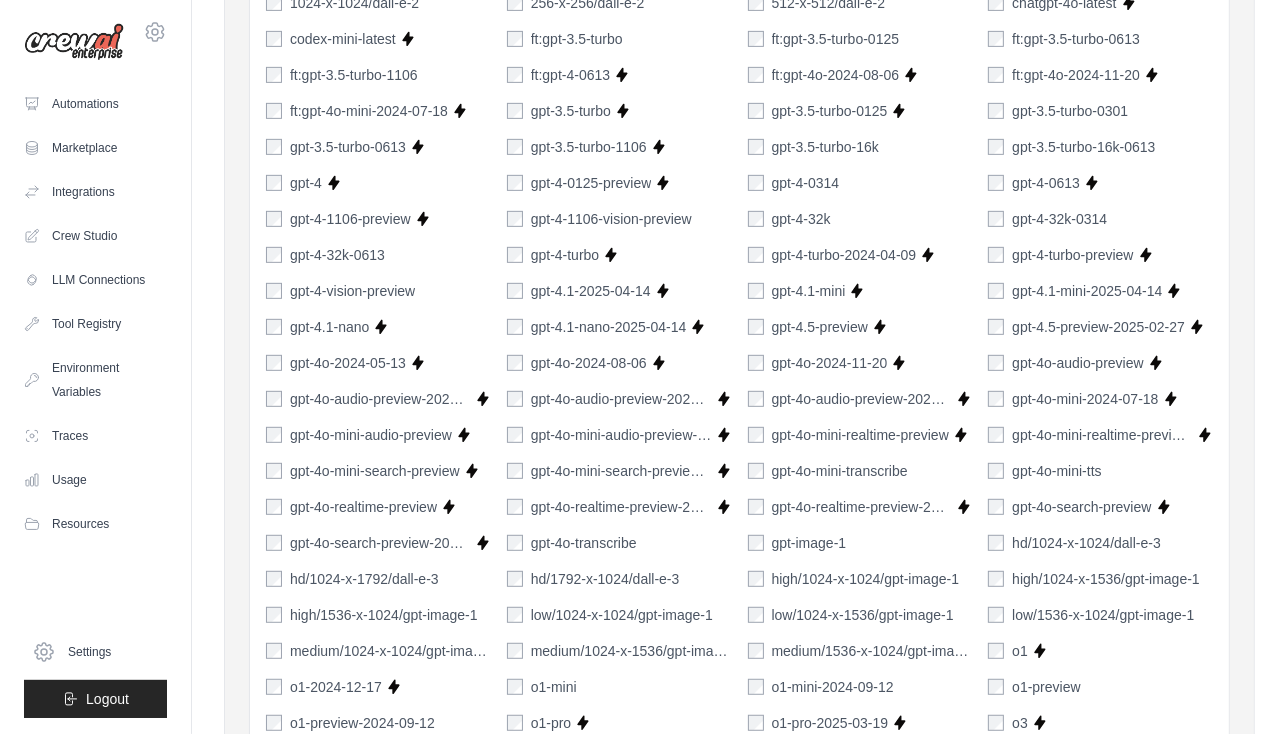 scroll, scrollTop: 0, scrollLeft: 0, axis: both 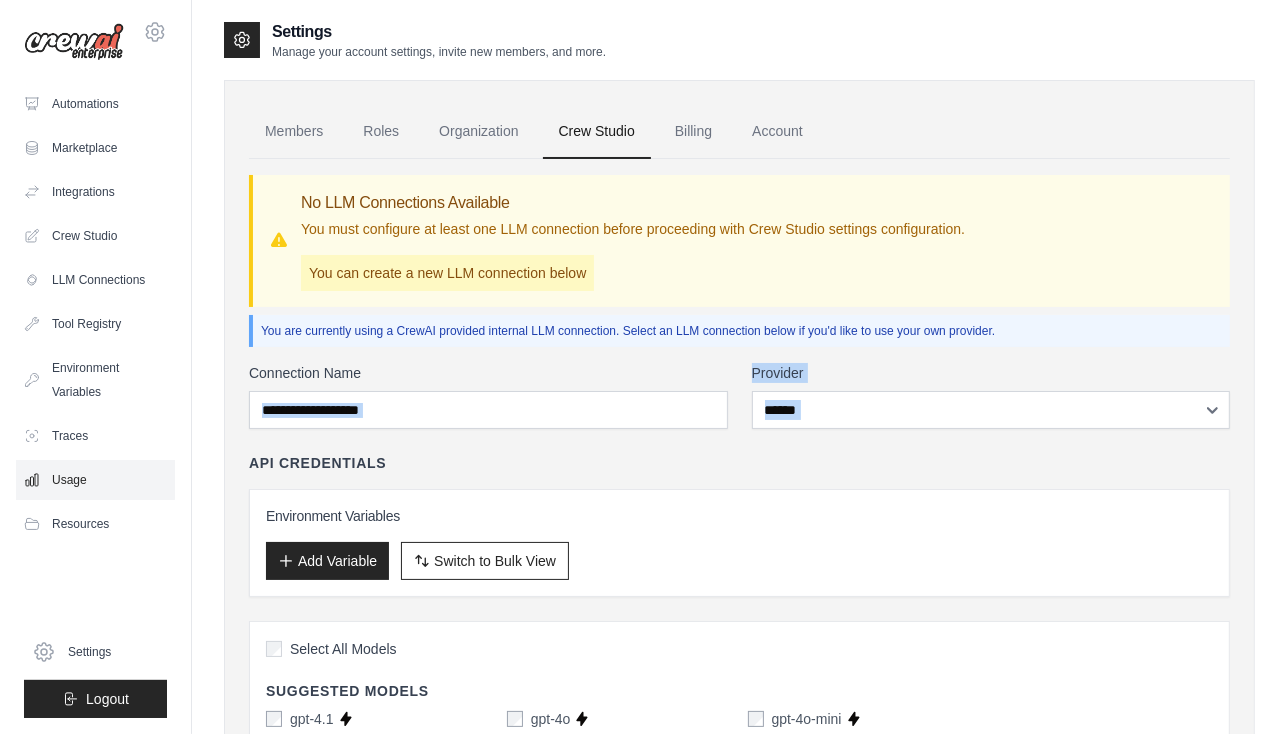 drag, startPoint x: 278, startPoint y: 443, endPoint x: 148, endPoint y: 479, distance: 134.89255 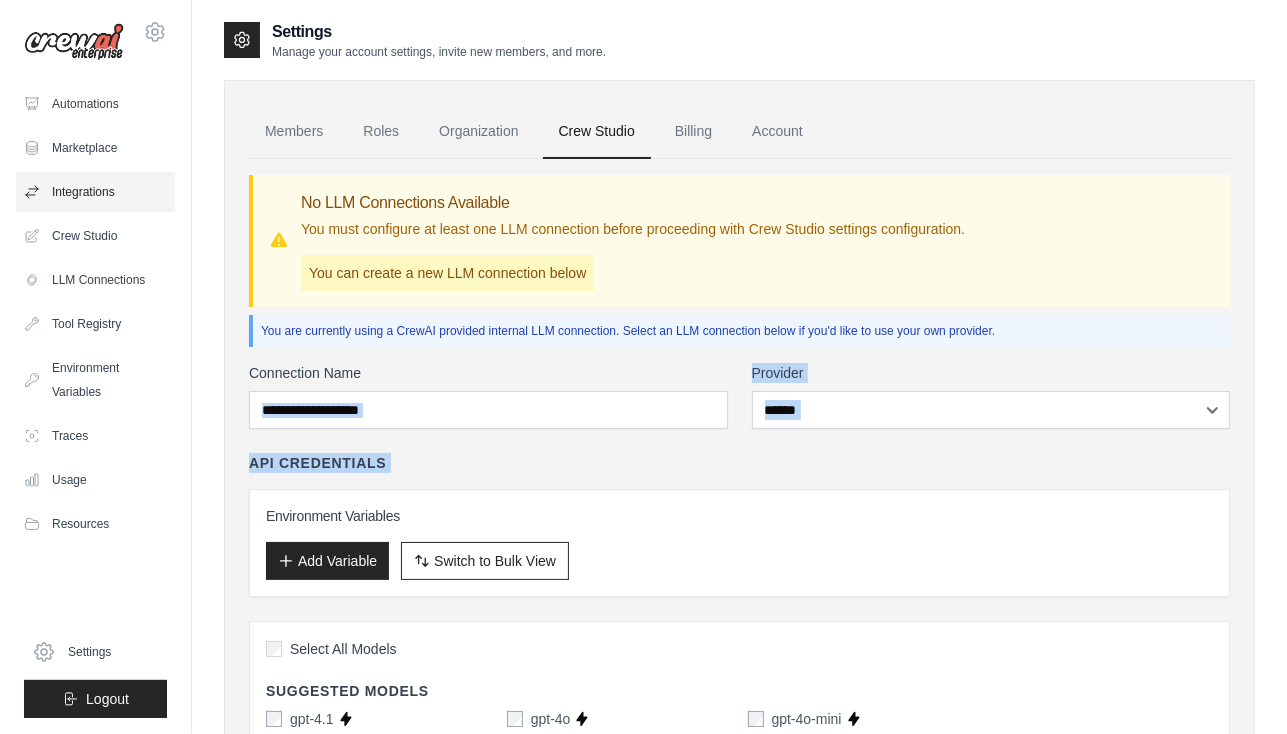 click on "Integrations" at bounding box center [95, 192] 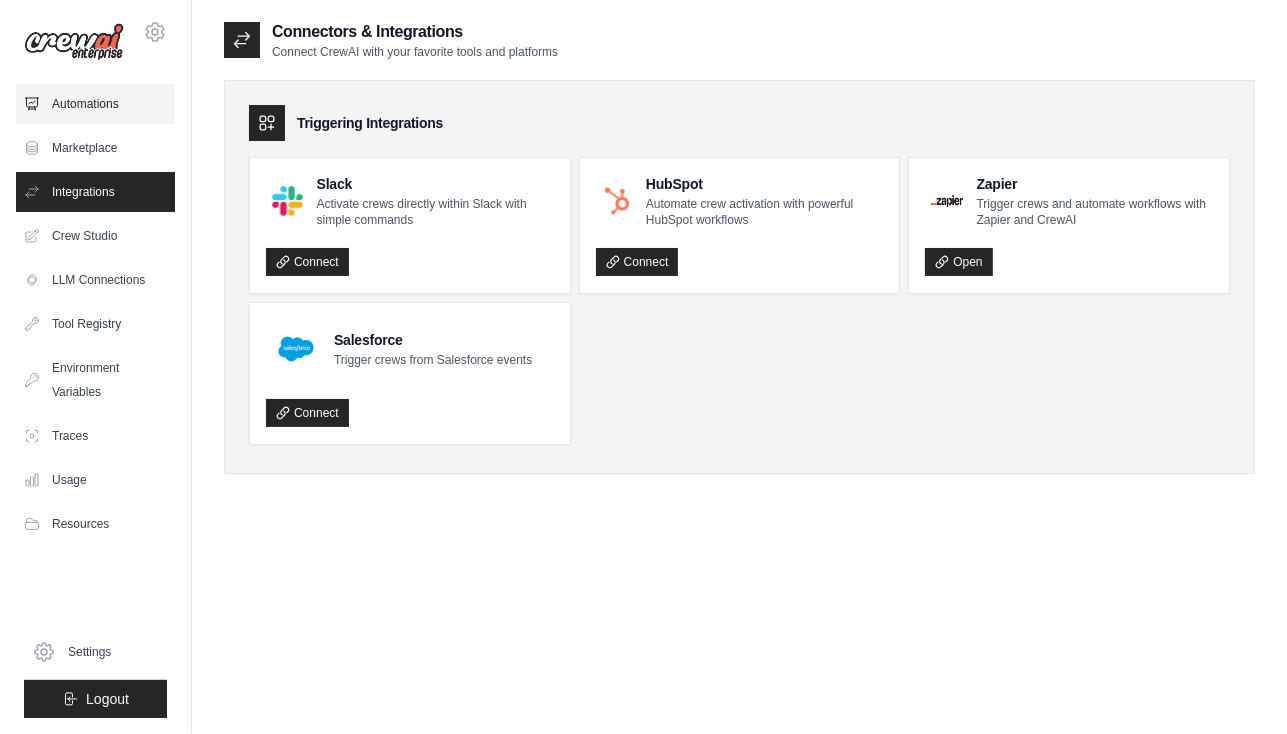 click on "Automations" at bounding box center [95, 104] 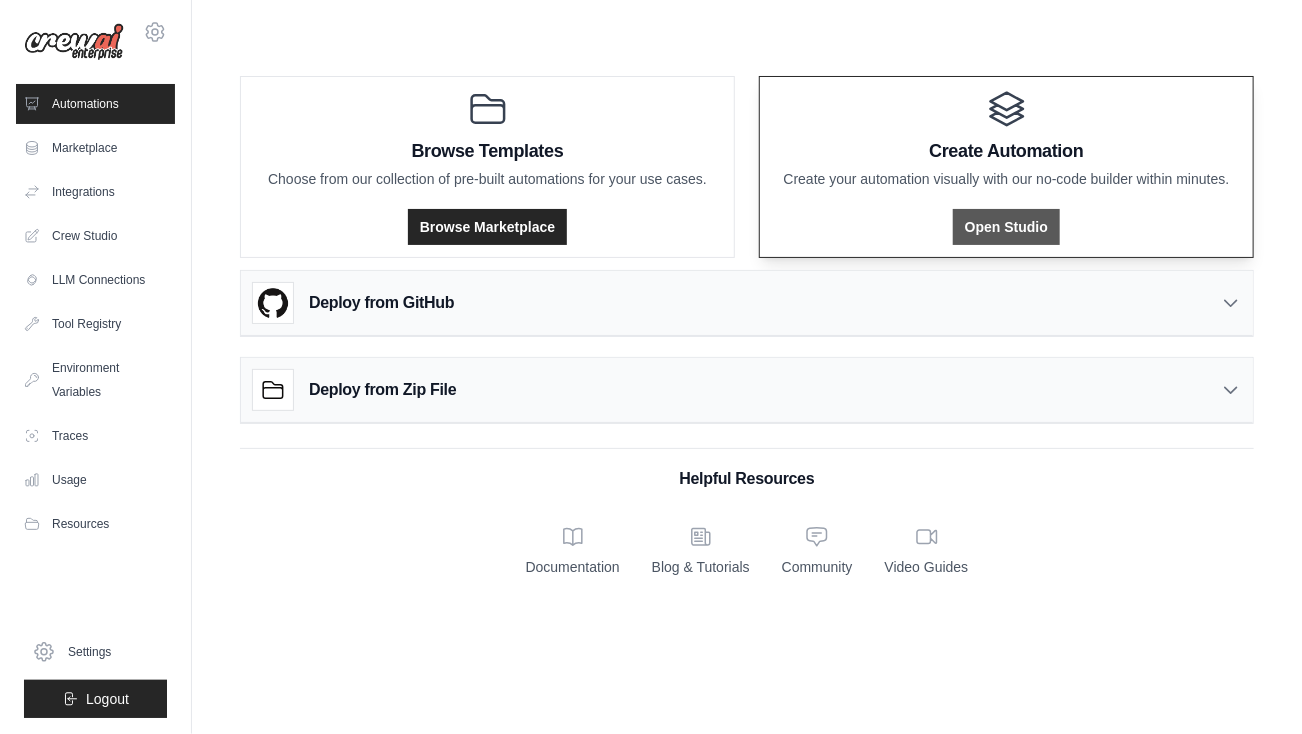 click on "Open Studio" at bounding box center [1006, 227] 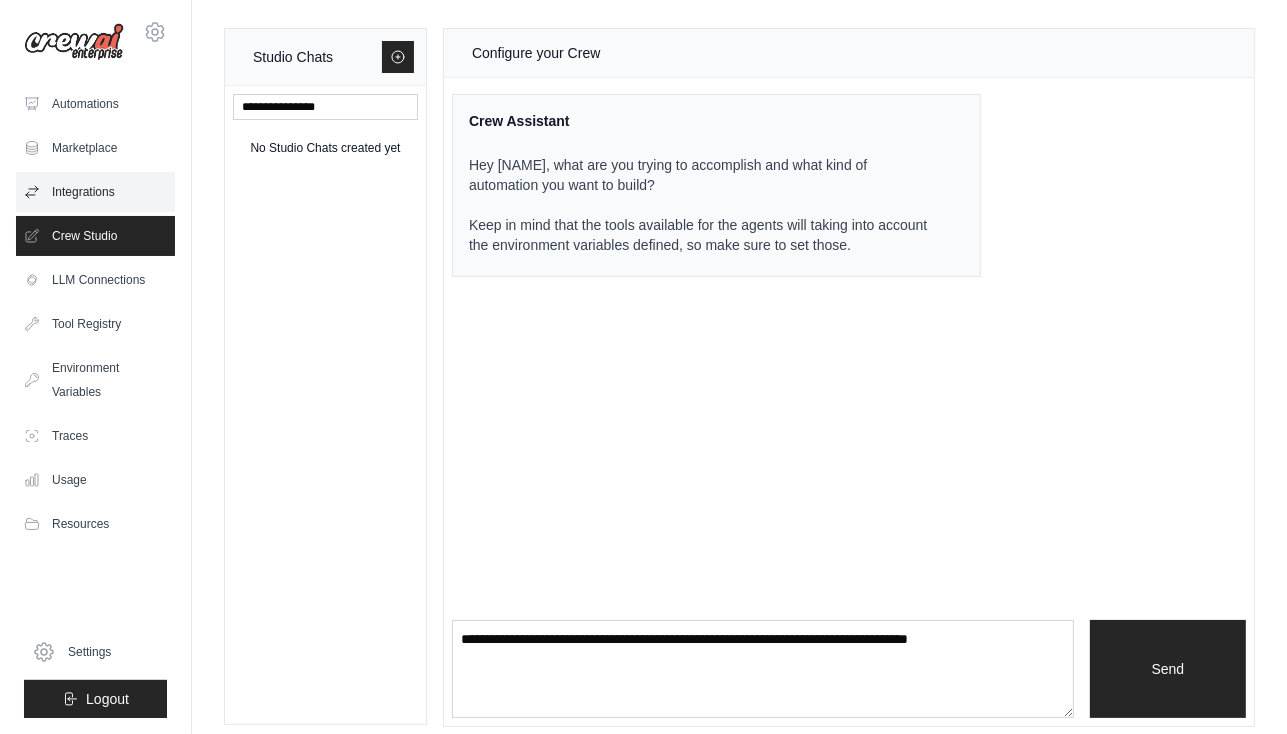 click on "Integrations" at bounding box center [95, 192] 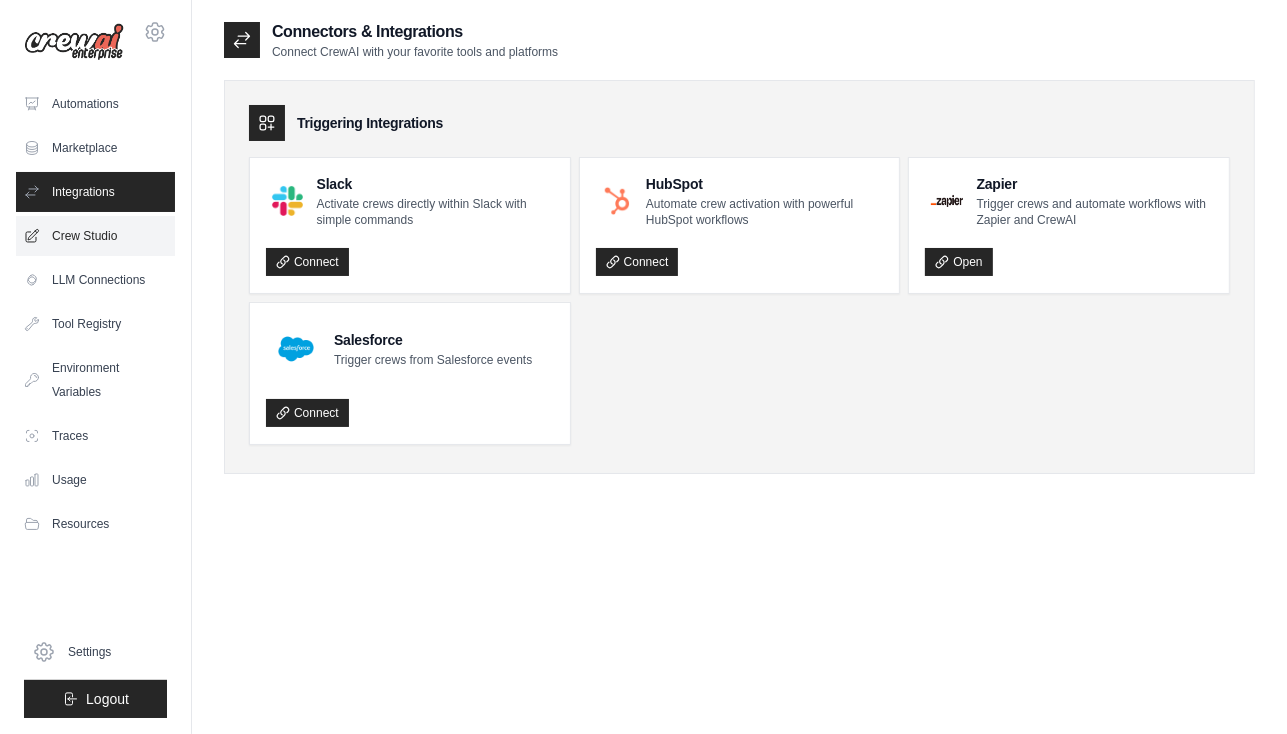 click on "Crew Studio" at bounding box center (95, 236) 